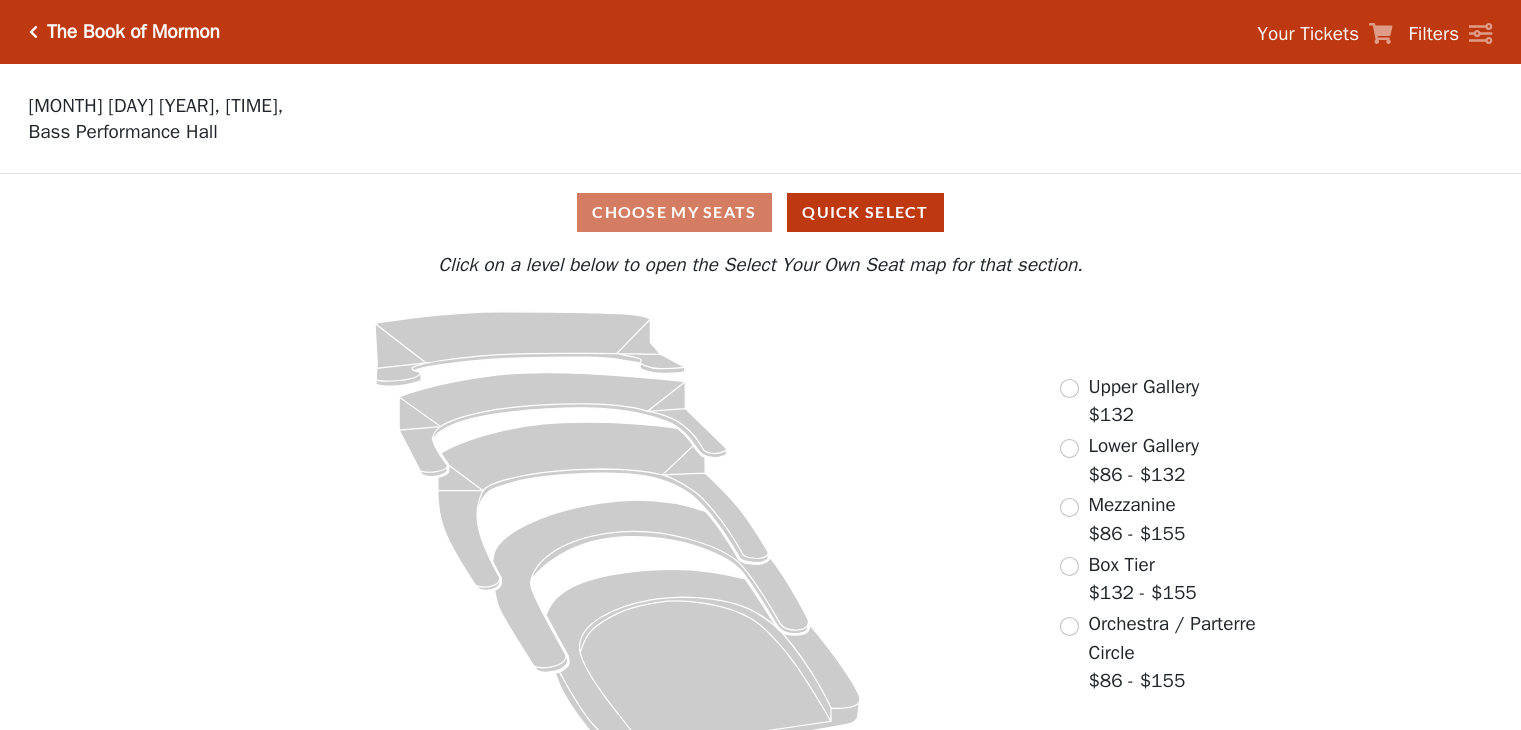 scroll, scrollTop: 0, scrollLeft: 0, axis: both 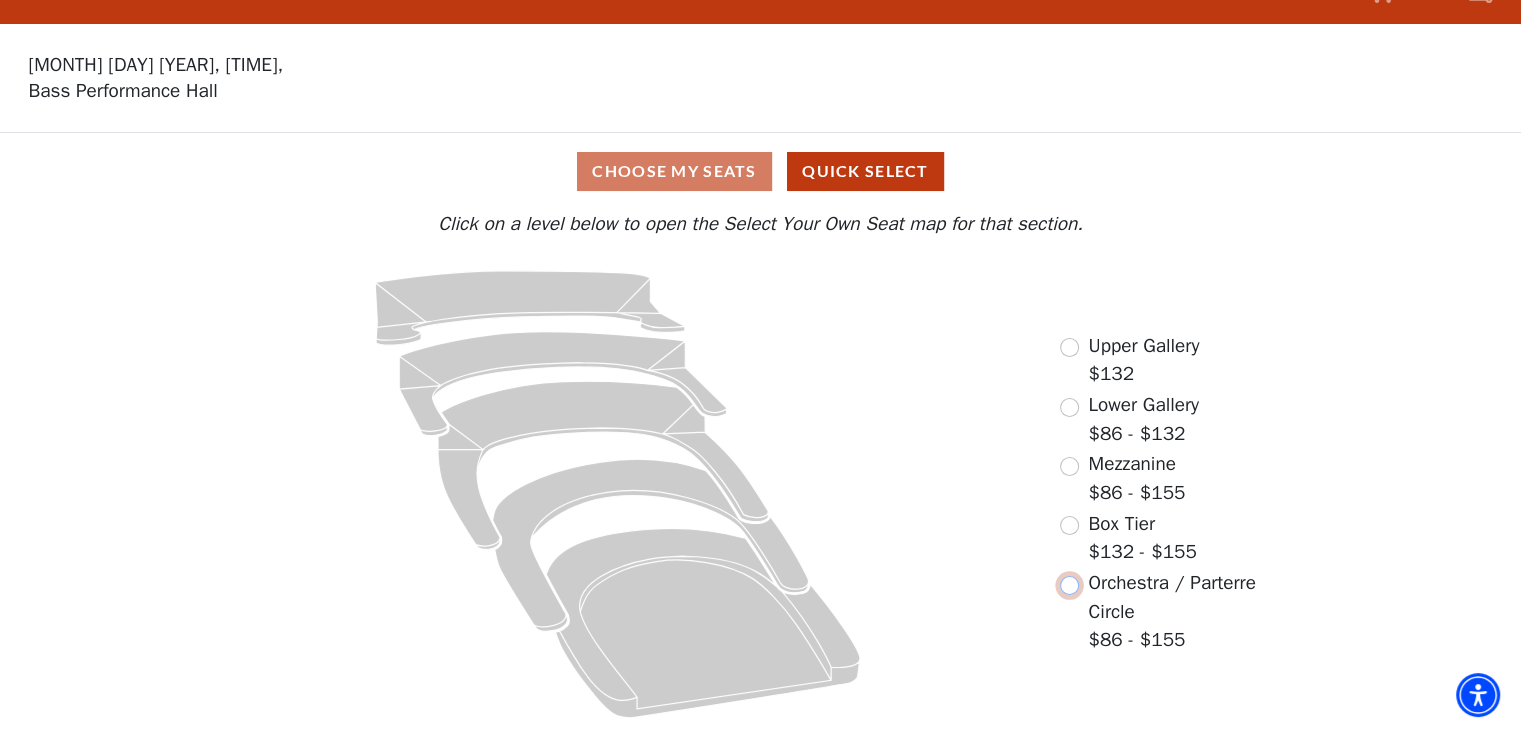 click at bounding box center (1069, 585) 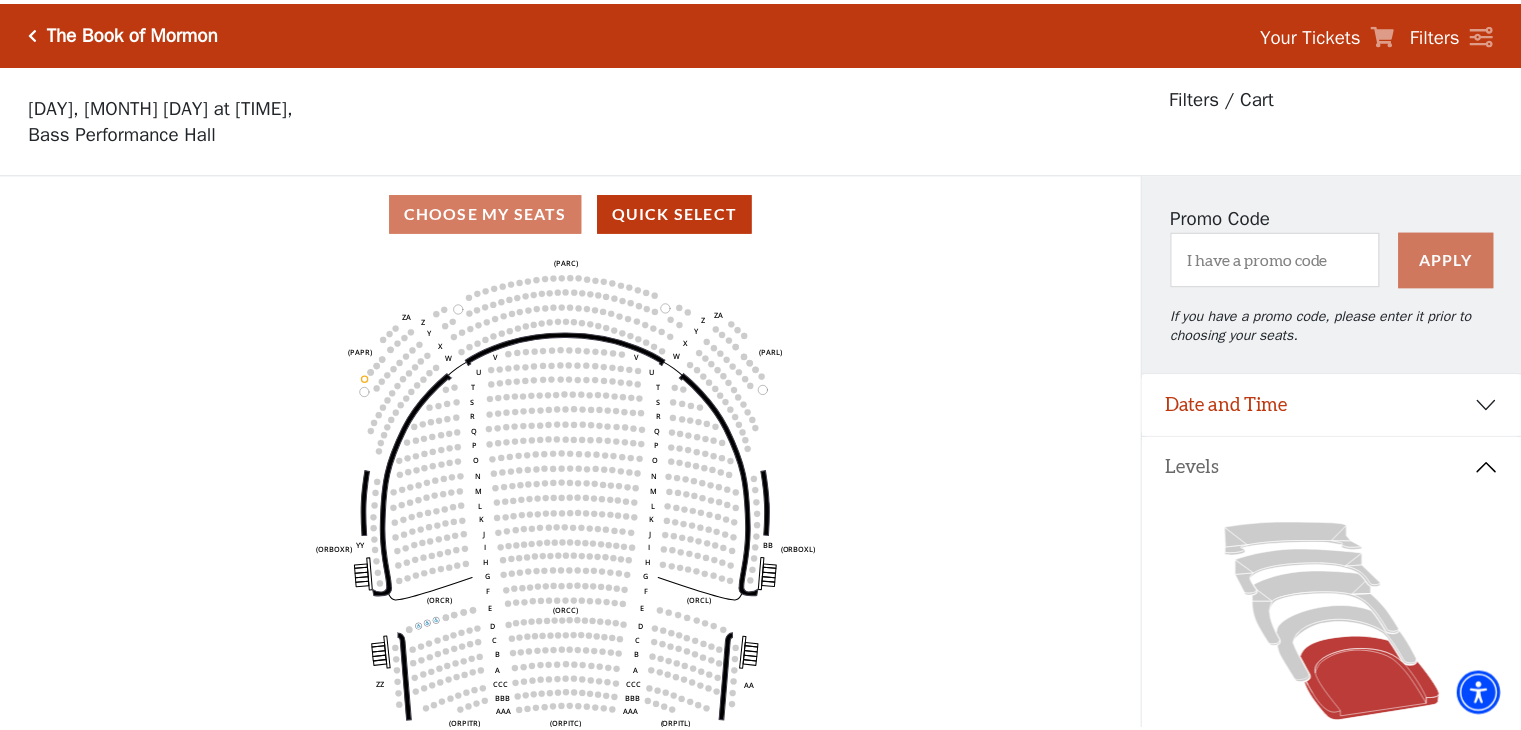 scroll, scrollTop: 92, scrollLeft: 0, axis: vertical 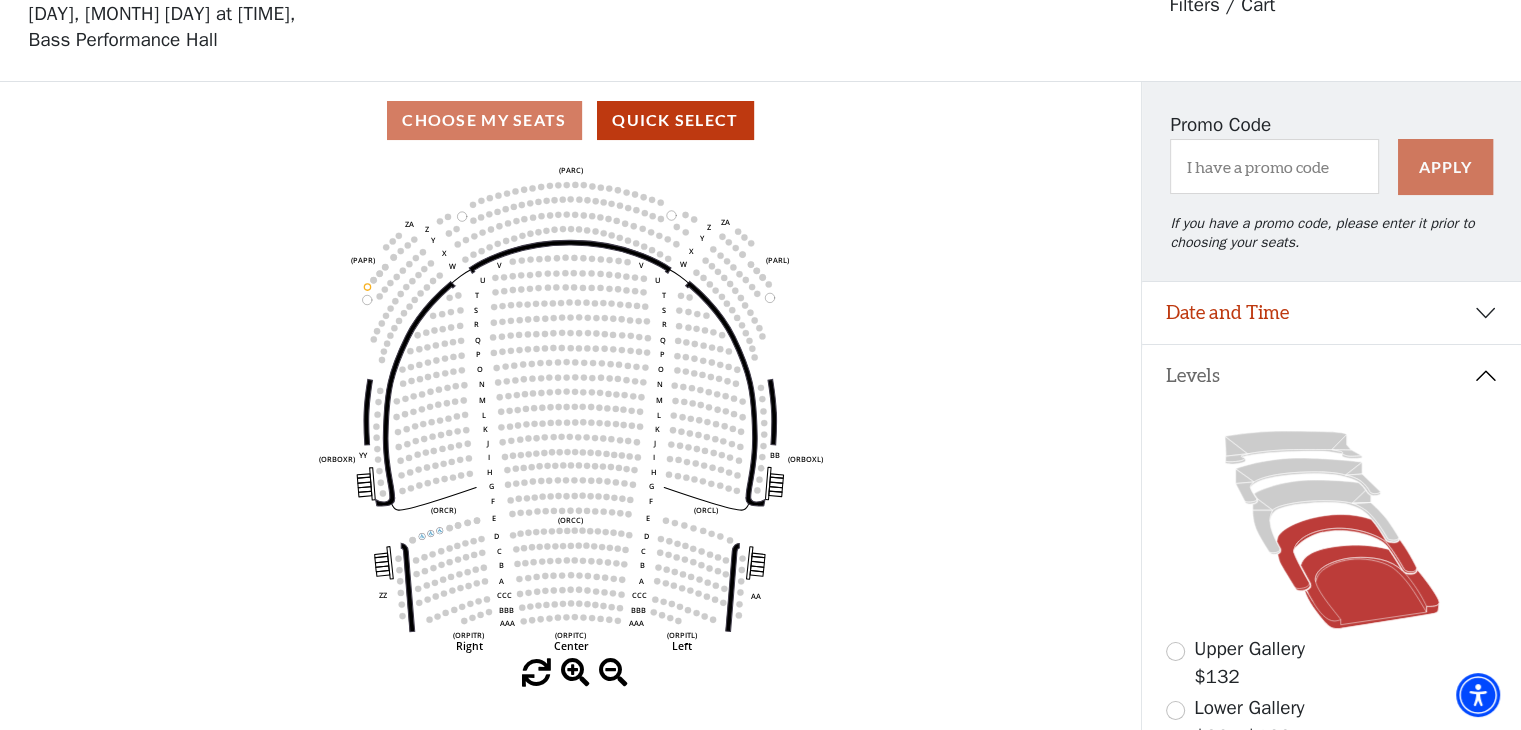click 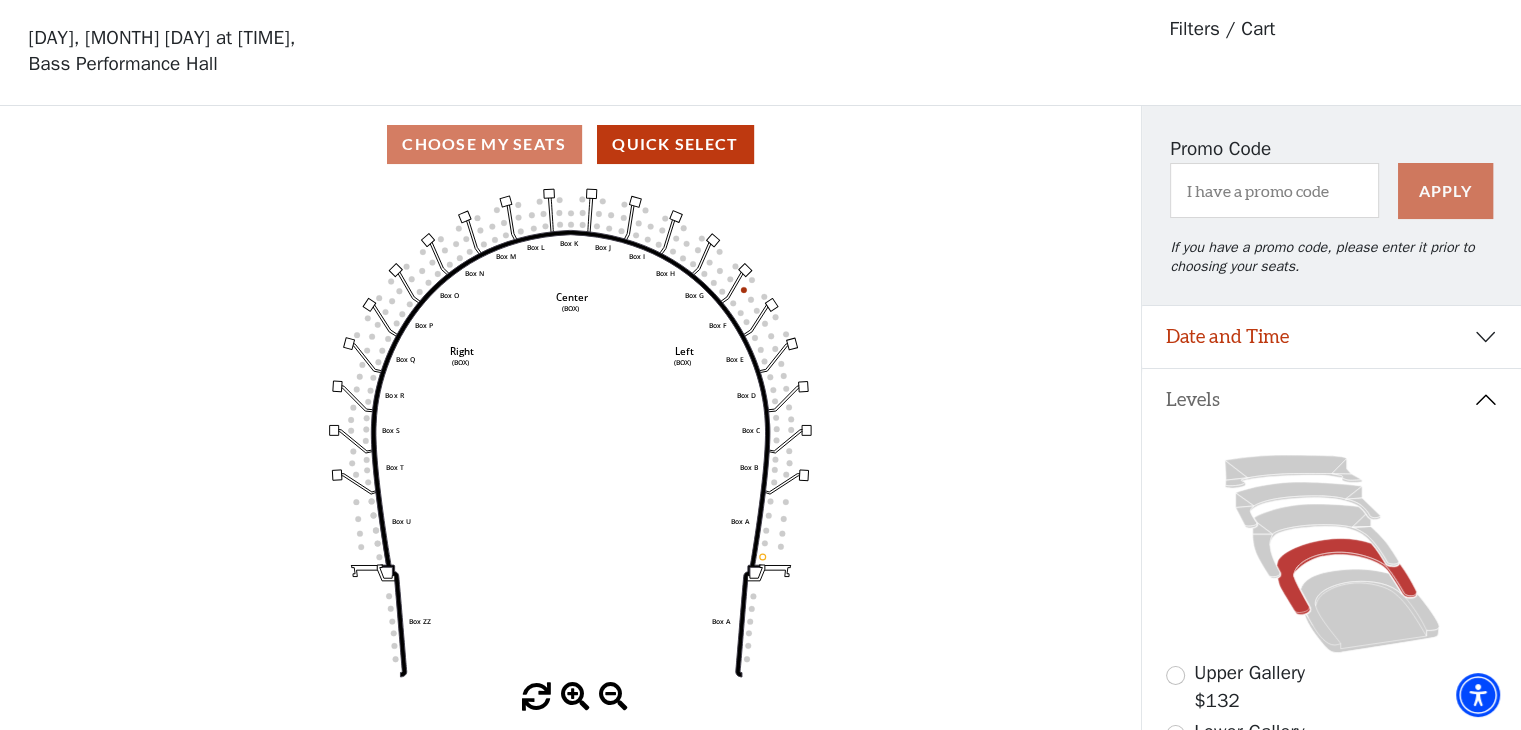 scroll, scrollTop: 92, scrollLeft: 0, axis: vertical 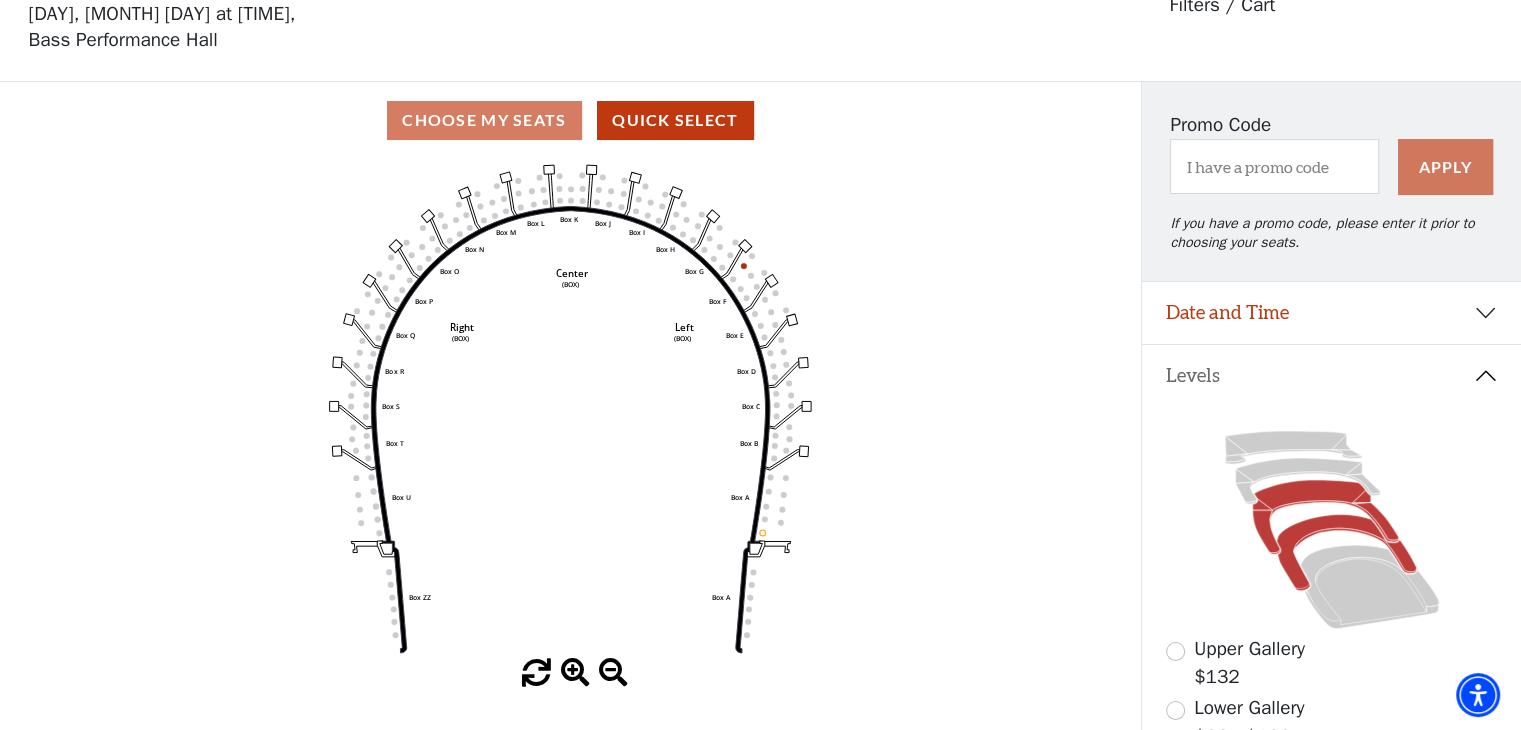 click 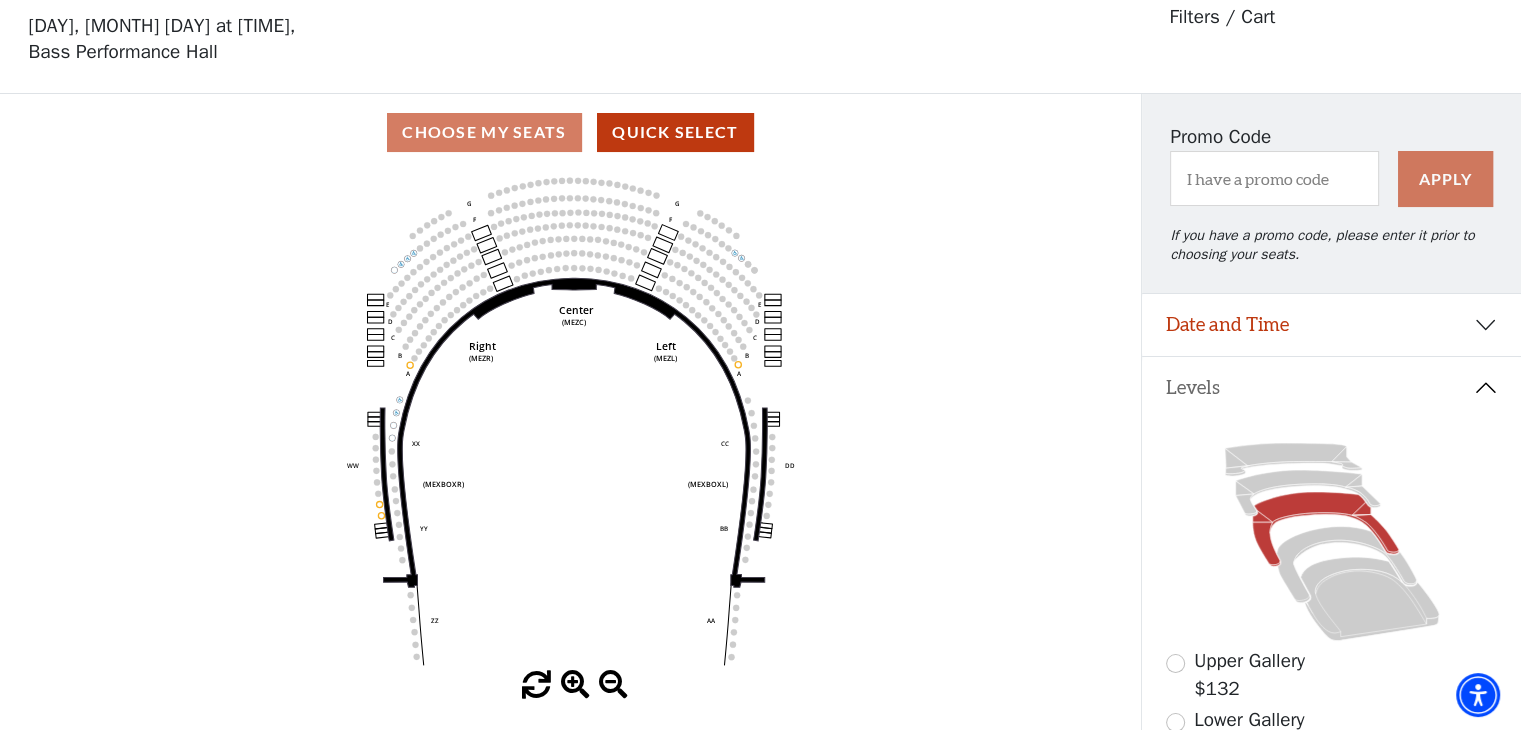 scroll, scrollTop: 92, scrollLeft: 0, axis: vertical 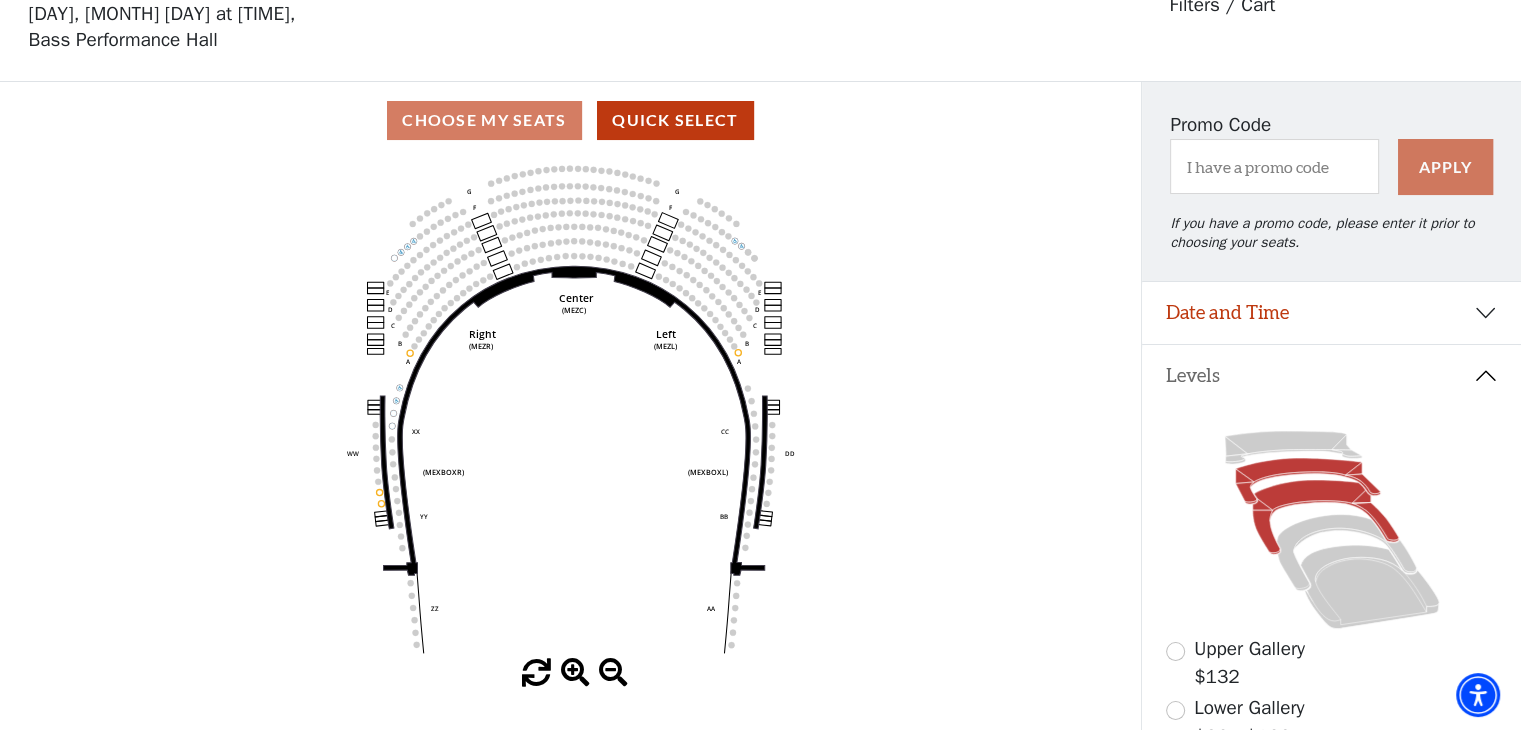 click 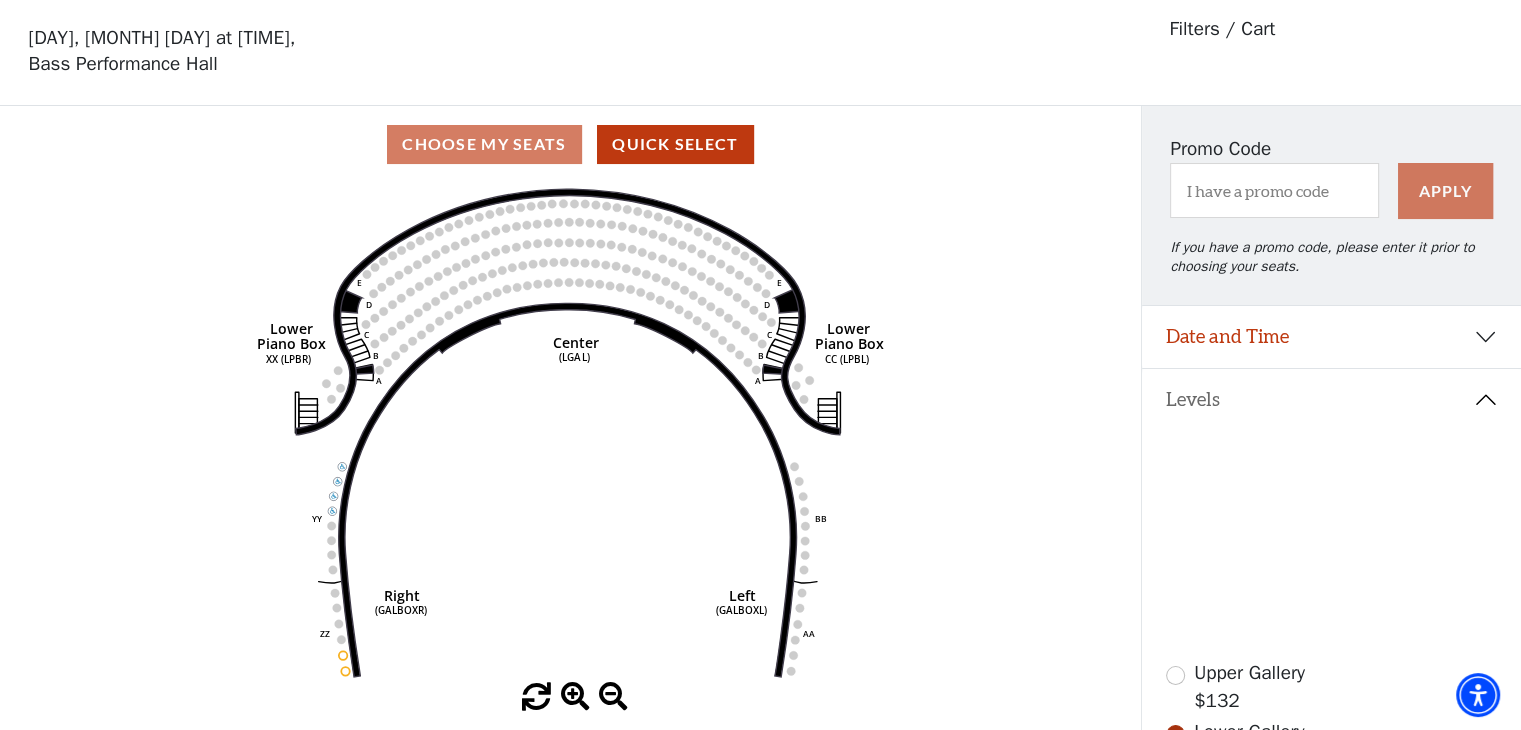 scroll, scrollTop: 92, scrollLeft: 0, axis: vertical 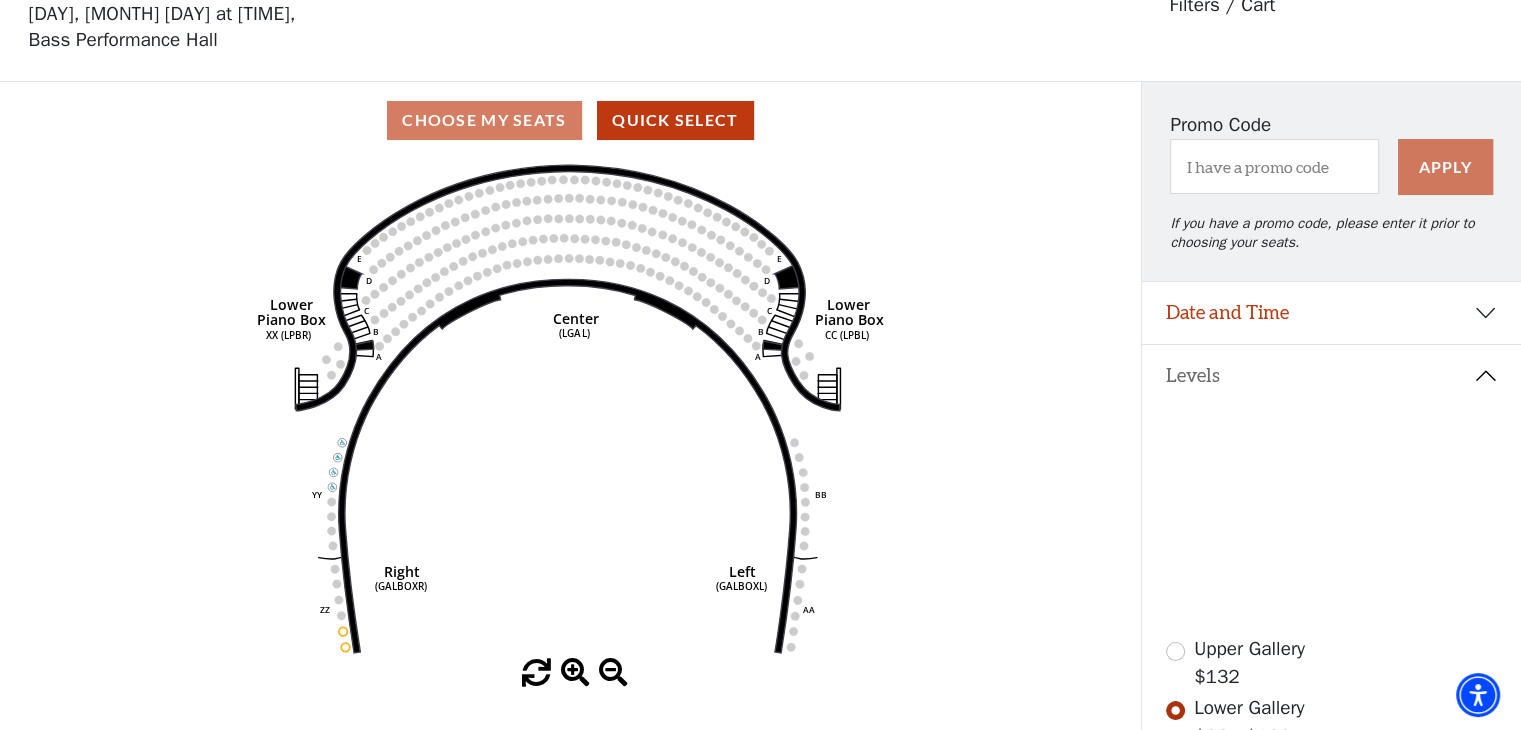 click 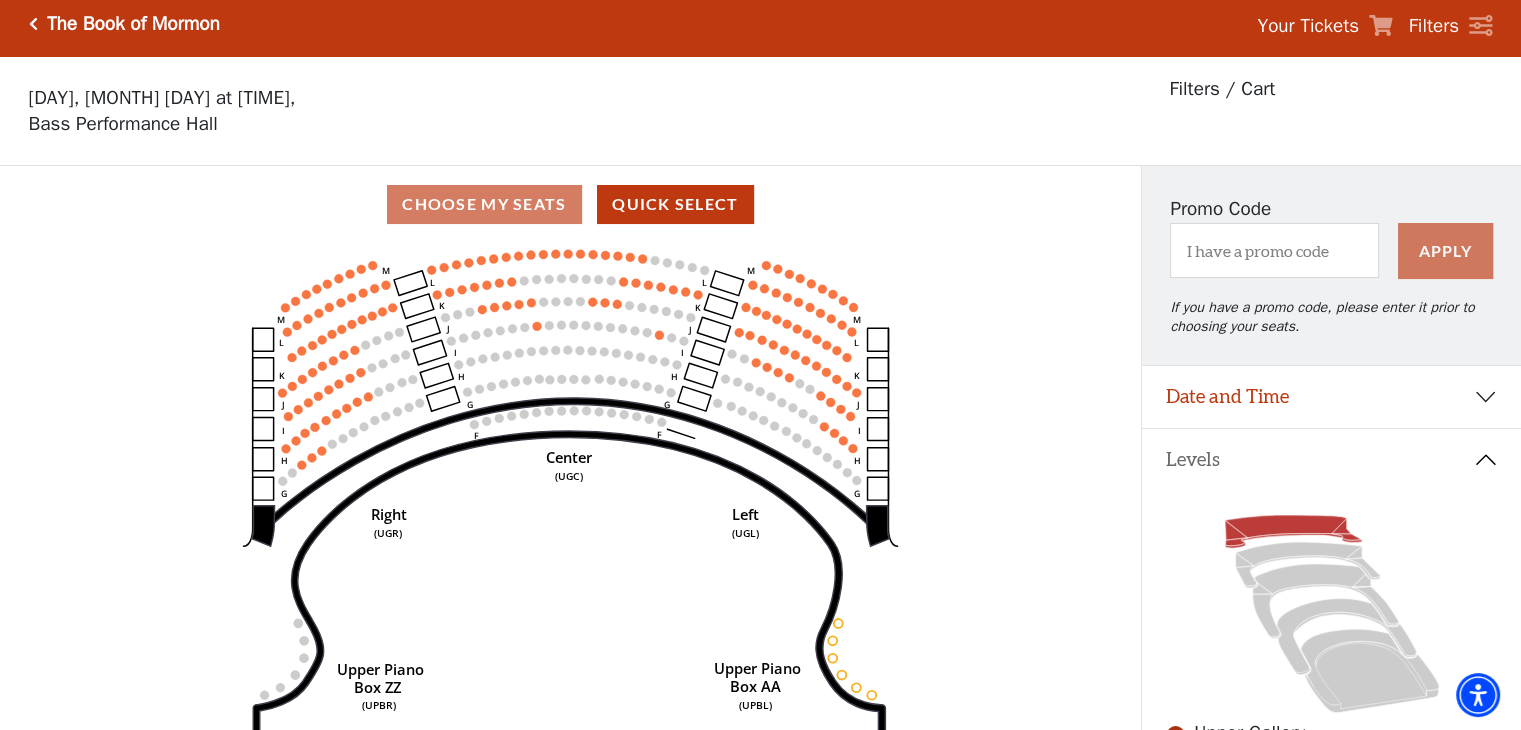 scroll, scrollTop: 0, scrollLeft: 0, axis: both 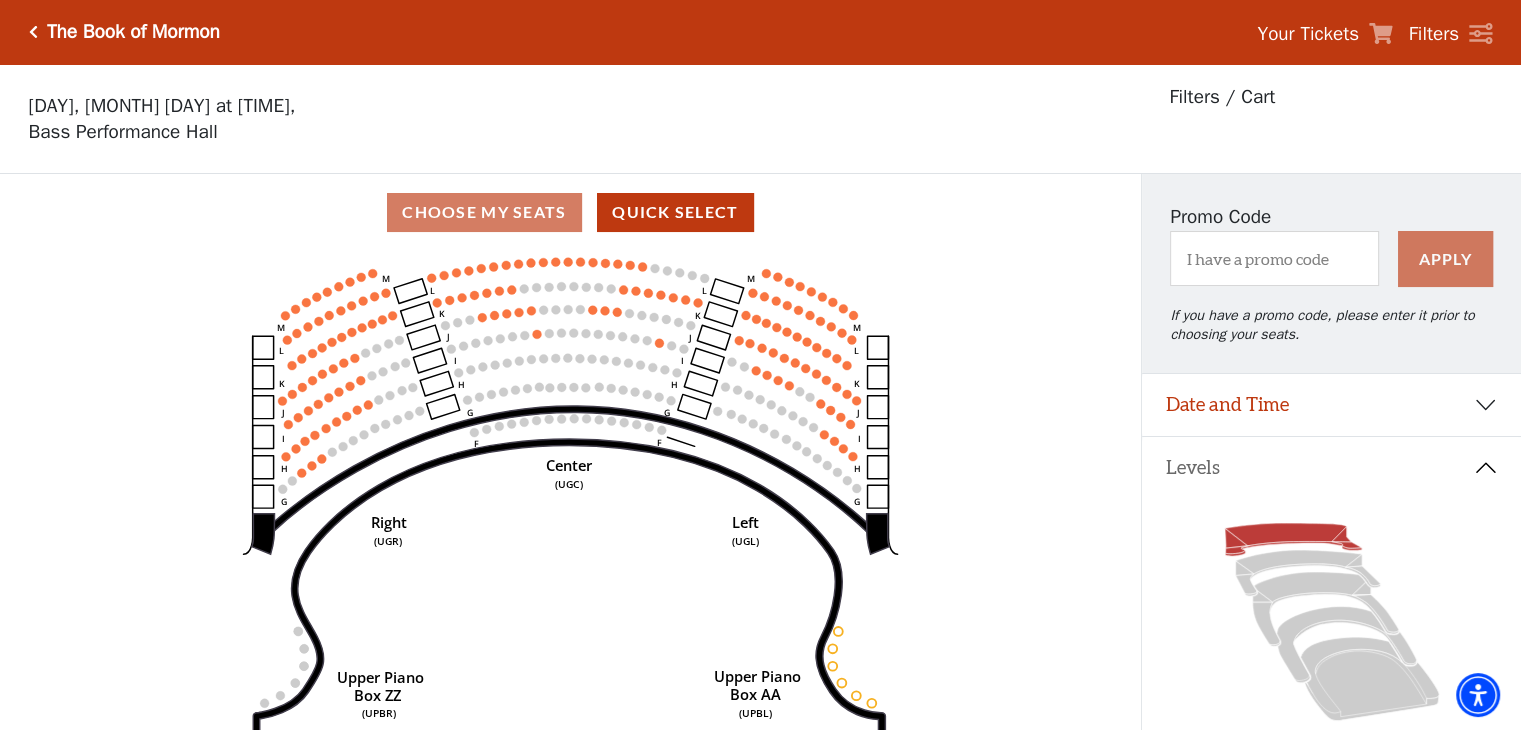 click at bounding box center (33, 32) 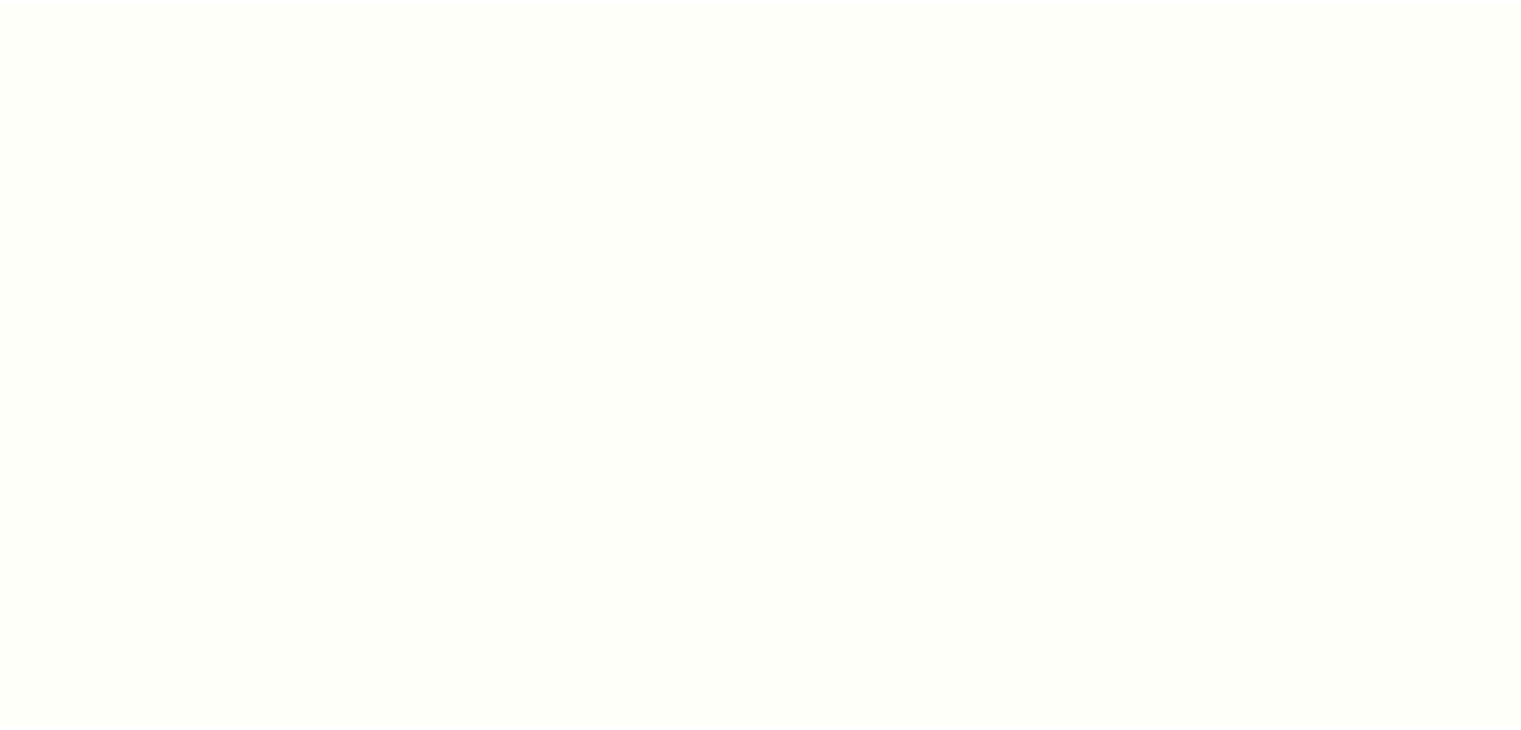 scroll, scrollTop: 0, scrollLeft: 0, axis: both 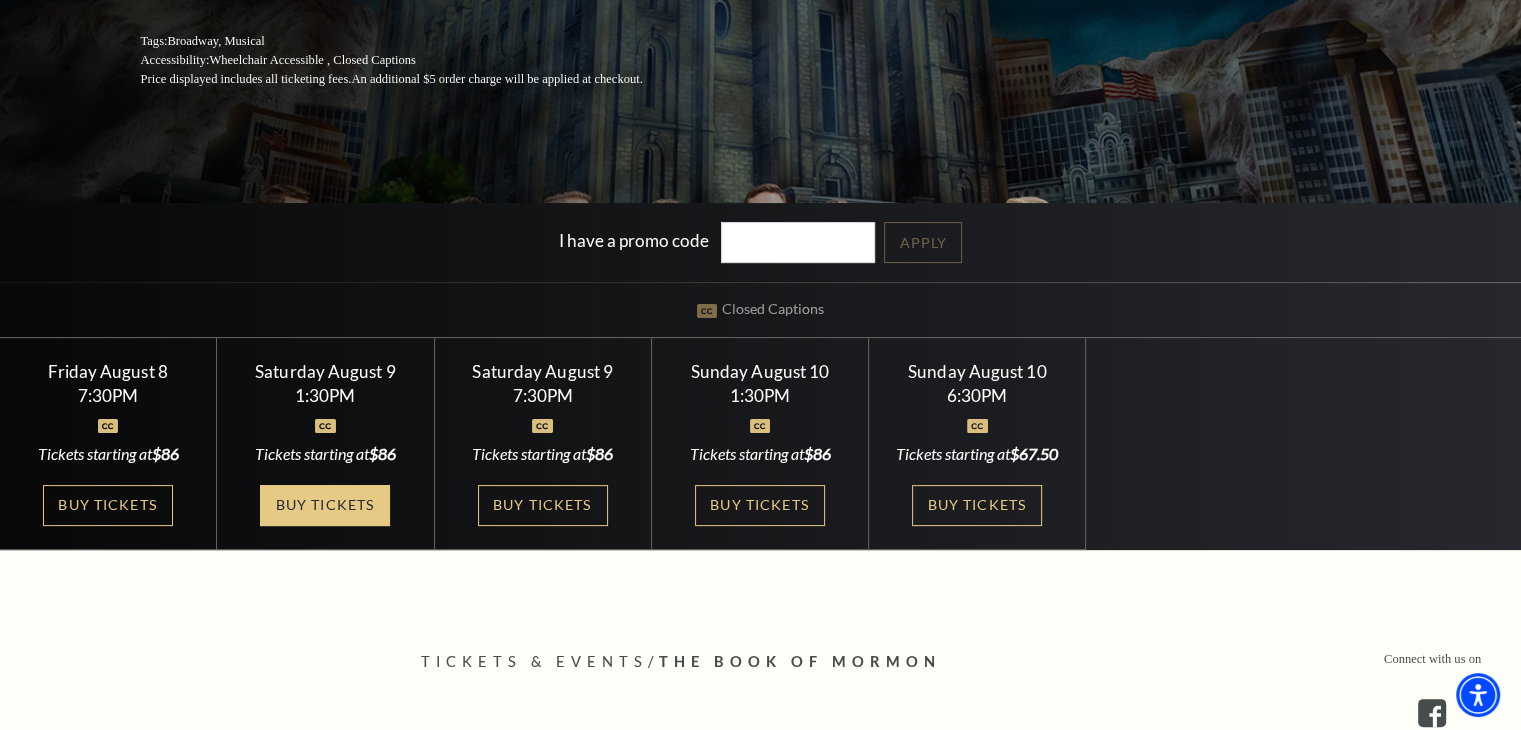 click on "Buy Tickets" at bounding box center [325, 505] 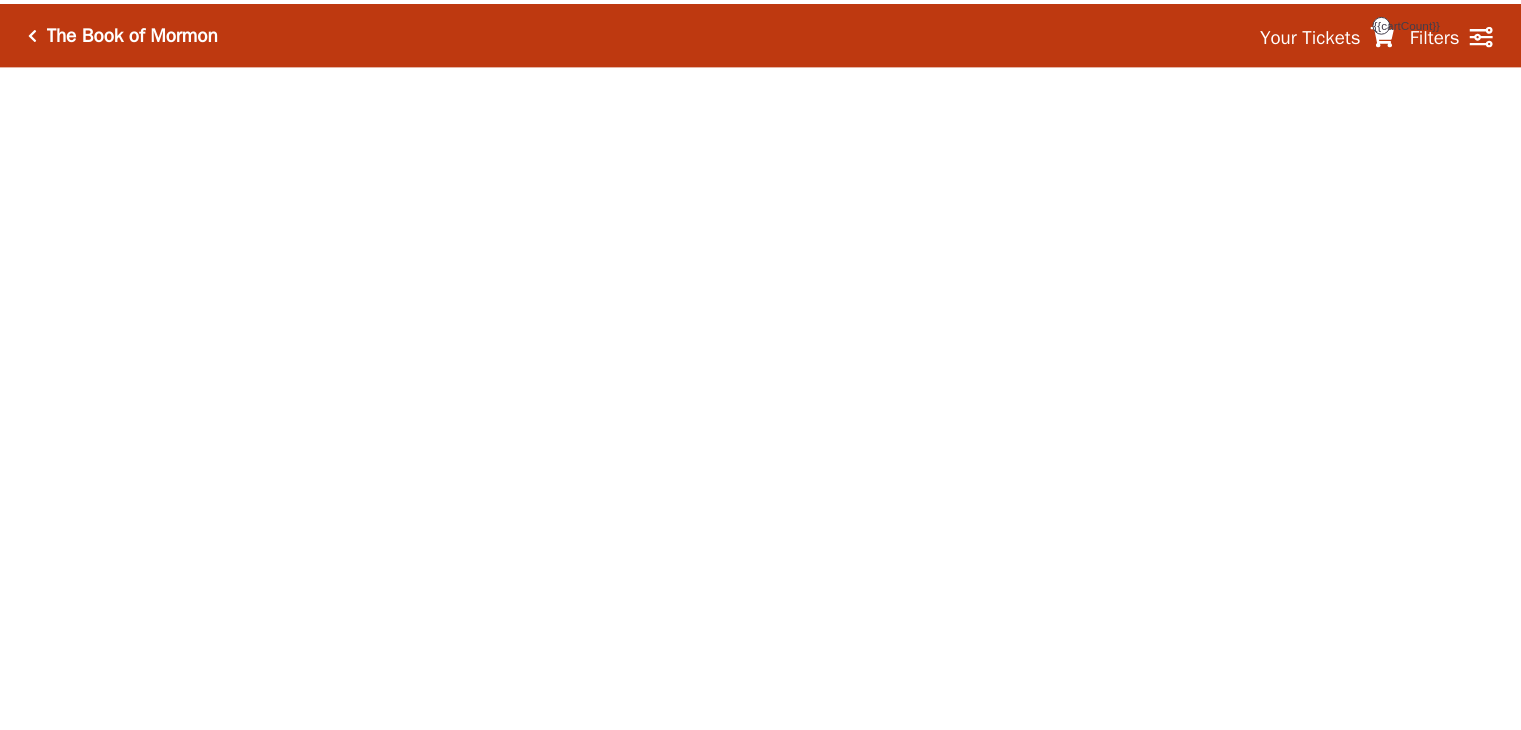 scroll, scrollTop: 0, scrollLeft: 0, axis: both 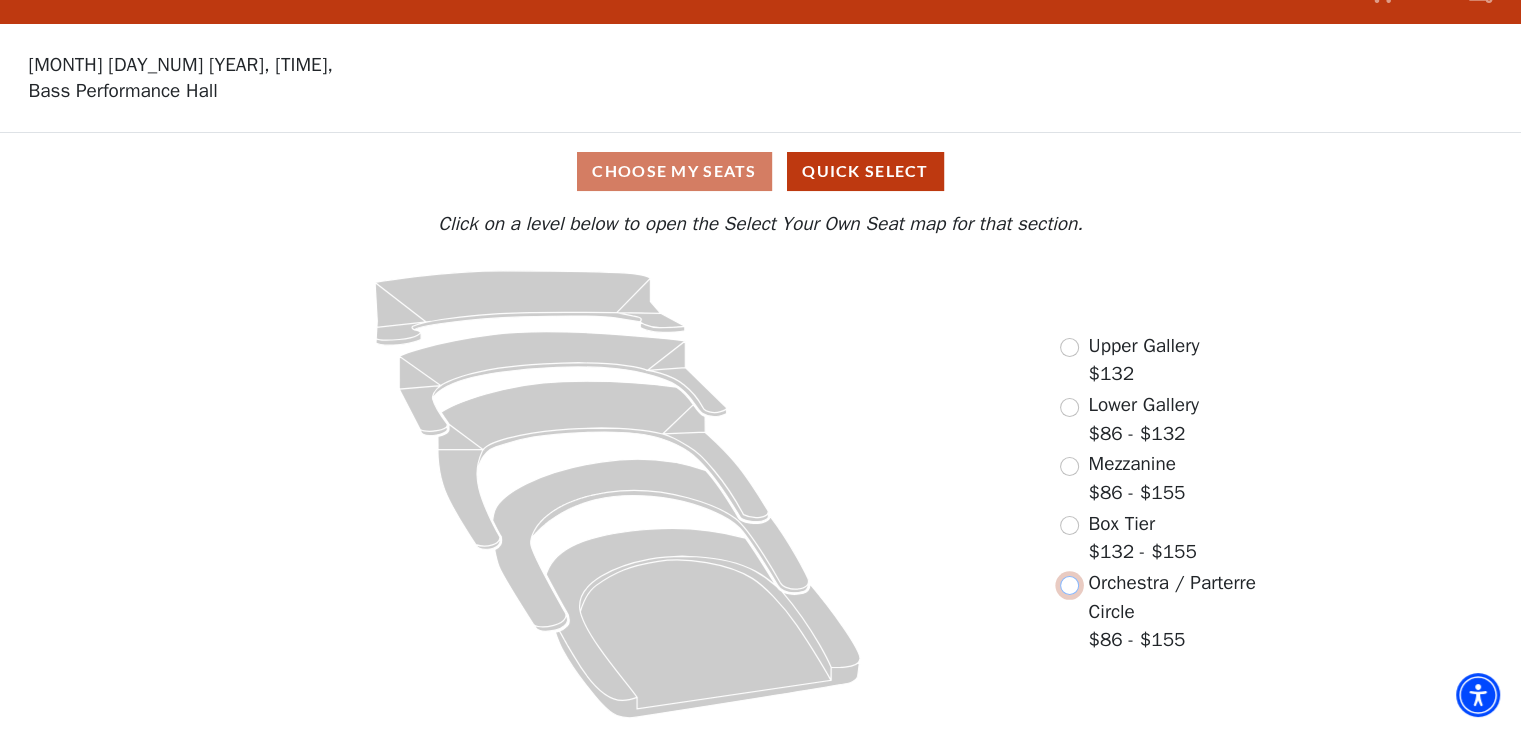 click at bounding box center (1069, 585) 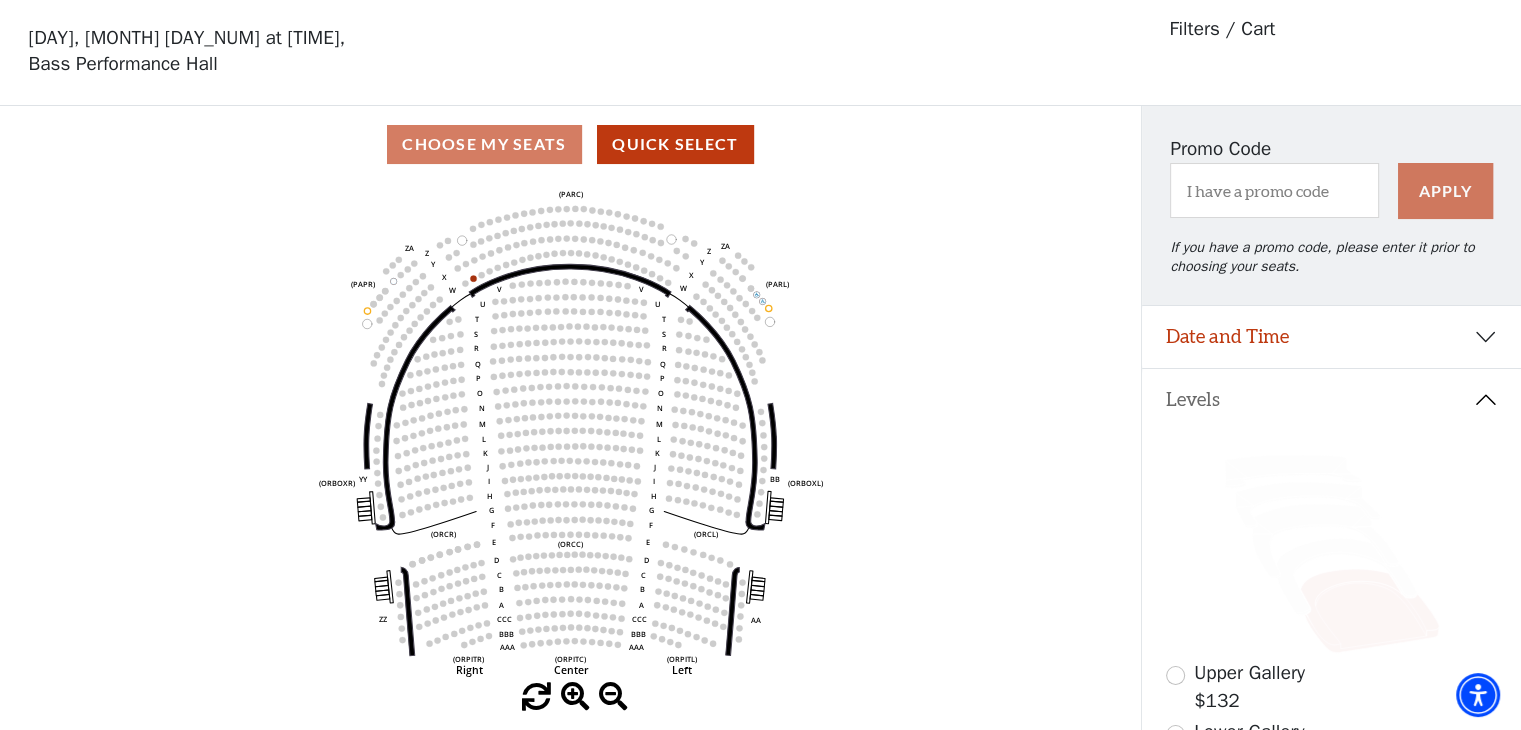scroll, scrollTop: 92, scrollLeft: 0, axis: vertical 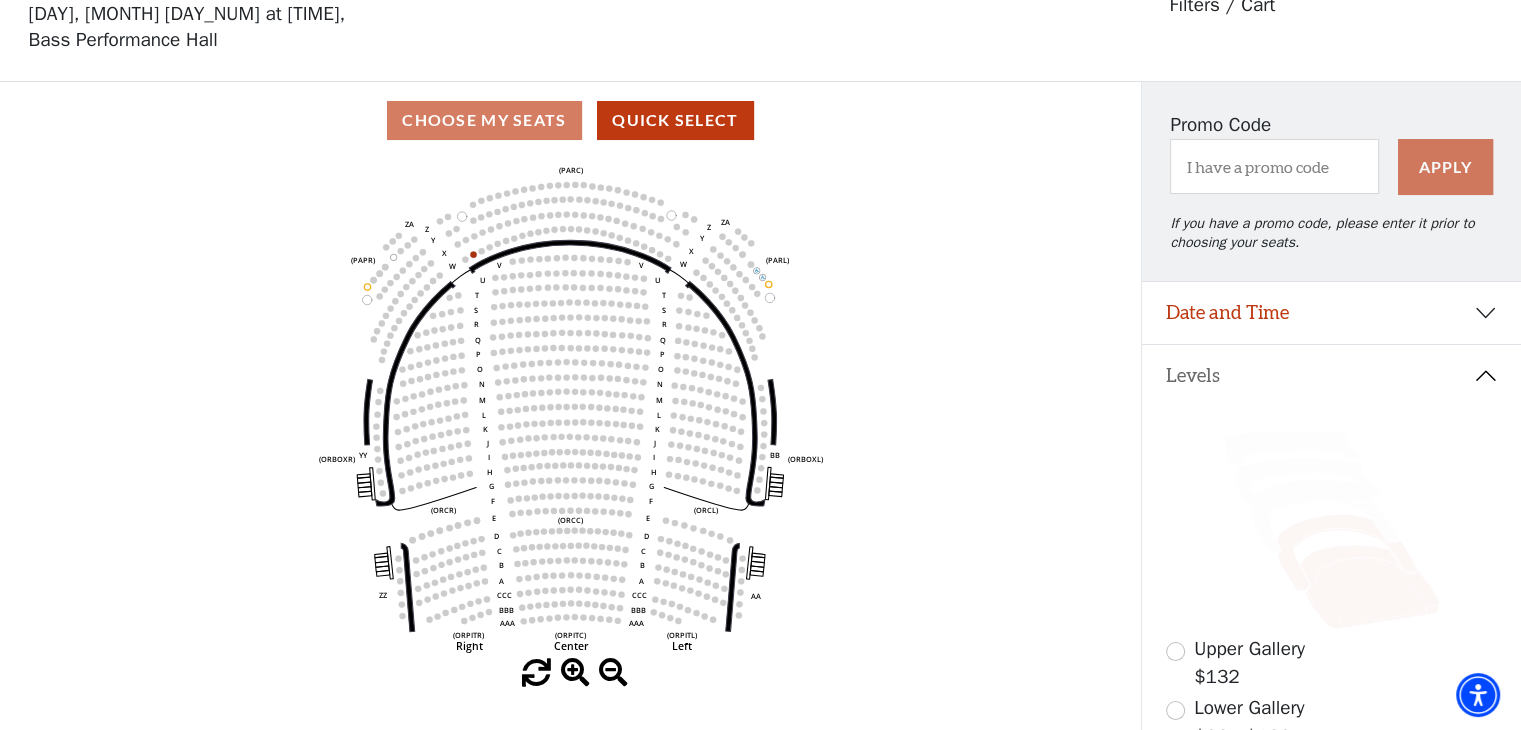 click 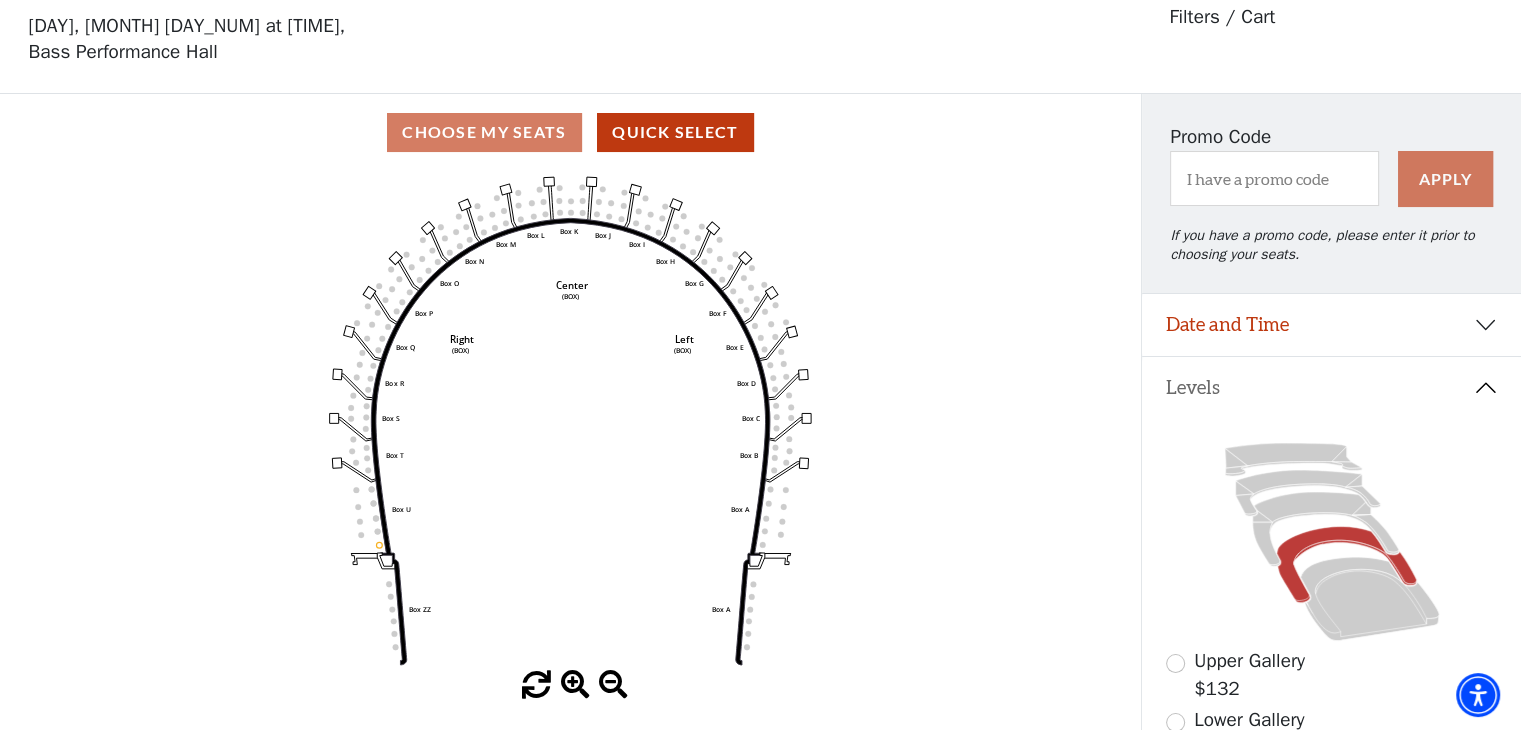scroll, scrollTop: 92, scrollLeft: 0, axis: vertical 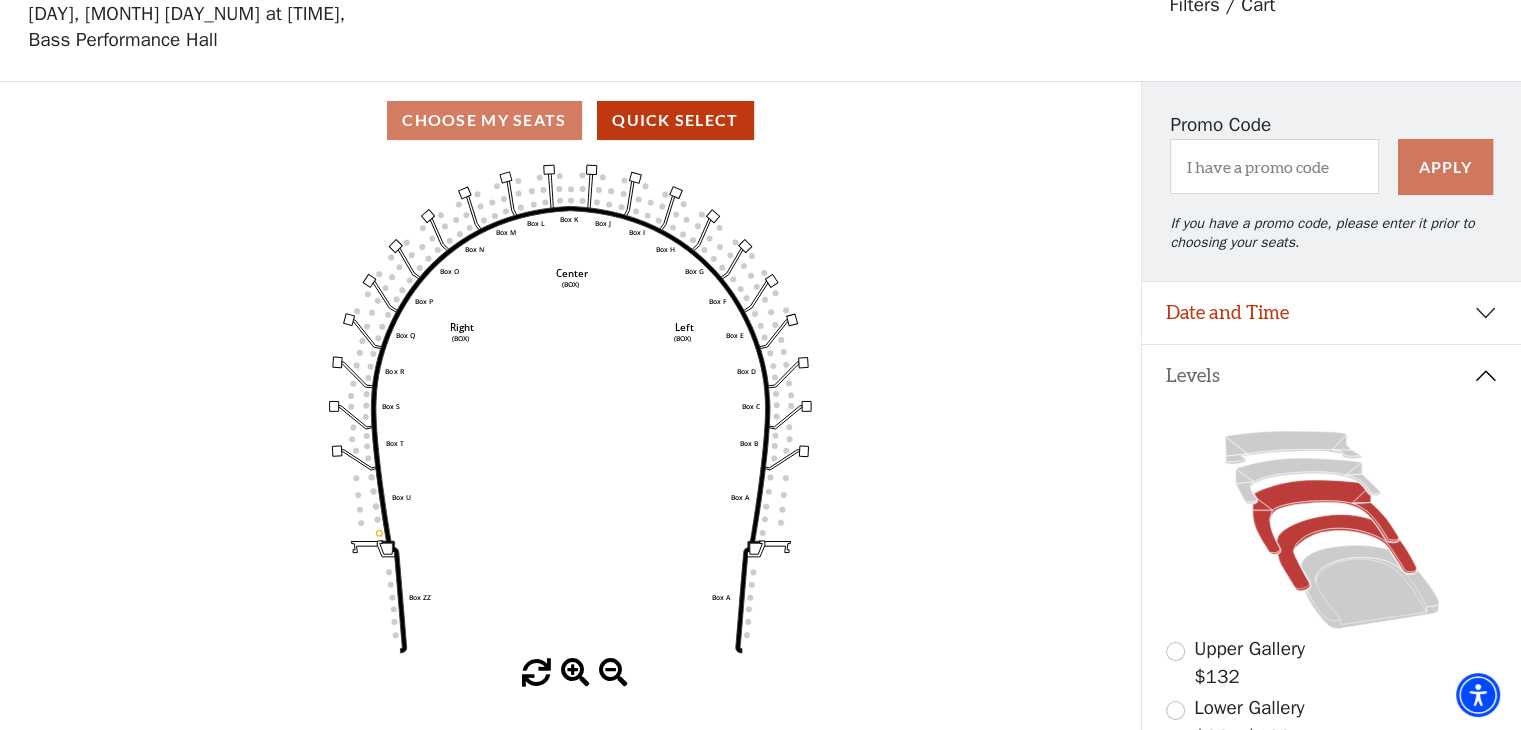 click 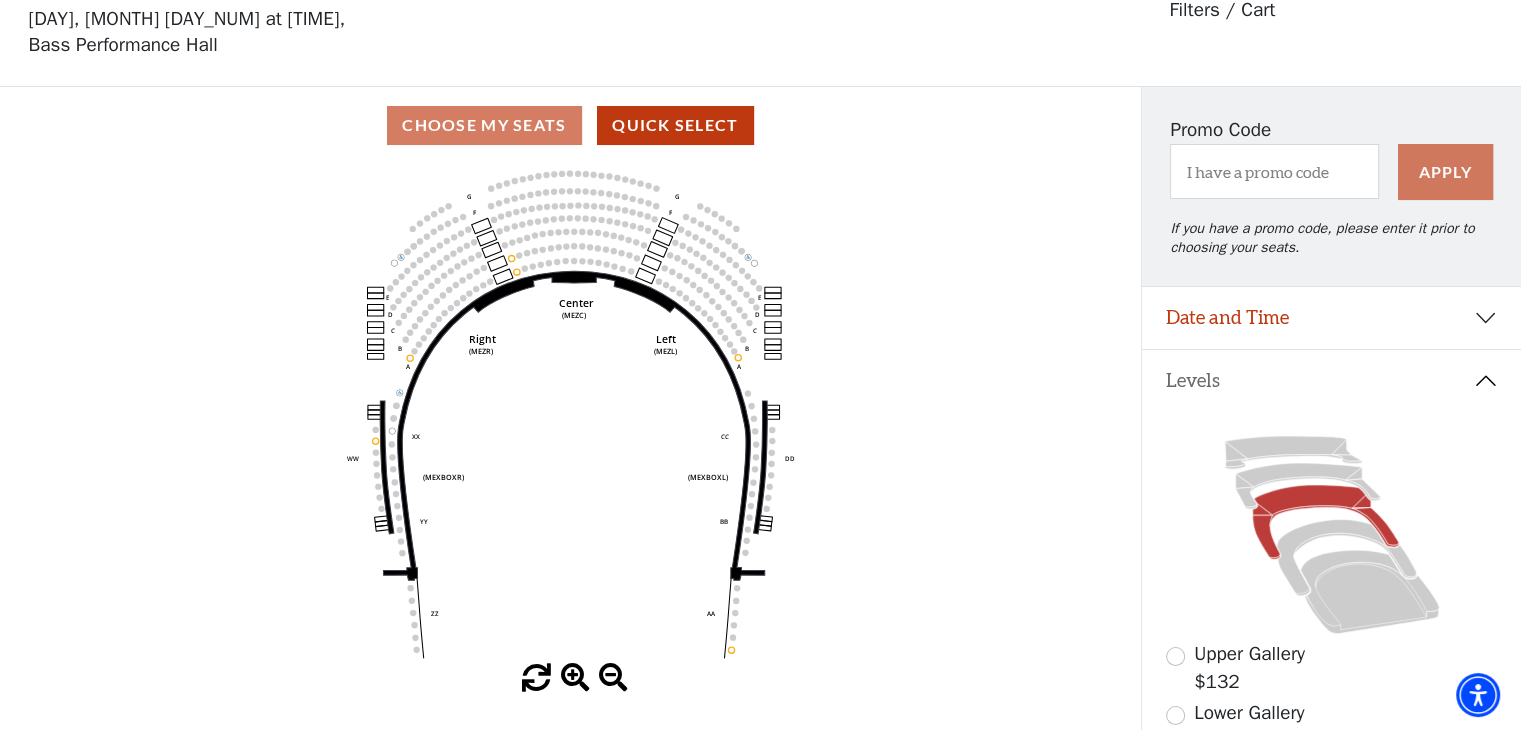 scroll, scrollTop: 92, scrollLeft: 0, axis: vertical 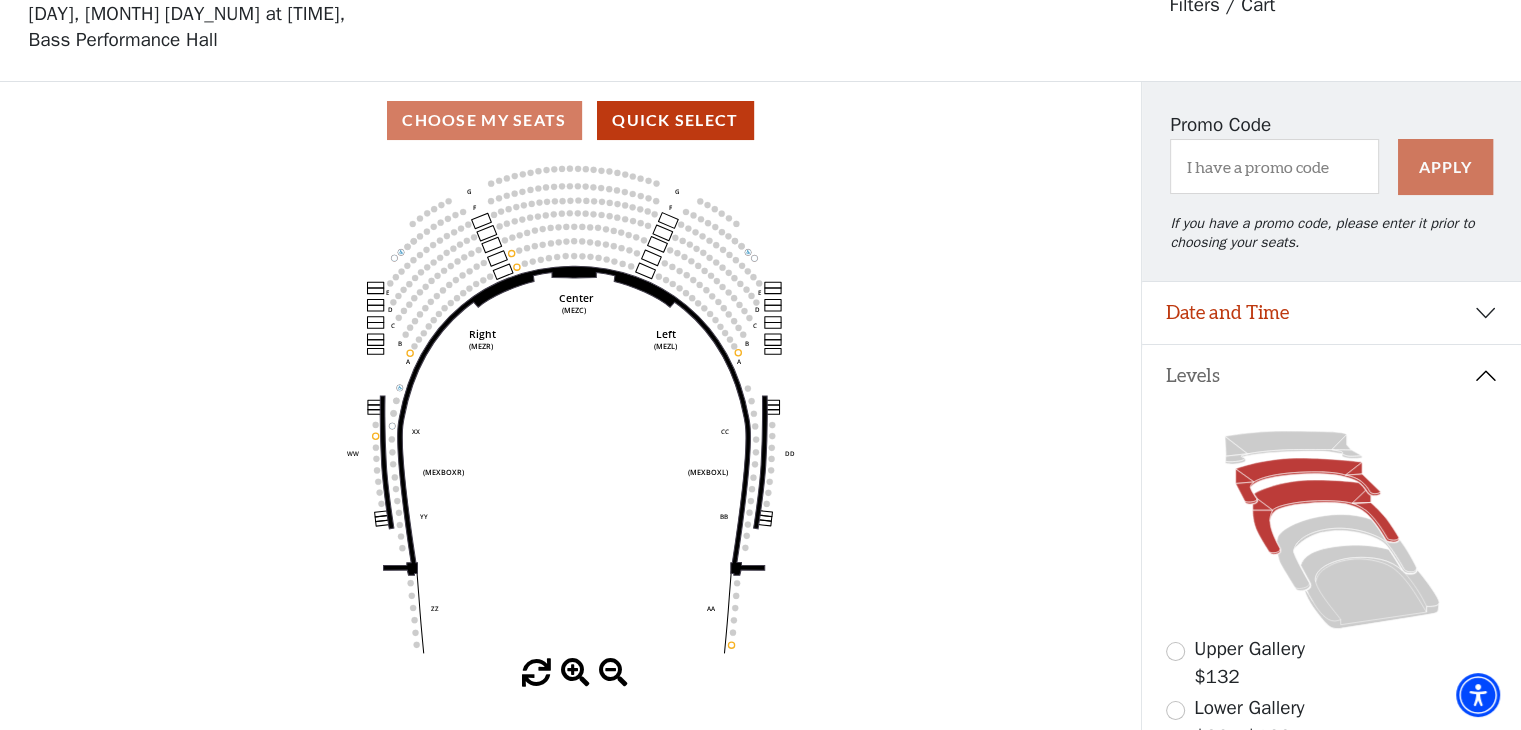 click 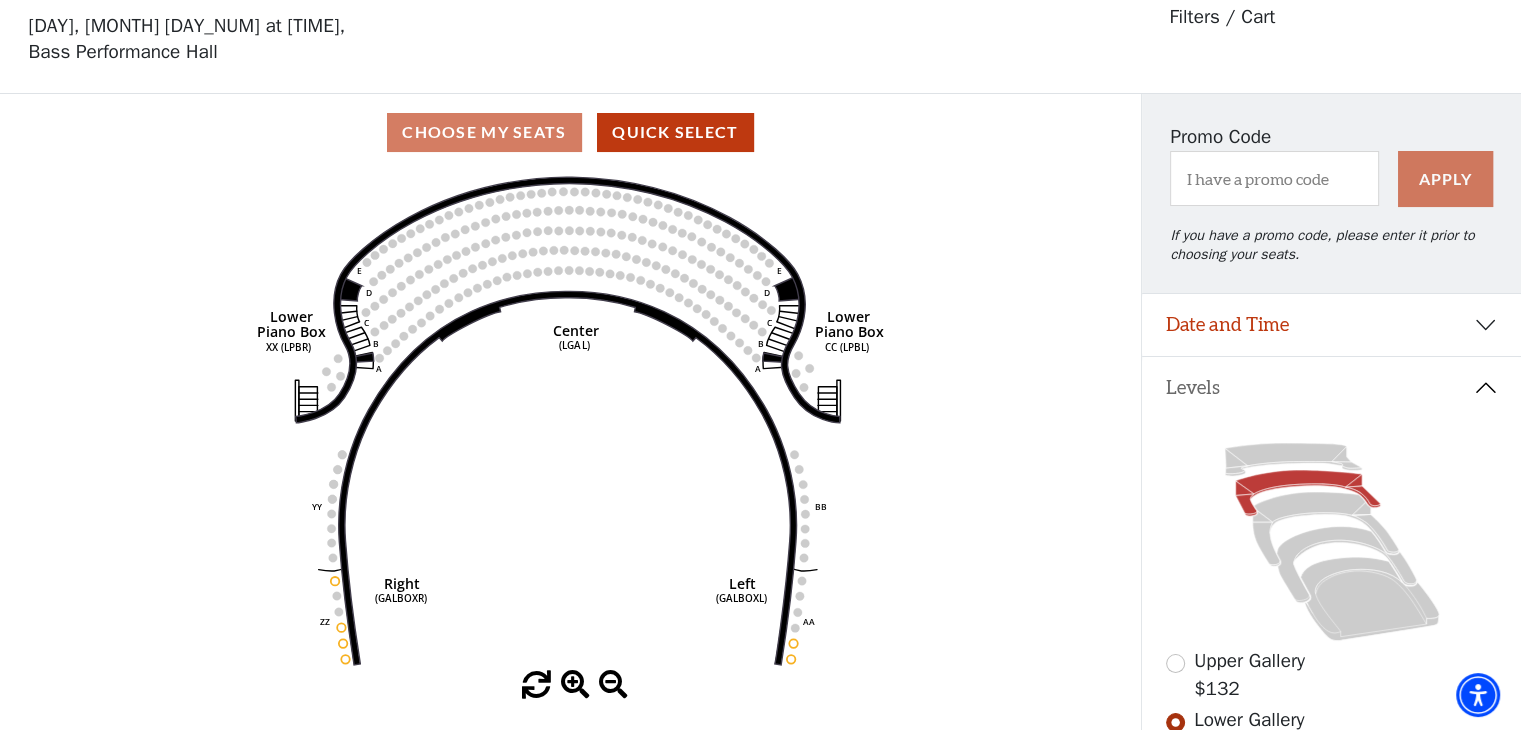 scroll, scrollTop: 92, scrollLeft: 0, axis: vertical 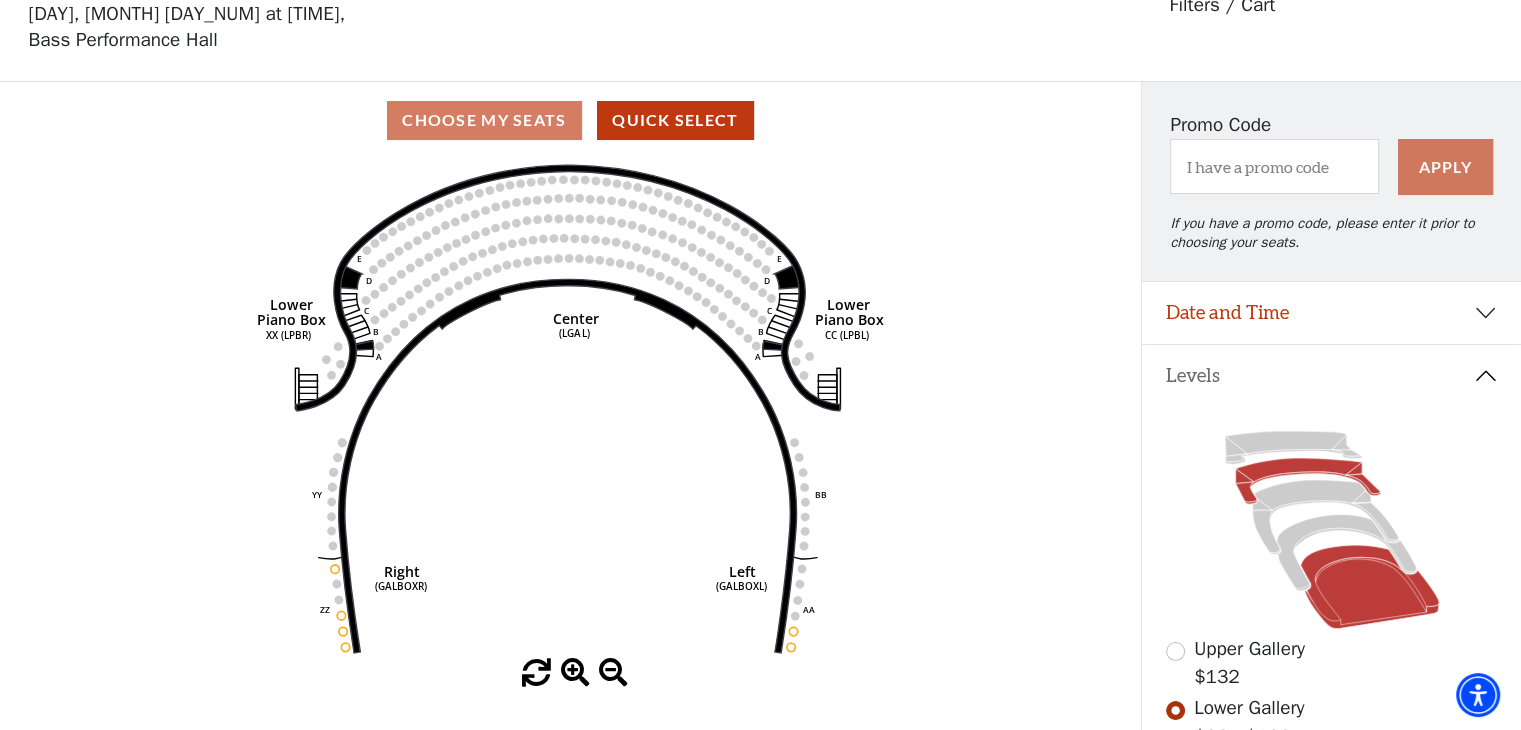 click 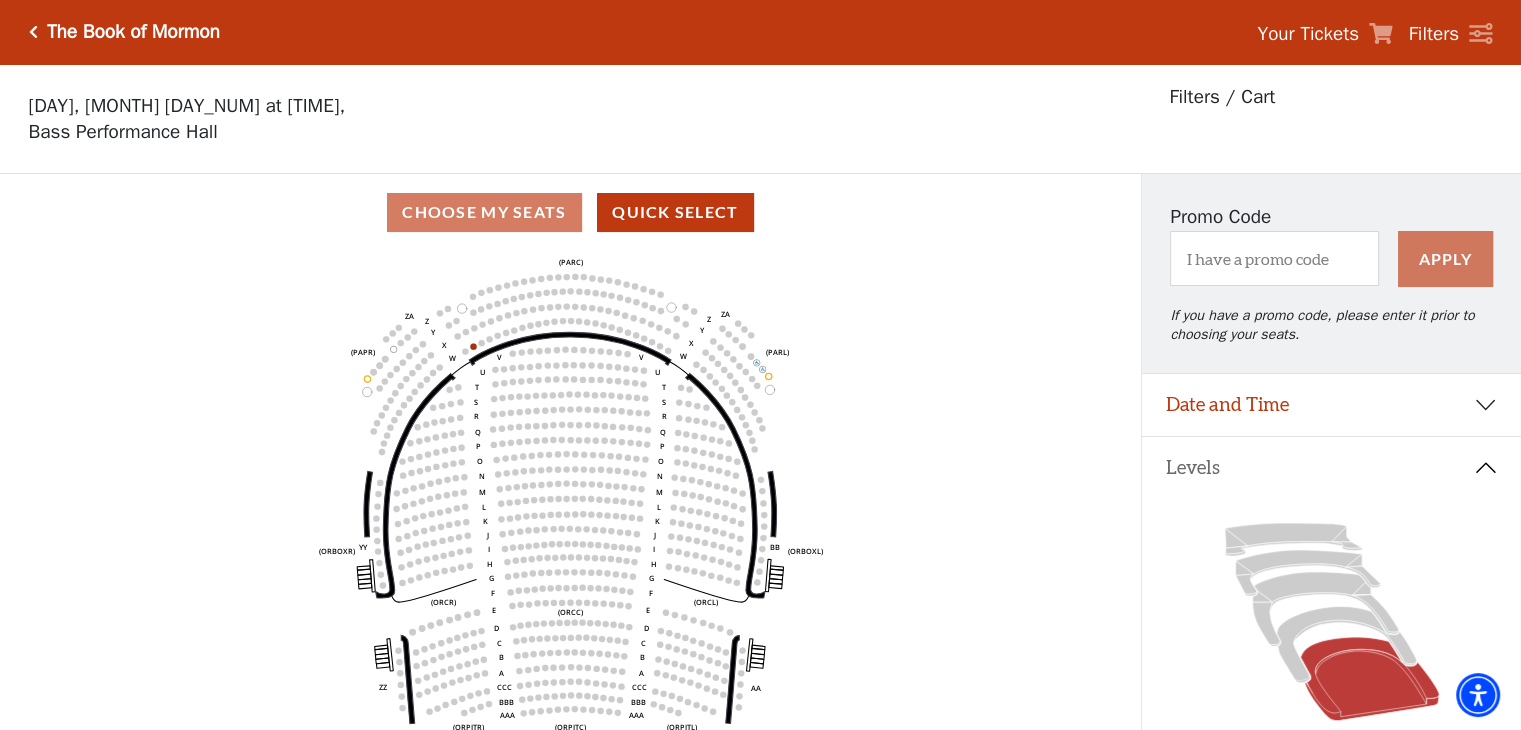 scroll, scrollTop: 92, scrollLeft: 0, axis: vertical 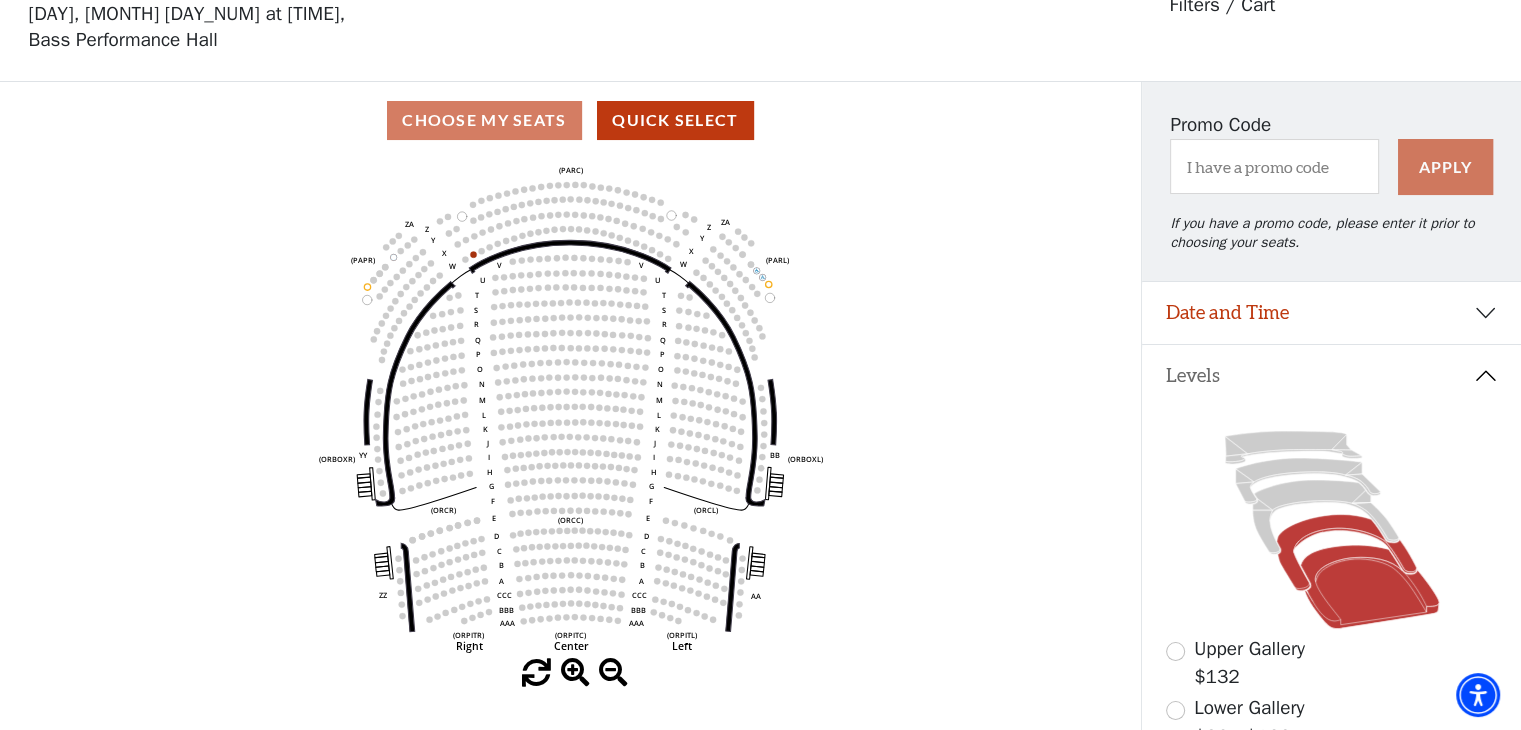 click 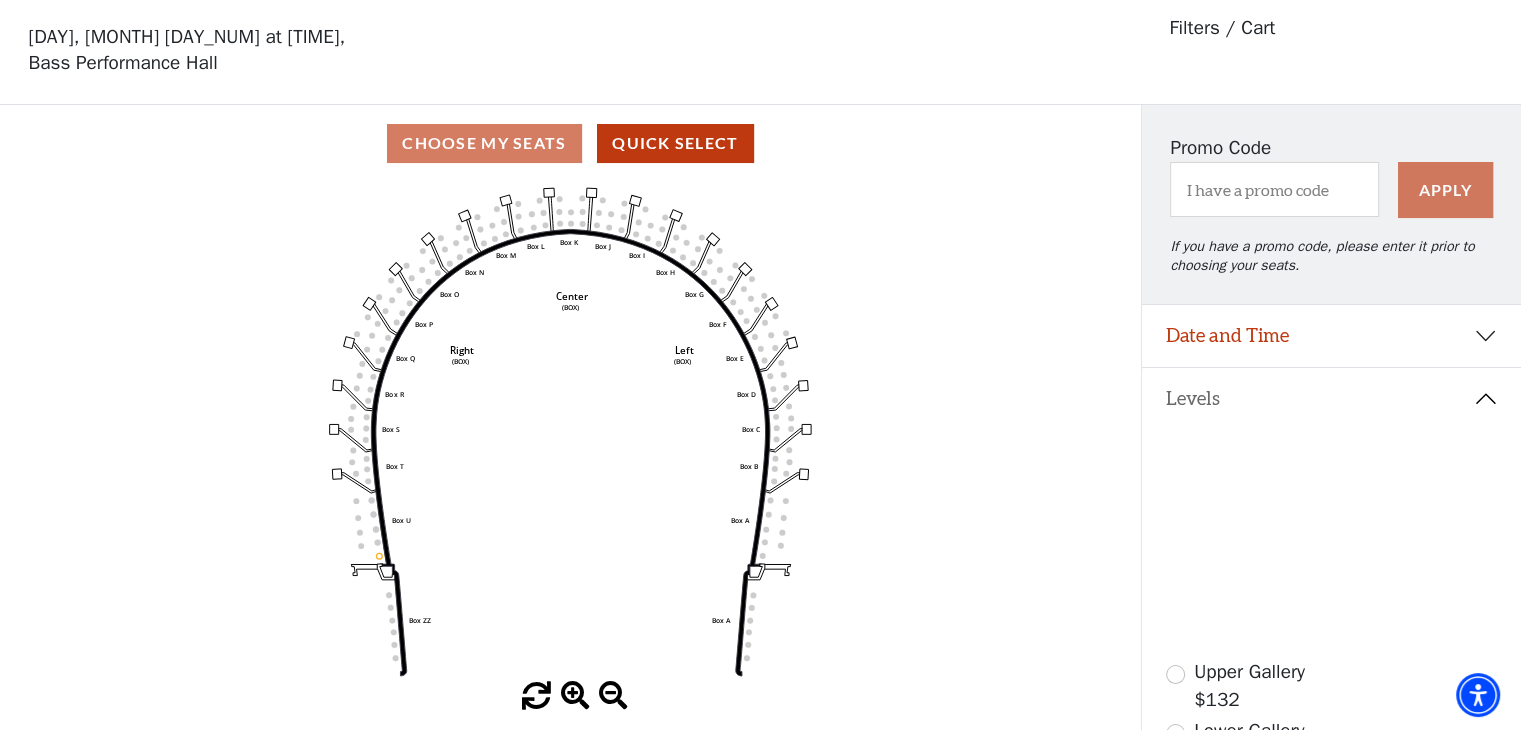 scroll, scrollTop: 92, scrollLeft: 0, axis: vertical 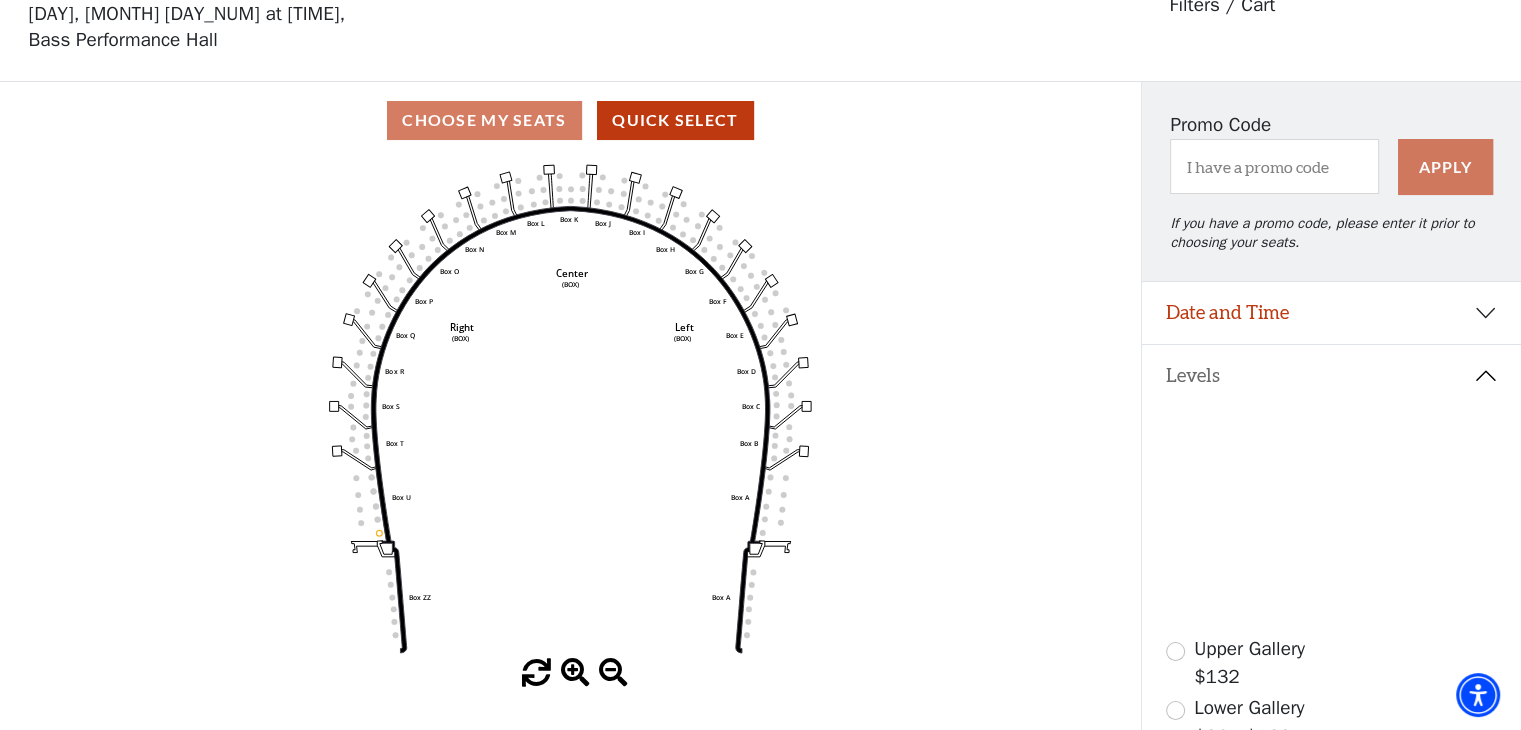 click 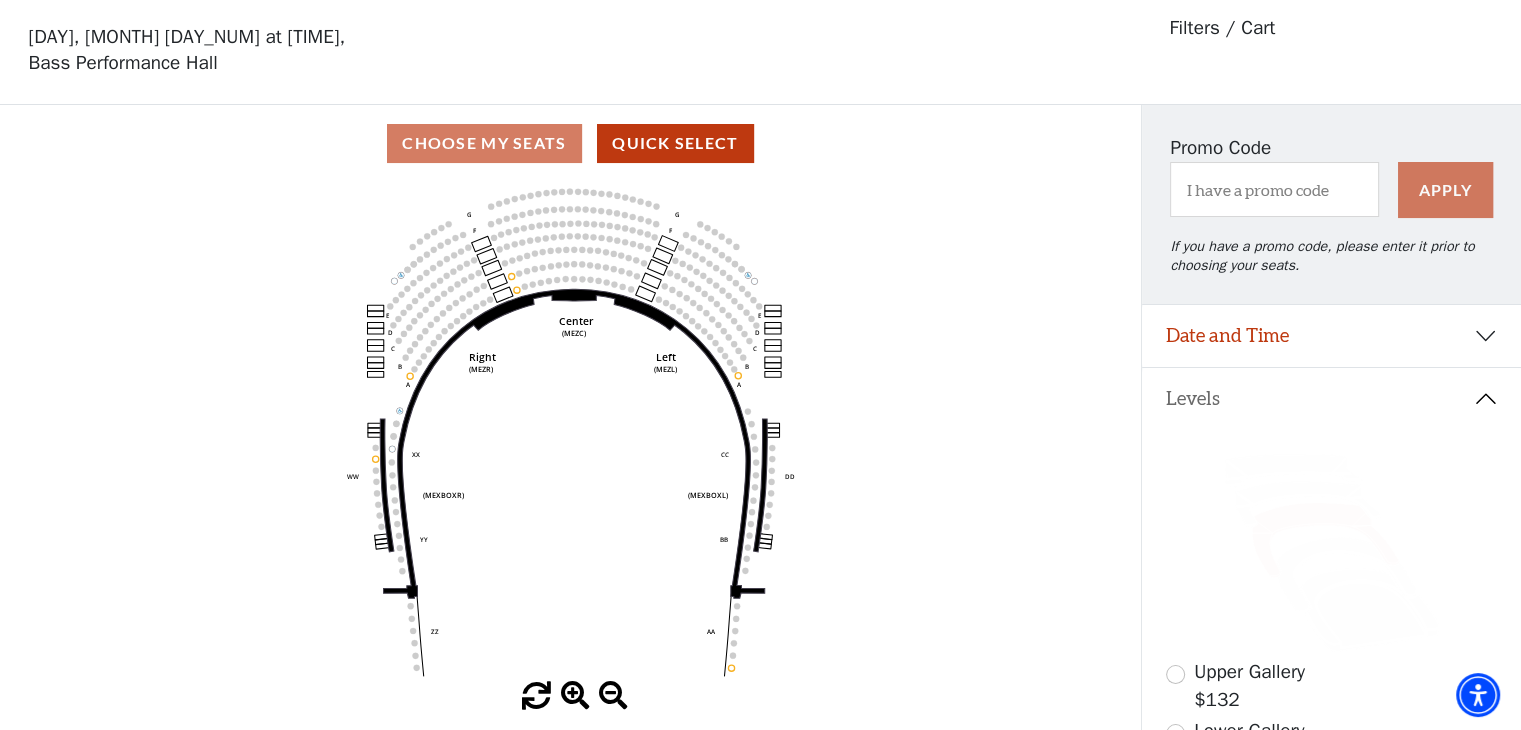 scroll, scrollTop: 92, scrollLeft: 0, axis: vertical 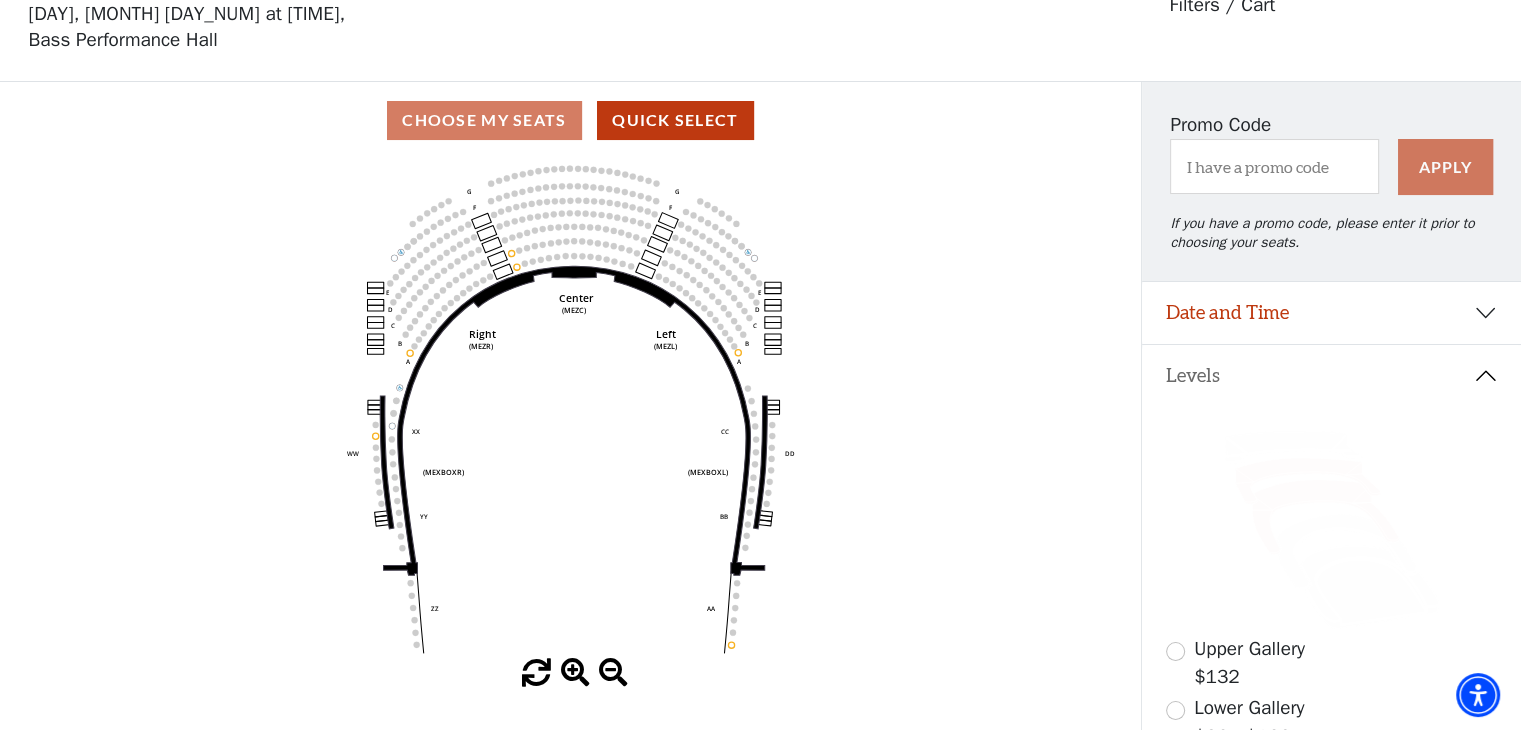 click 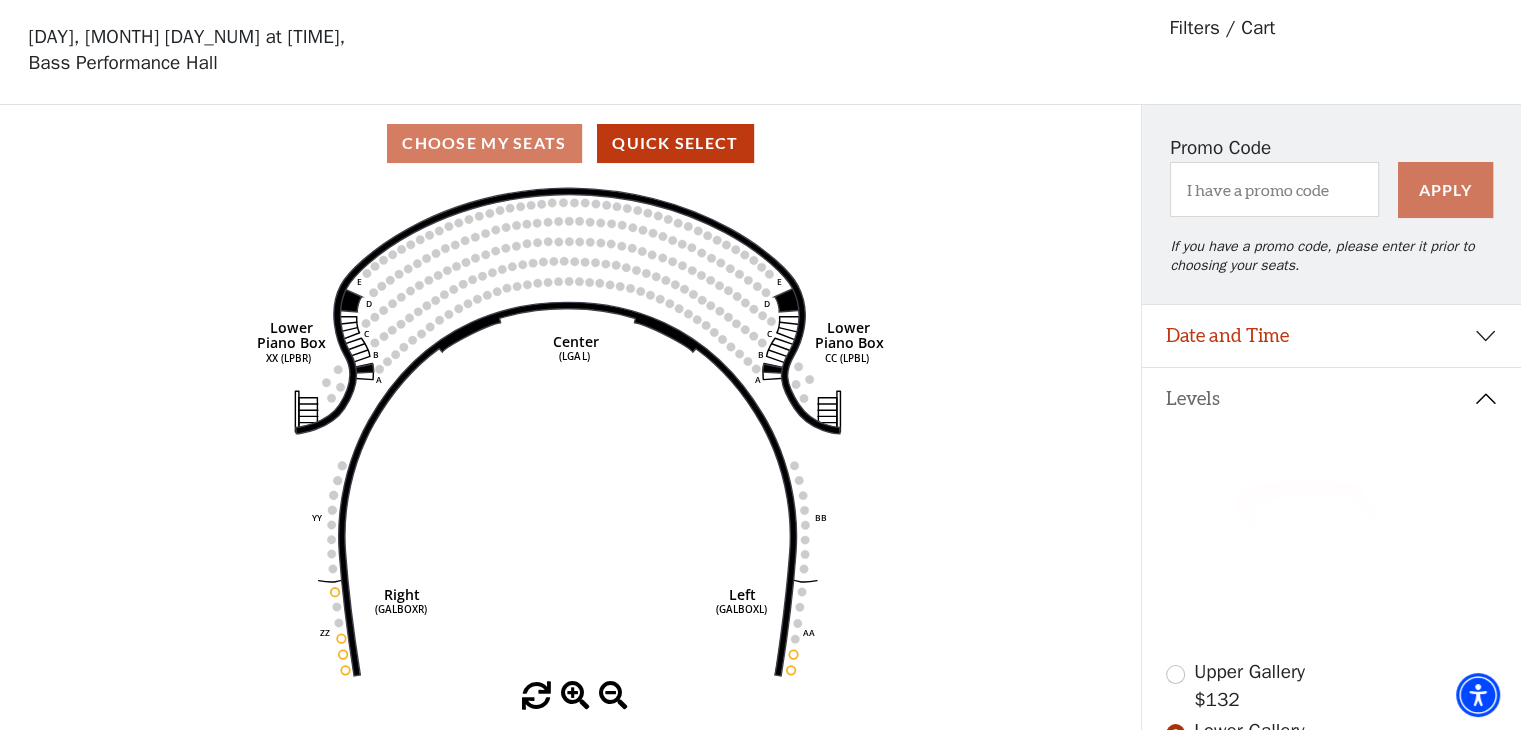 scroll, scrollTop: 92, scrollLeft: 0, axis: vertical 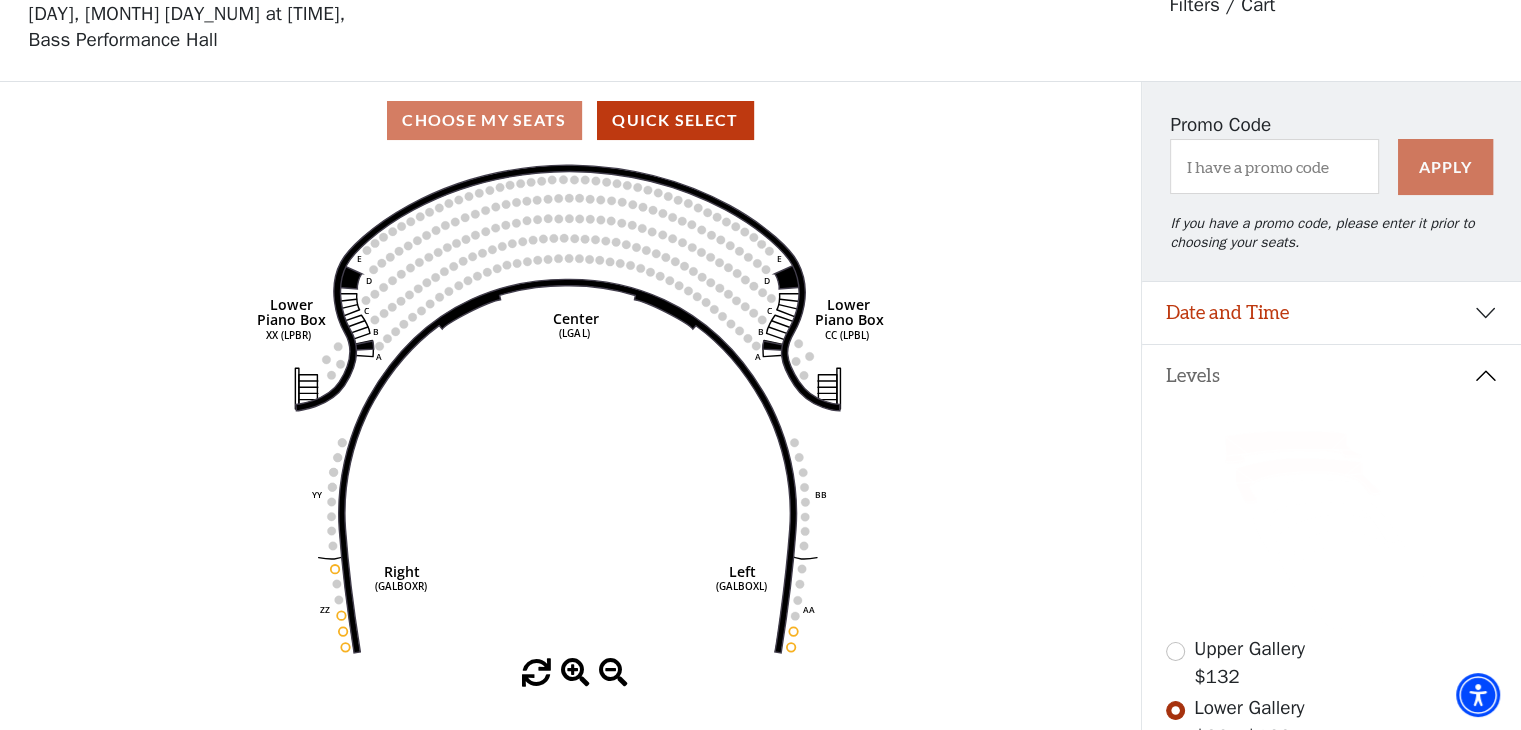click 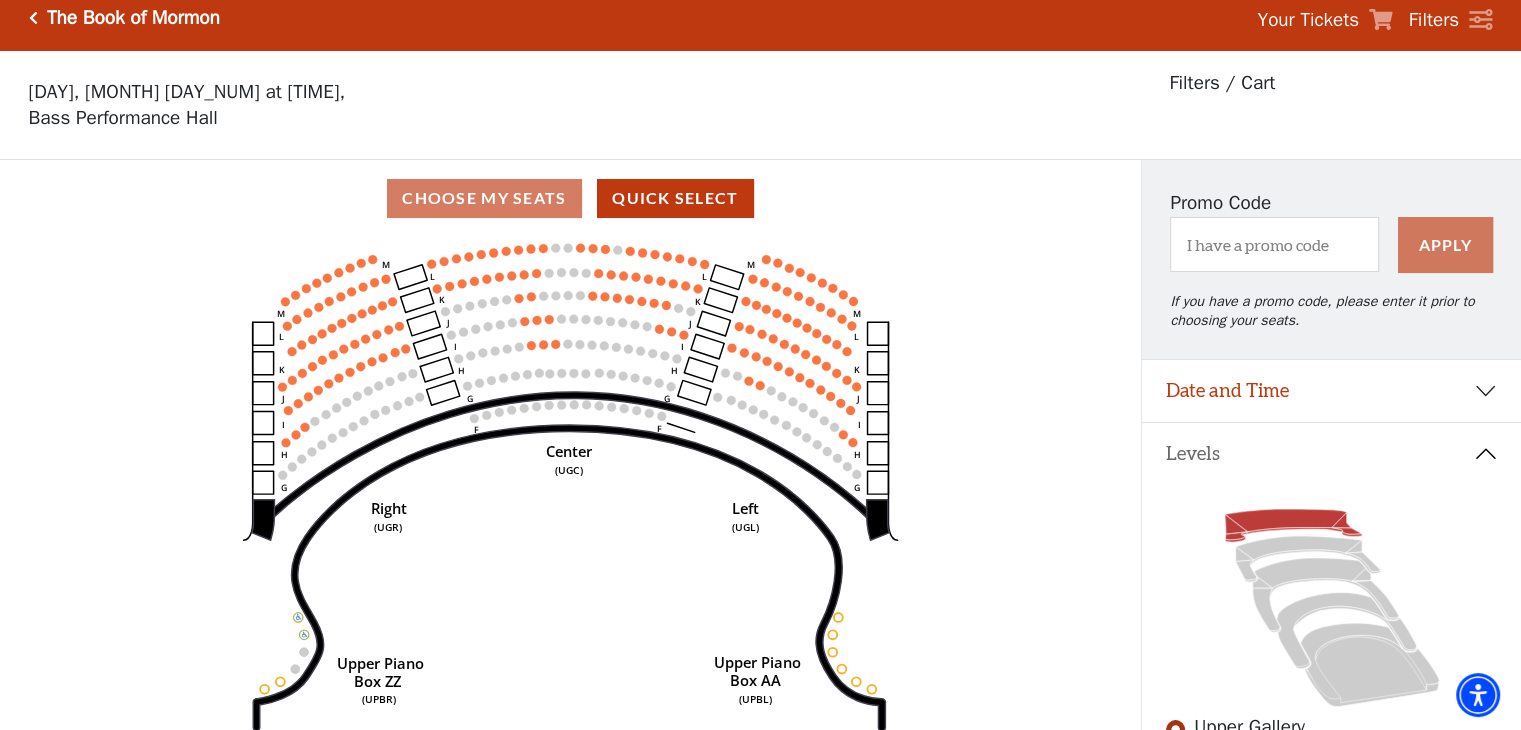 scroll, scrollTop: 0, scrollLeft: 0, axis: both 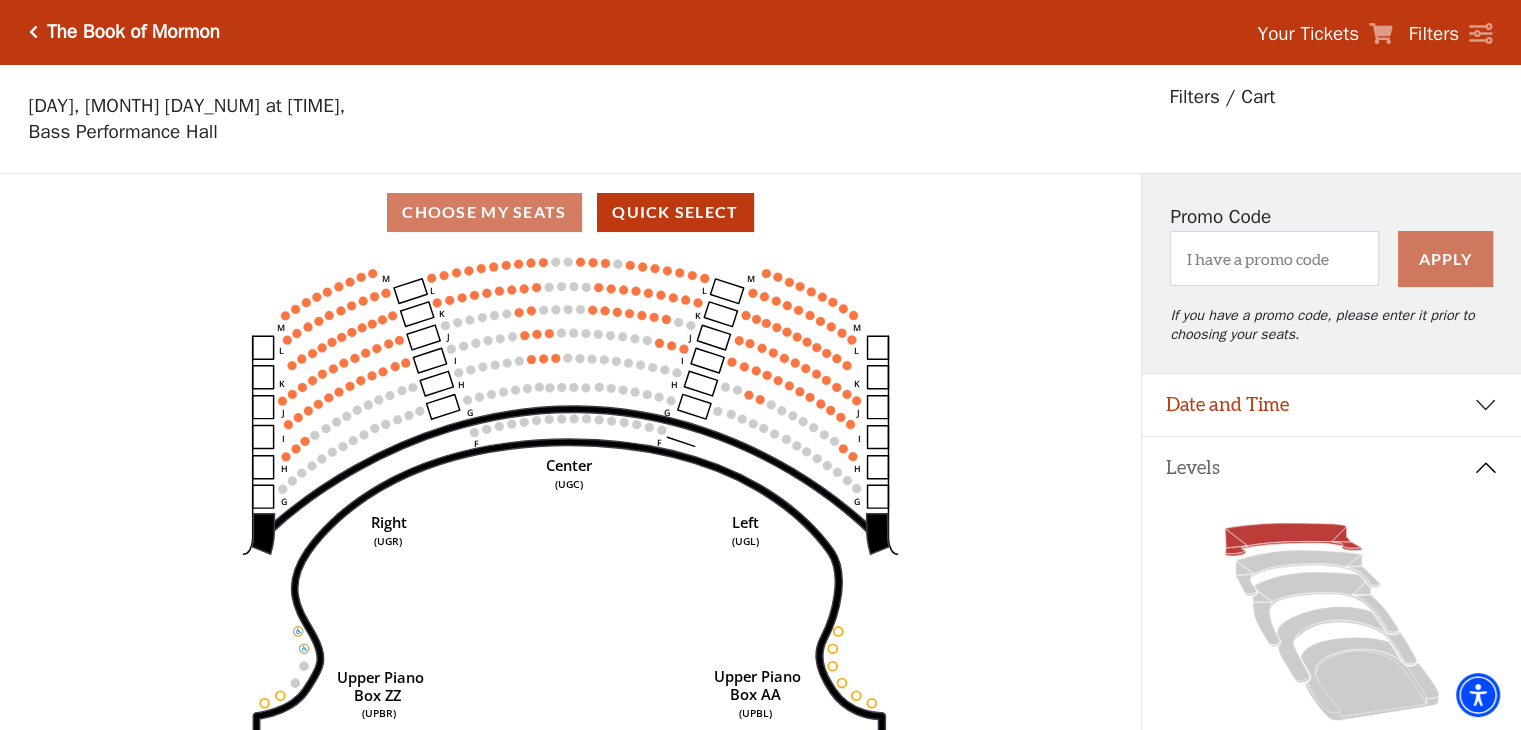 click at bounding box center (33, 32) 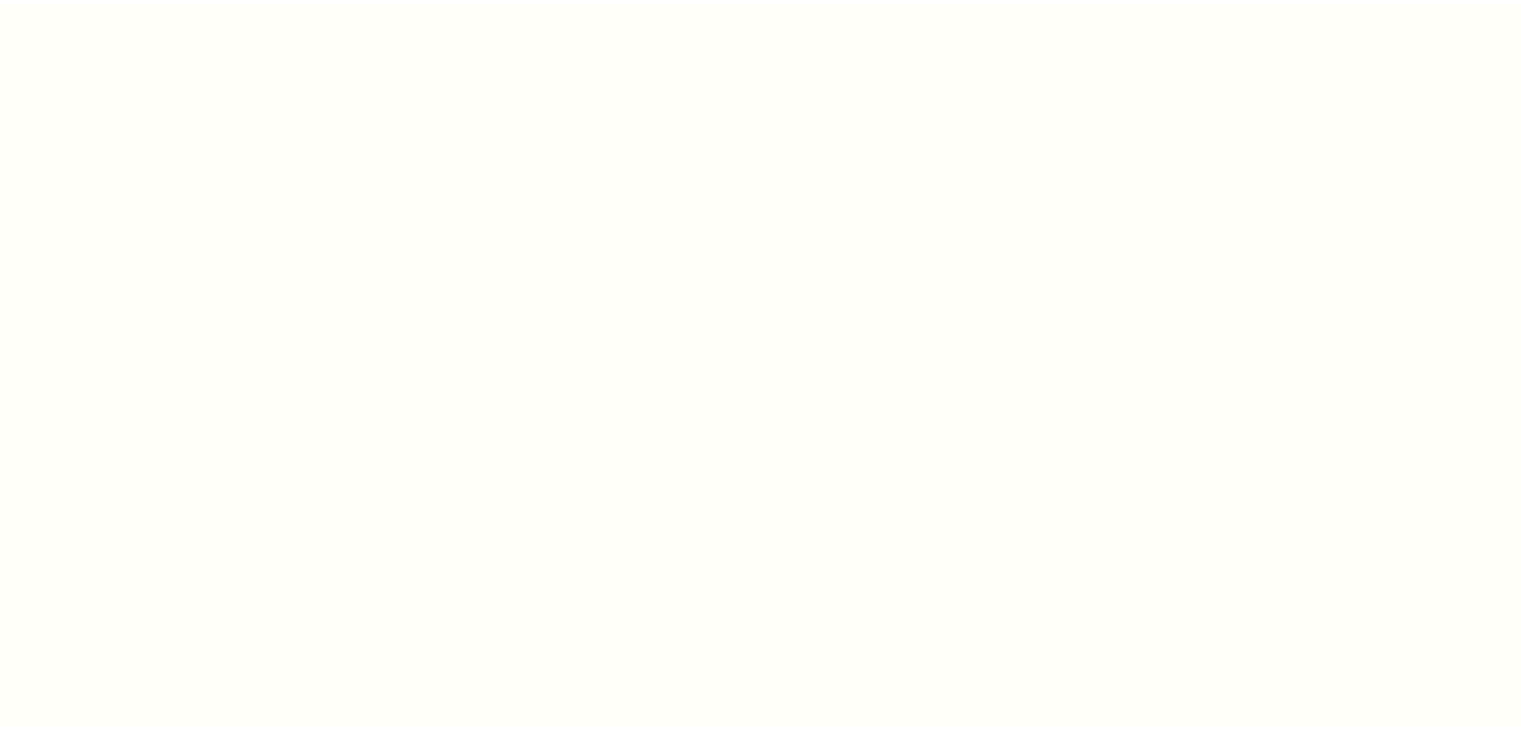 scroll, scrollTop: 0, scrollLeft: 0, axis: both 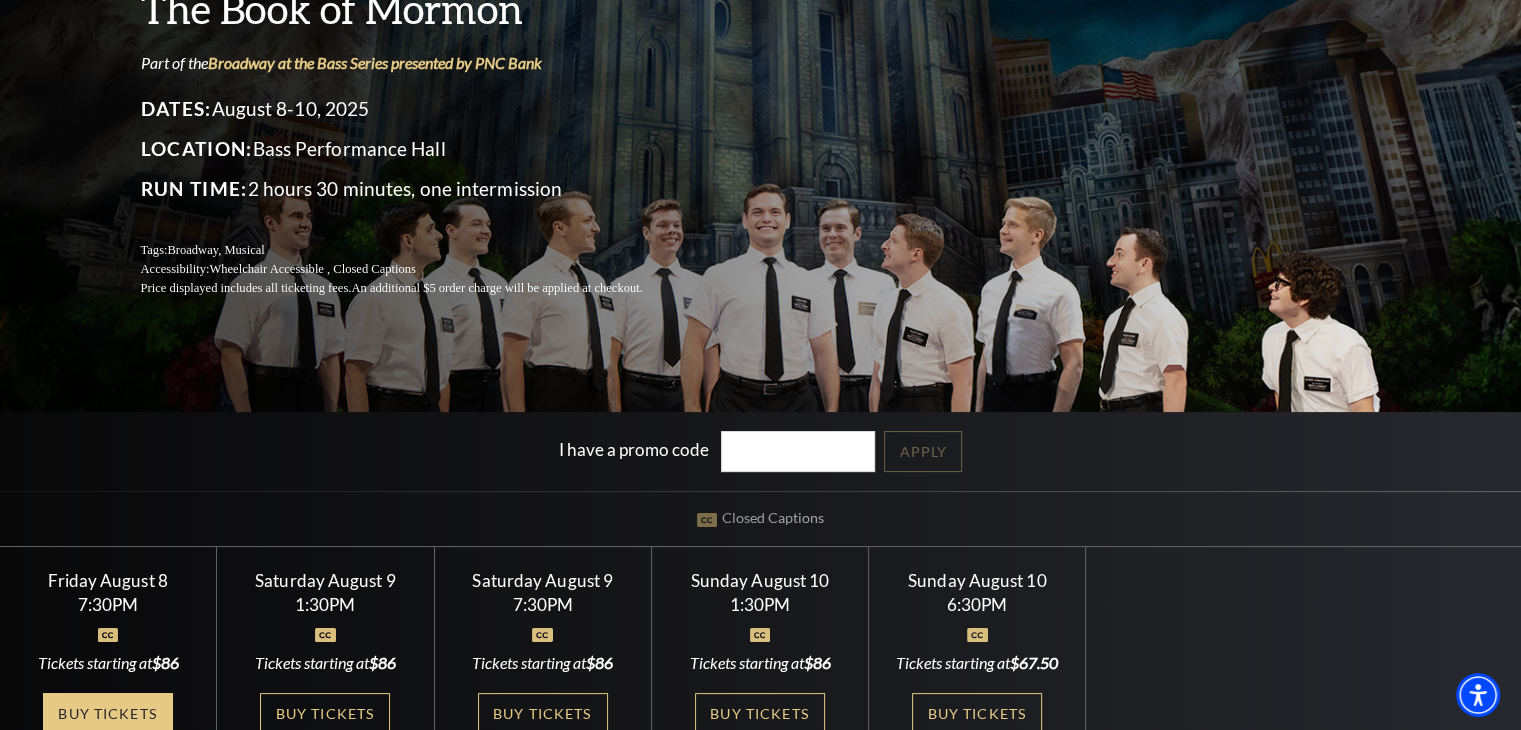 click on "Buy Tickets" at bounding box center (108, 713) 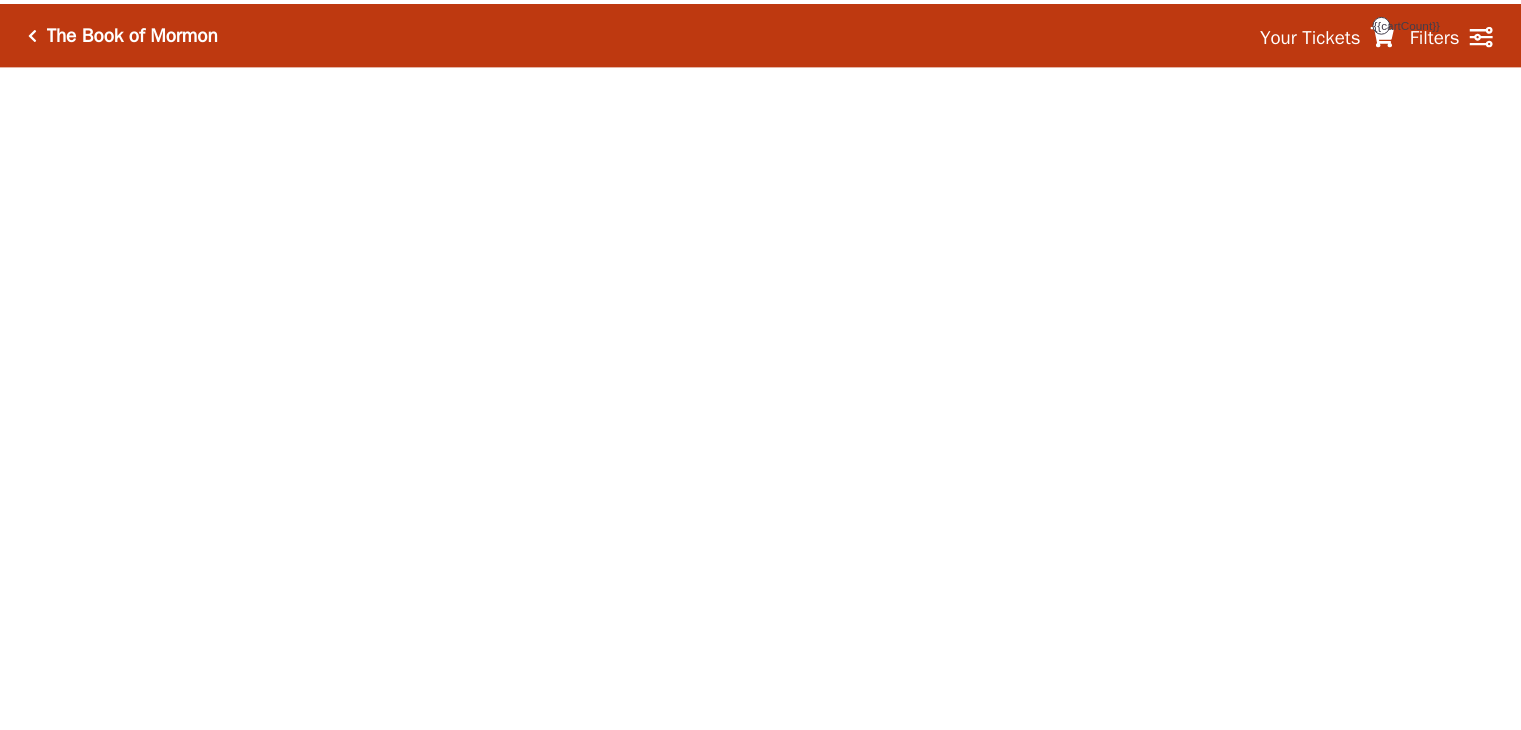 scroll, scrollTop: 0, scrollLeft: 0, axis: both 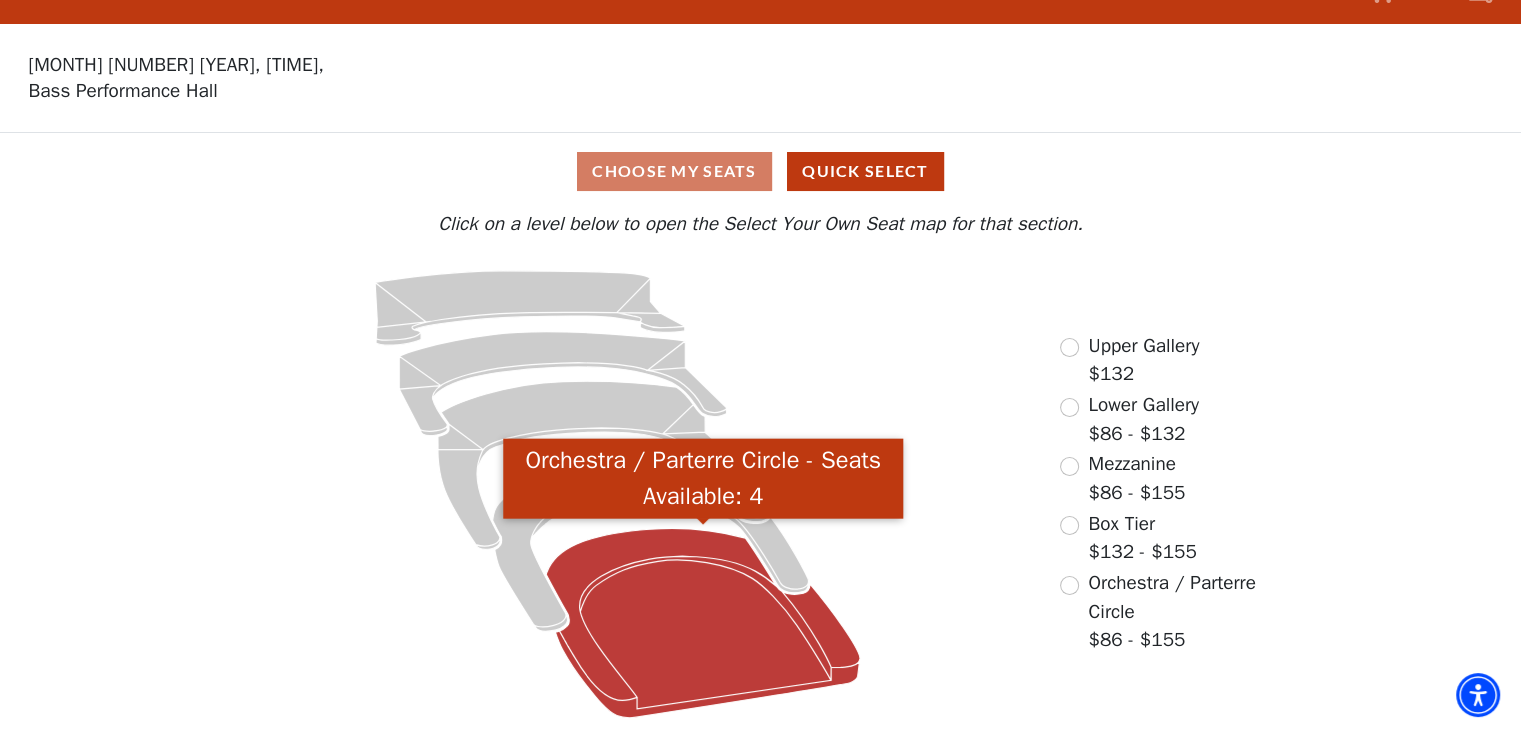click 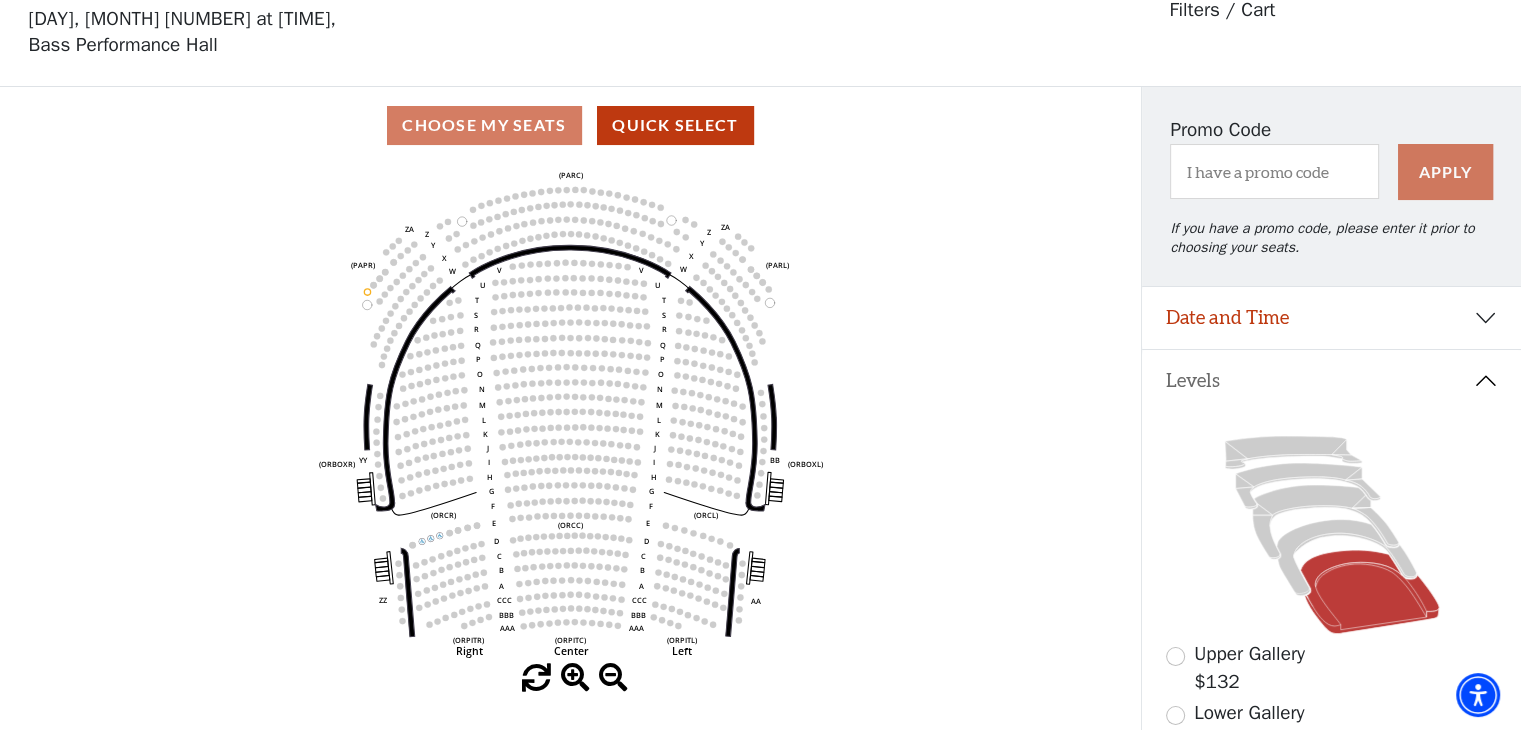 scroll, scrollTop: 92, scrollLeft: 0, axis: vertical 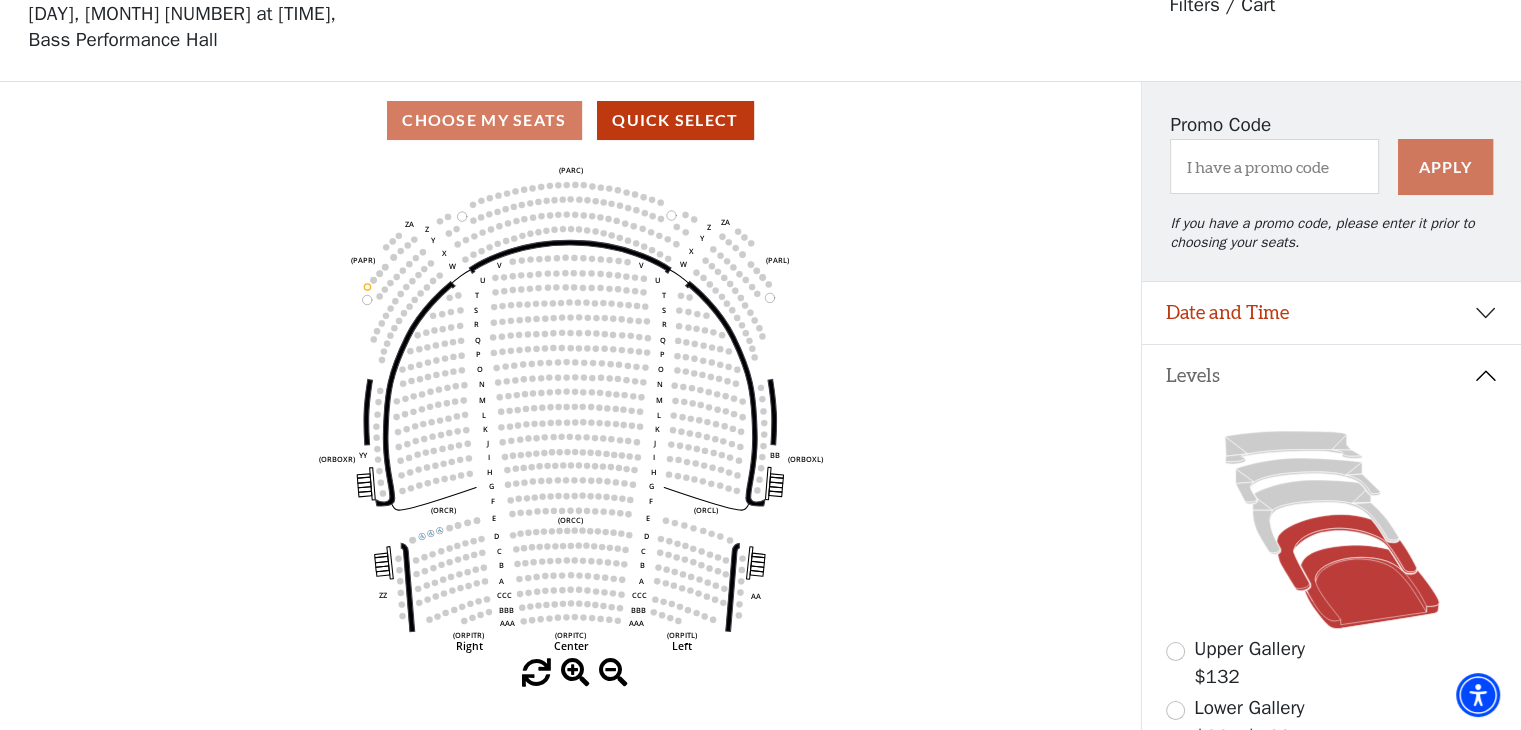 click 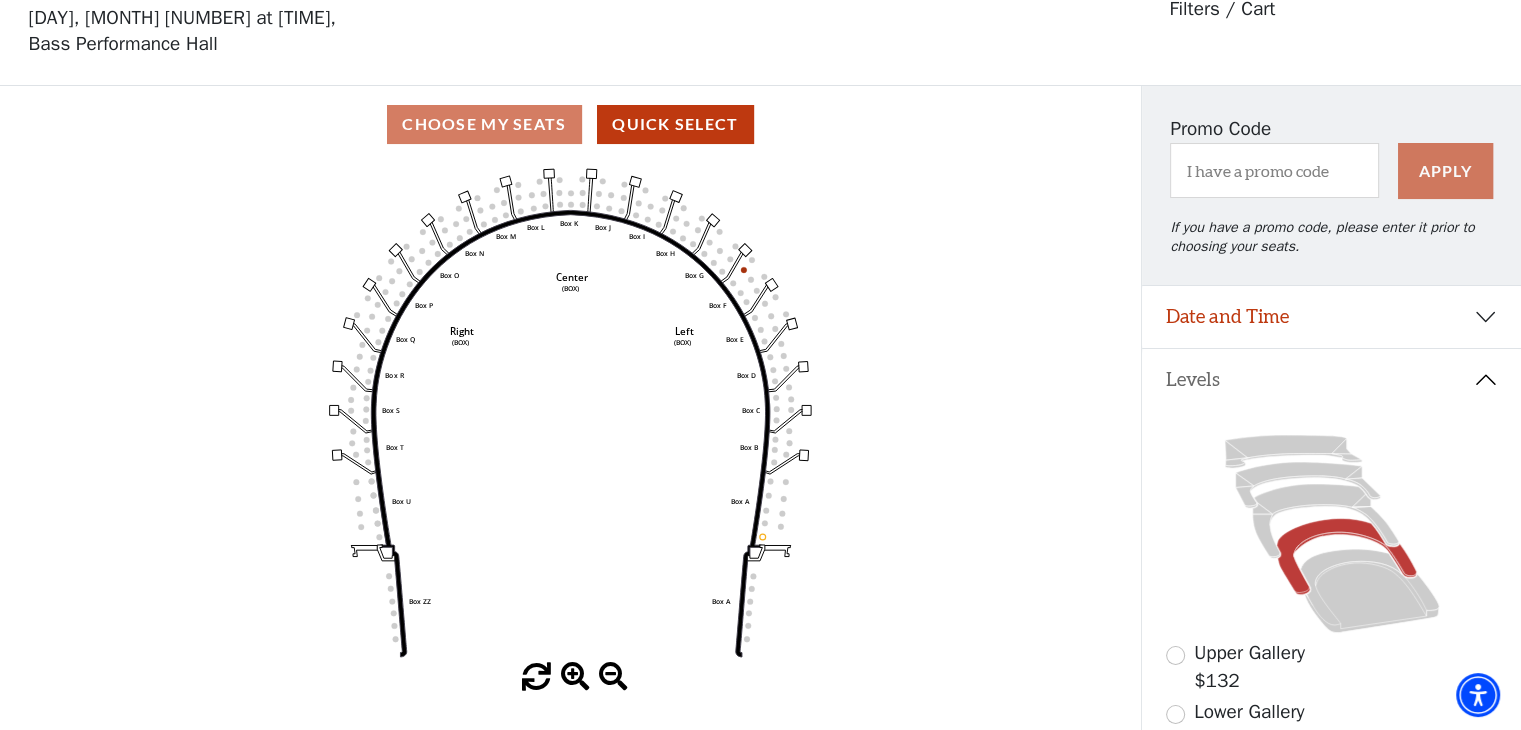 scroll, scrollTop: 92, scrollLeft: 0, axis: vertical 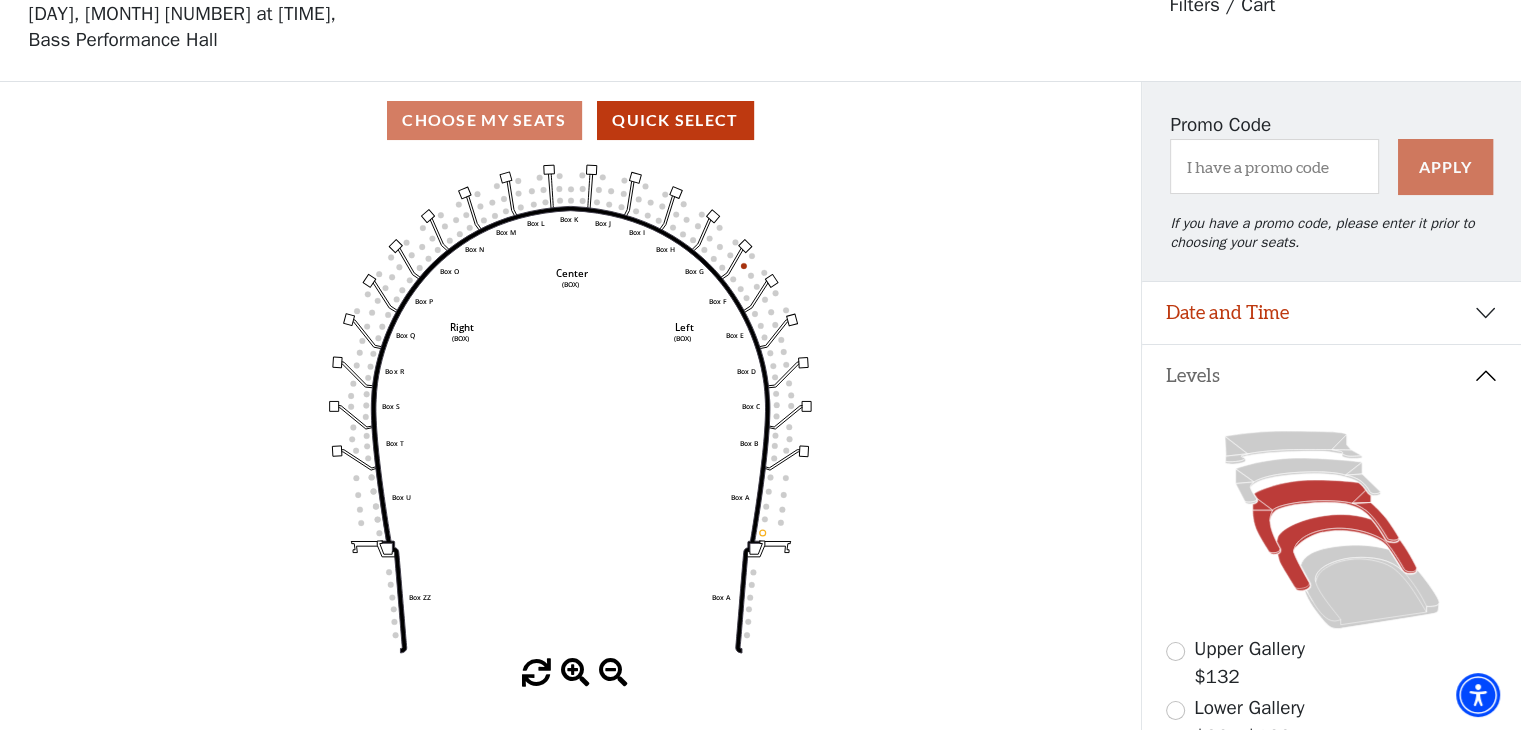click 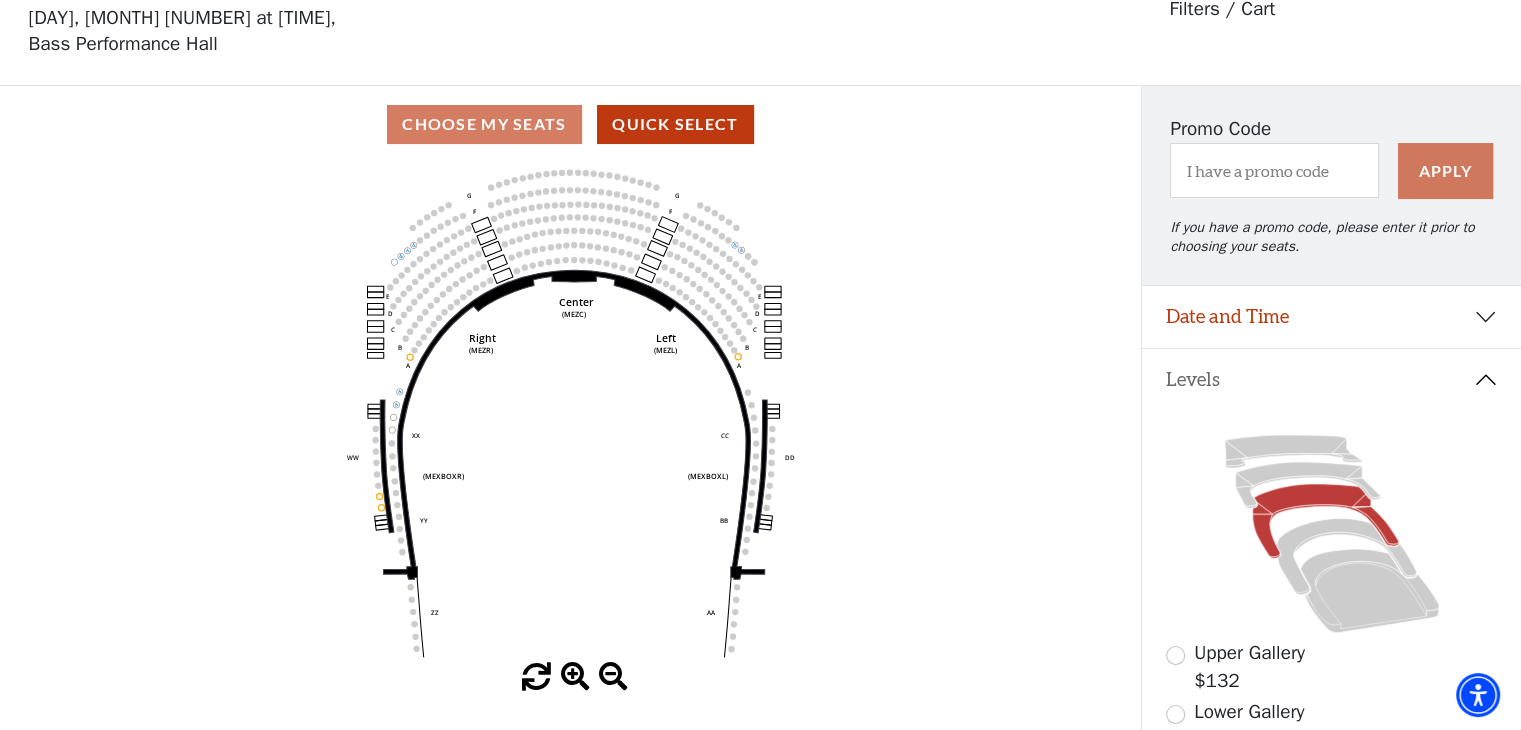 scroll, scrollTop: 92, scrollLeft: 0, axis: vertical 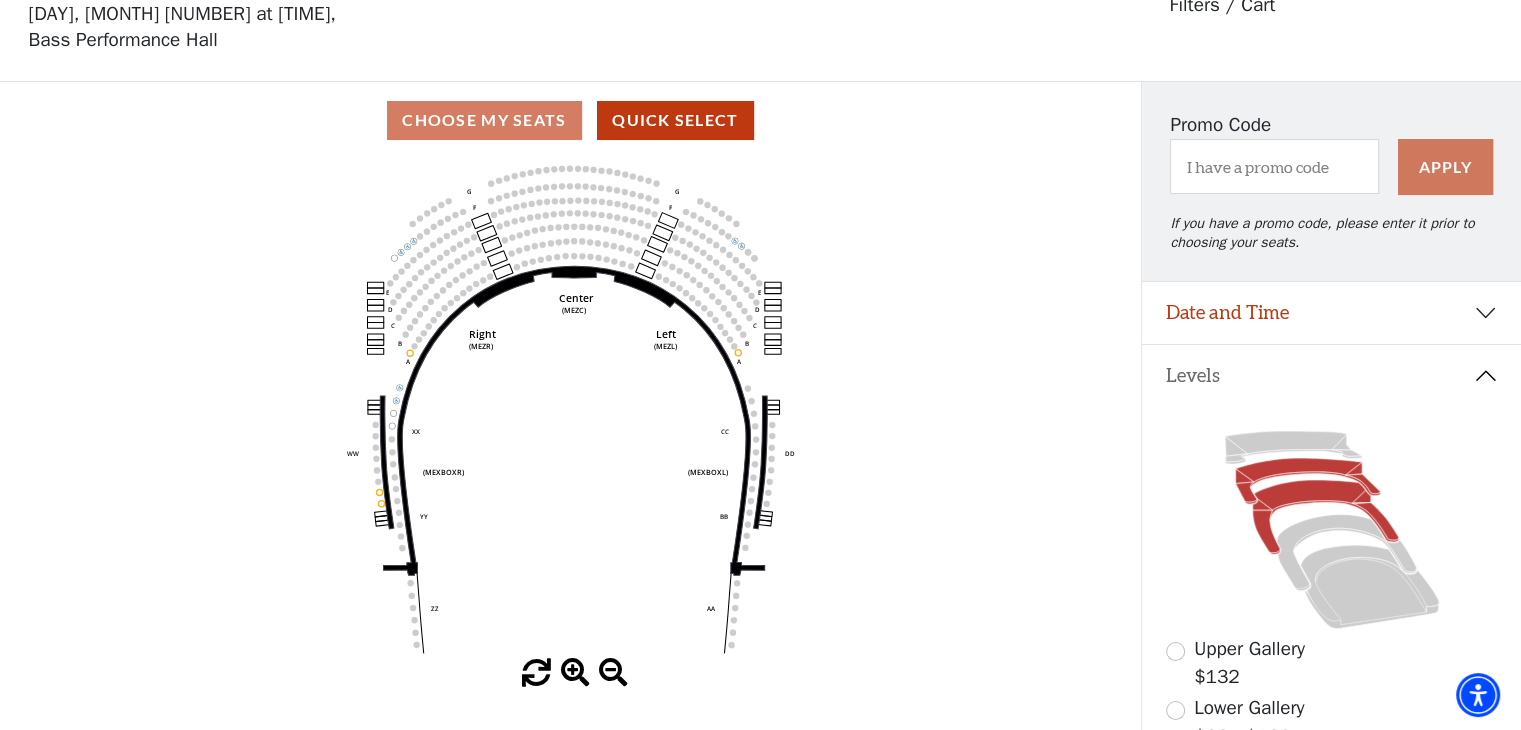 click 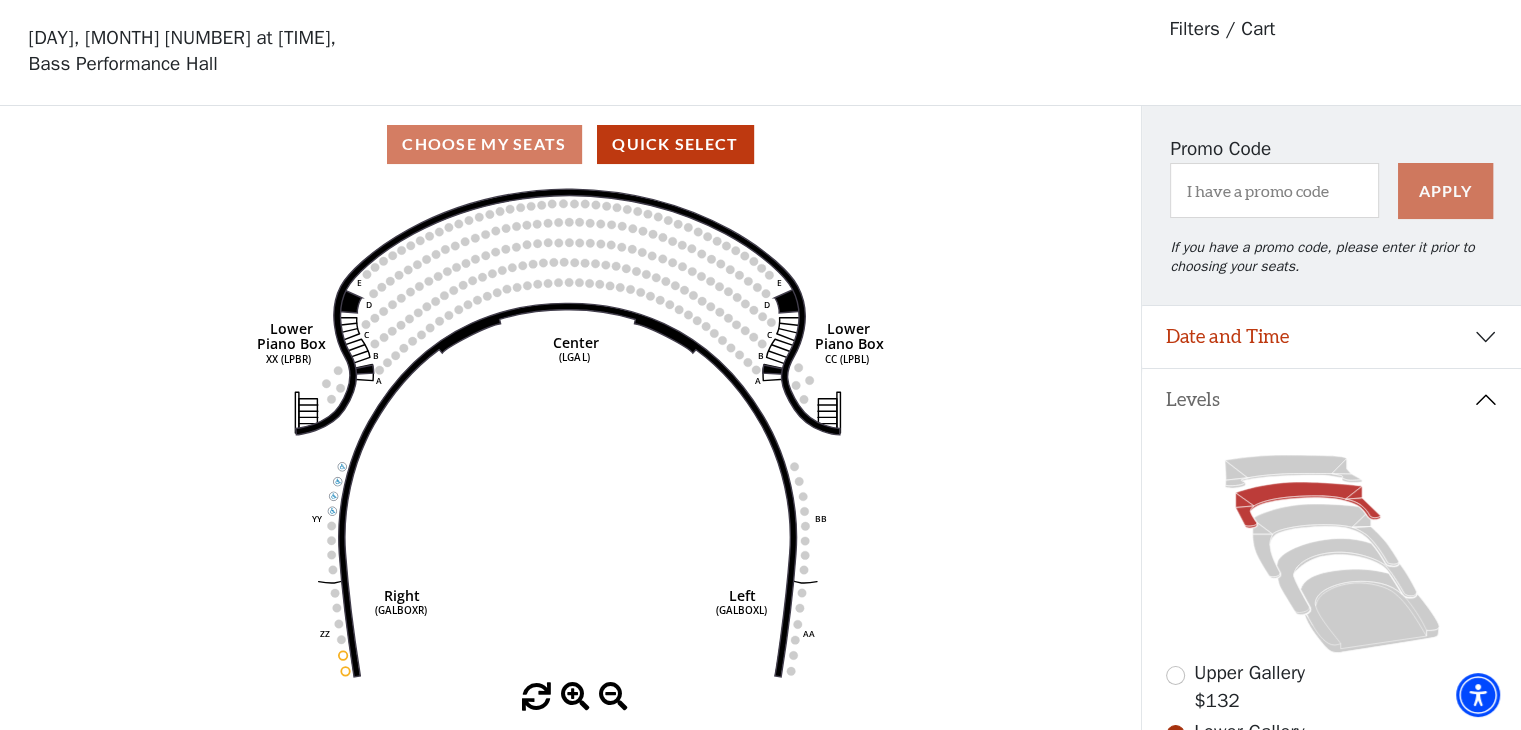 scroll, scrollTop: 92, scrollLeft: 0, axis: vertical 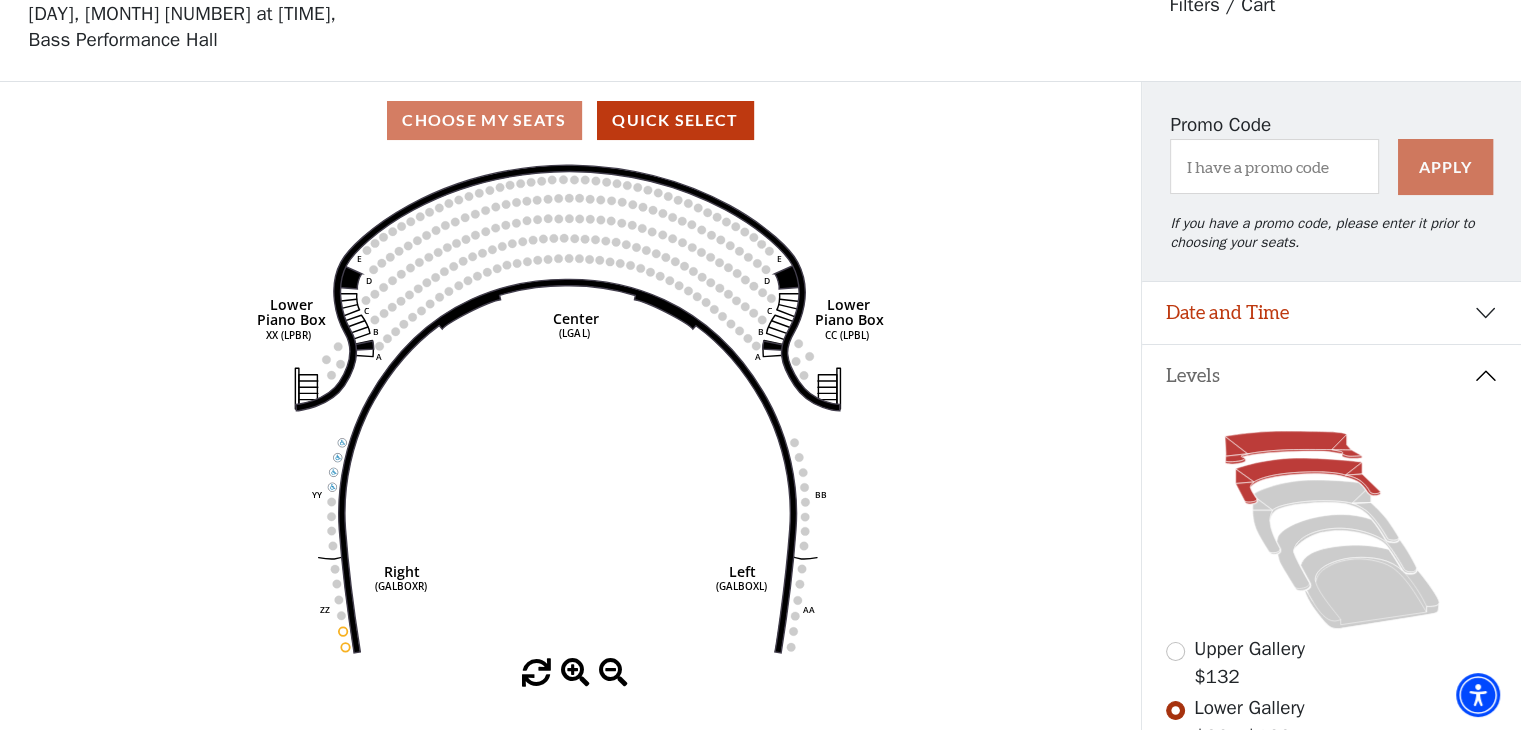 click 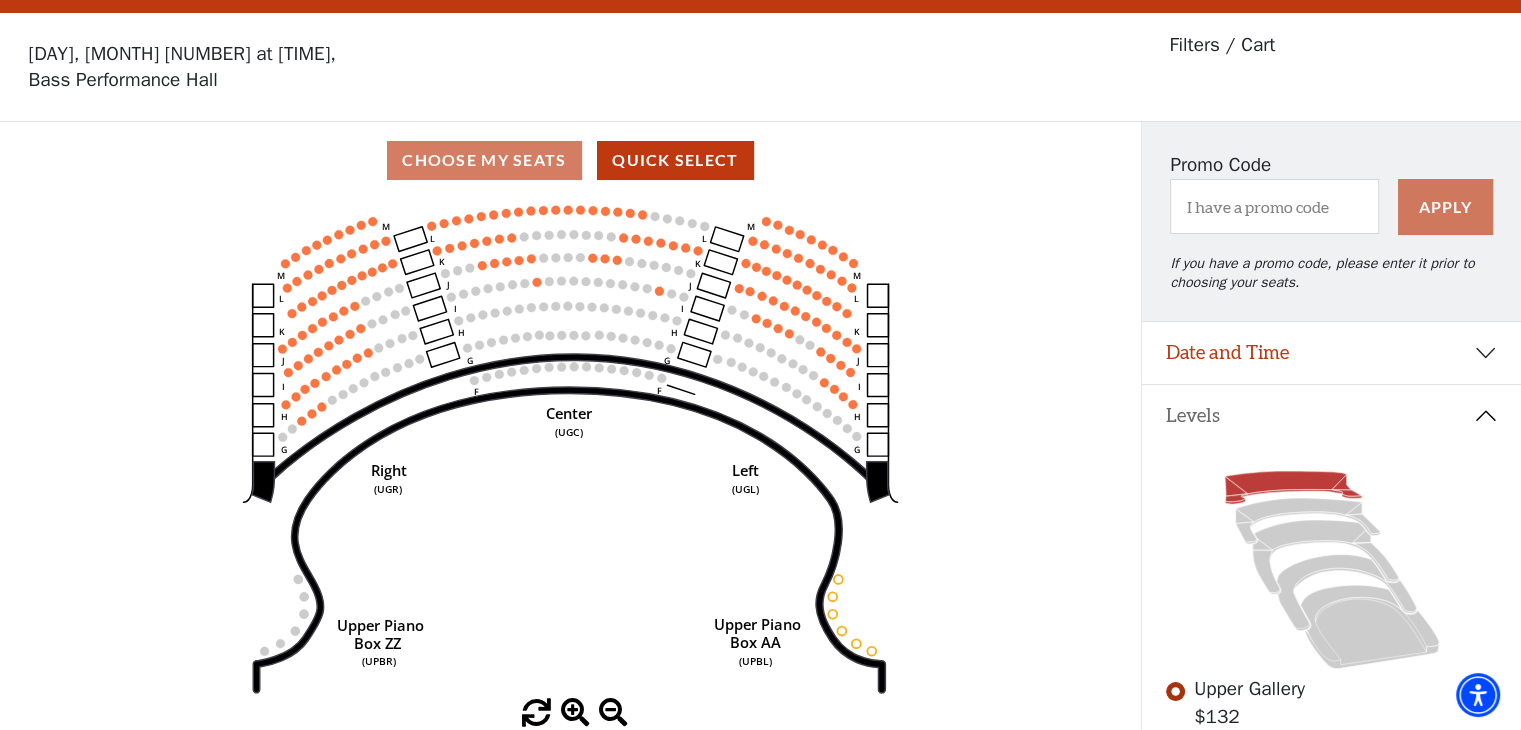 scroll, scrollTop: 0, scrollLeft: 0, axis: both 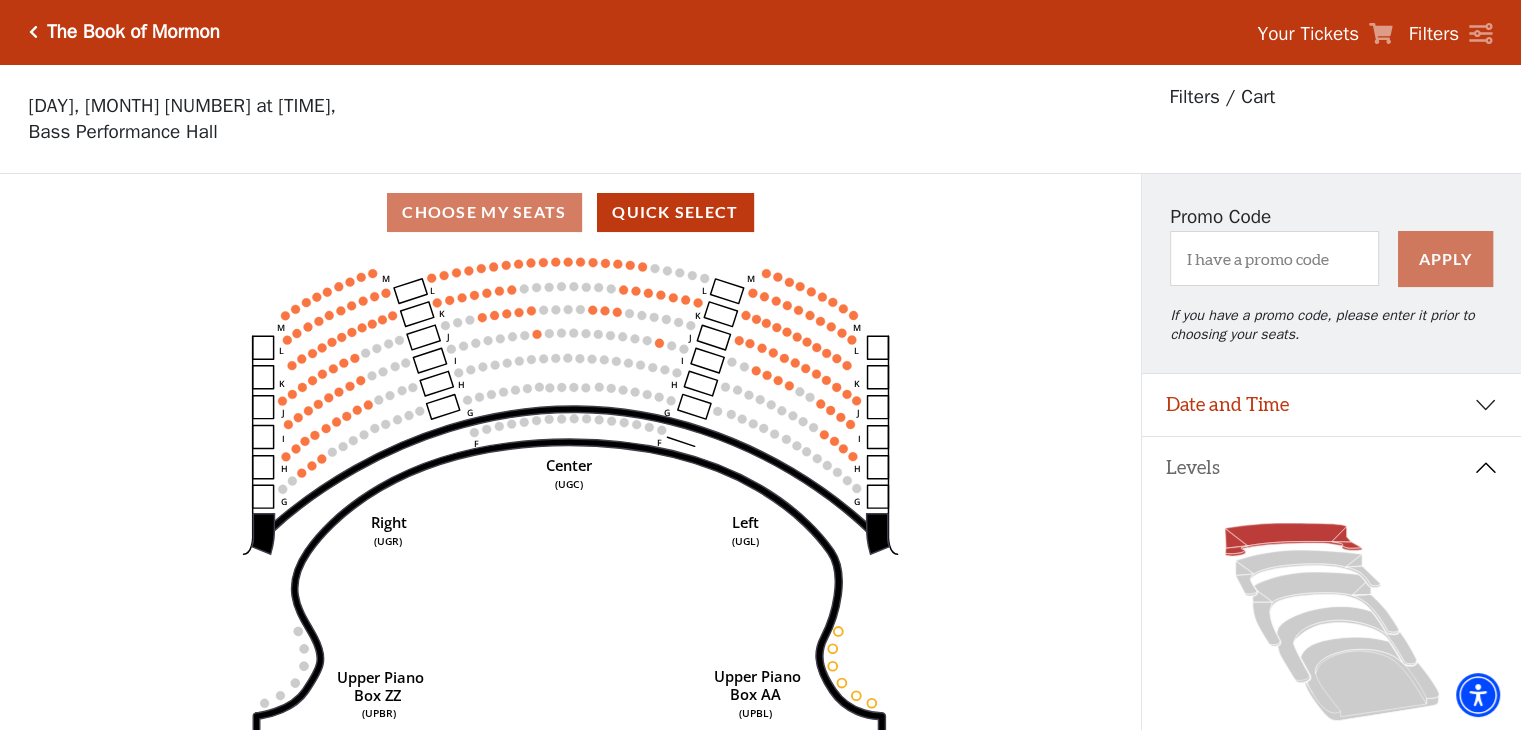 click at bounding box center (33, 32) 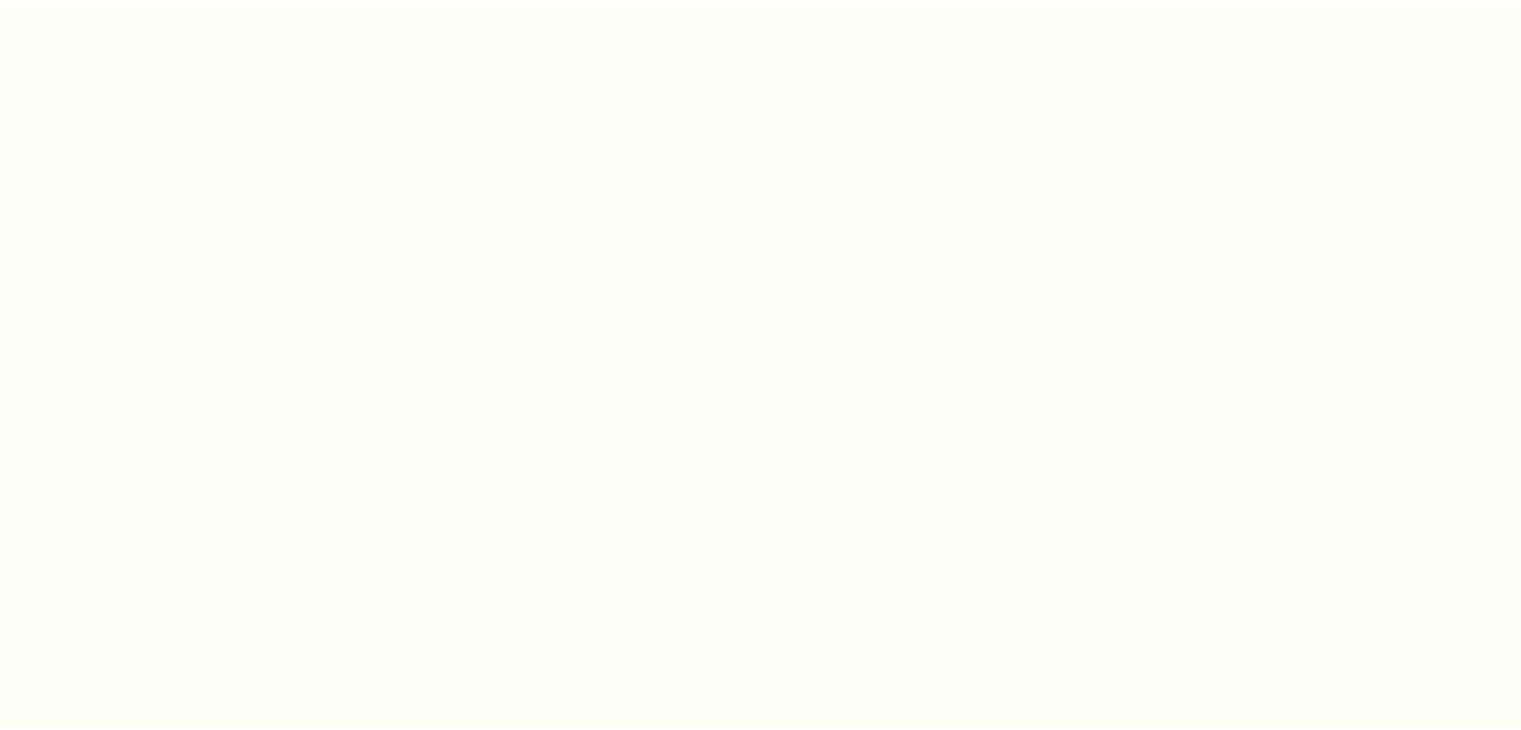 scroll, scrollTop: 0, scrollLeft: 0, axis: both 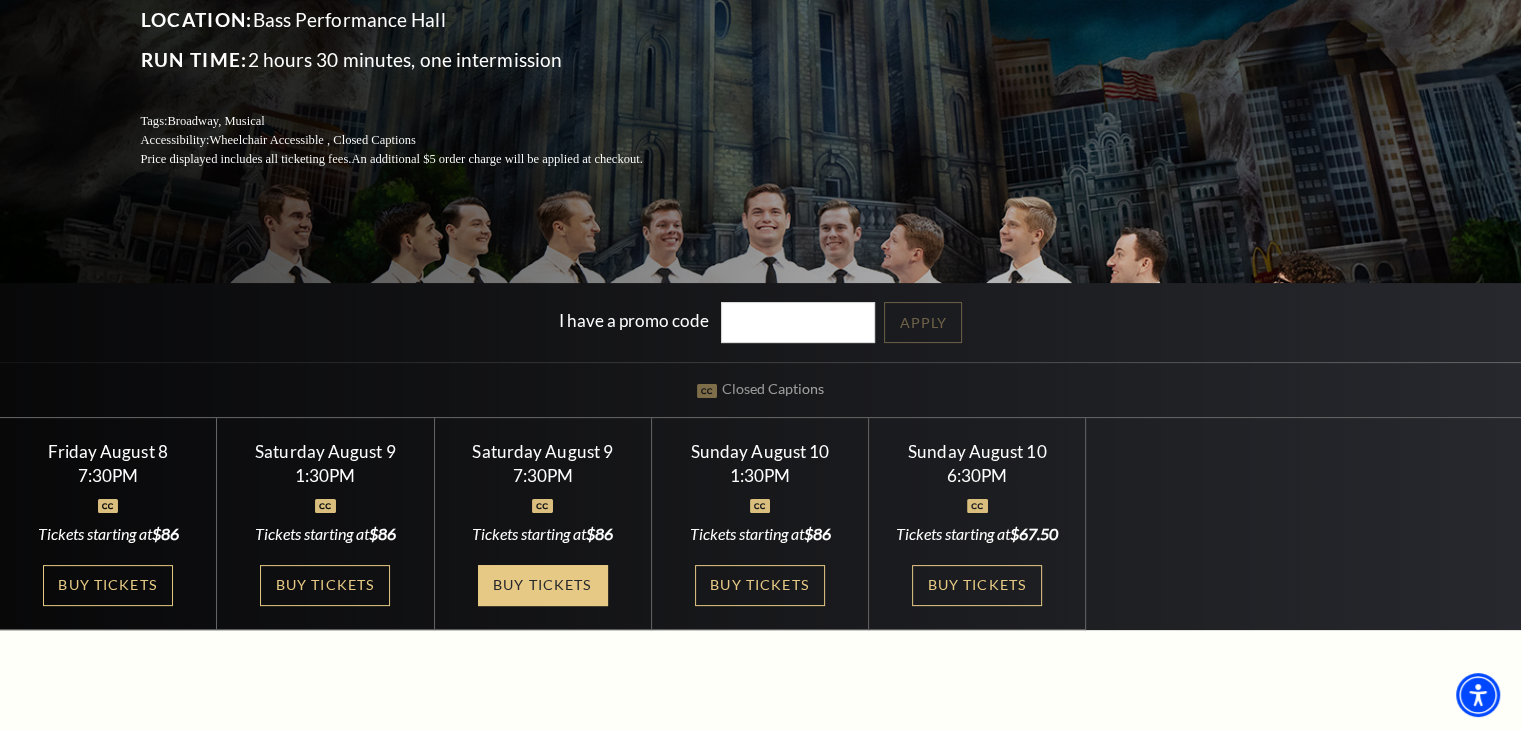 click on "Buy Tickets" at bounding box center [543, 585] 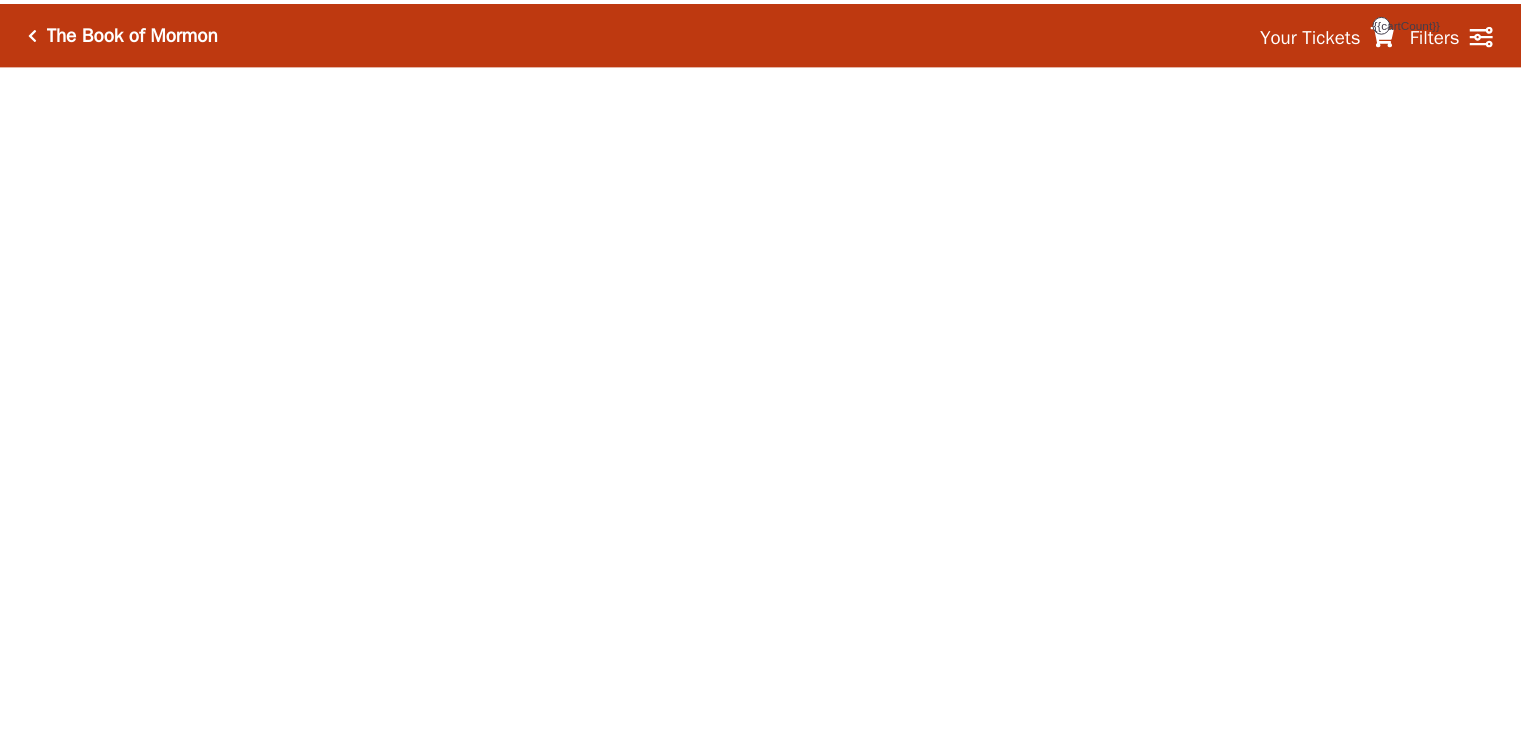 scroll, scrollTop: 0, scrollLeft: 0, axis: both 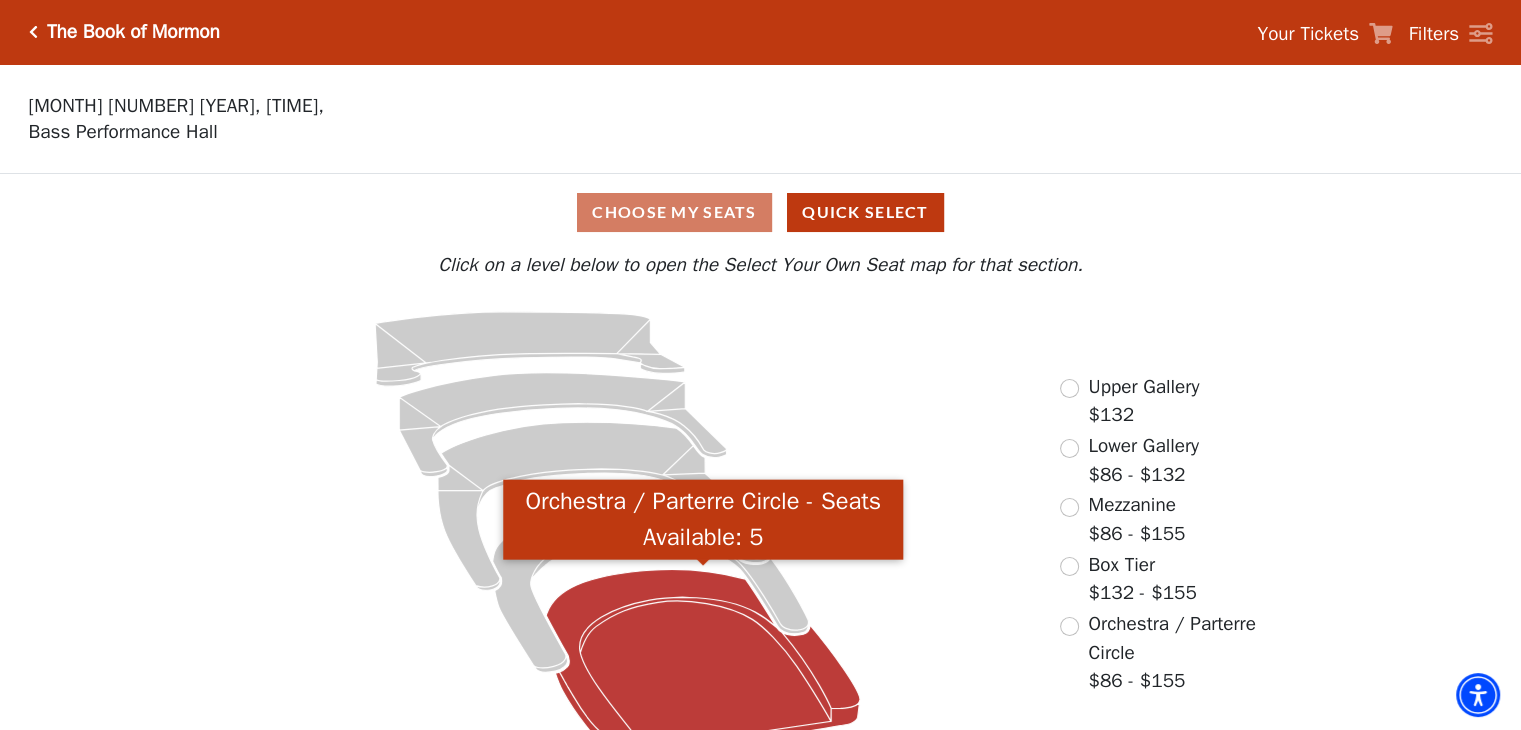 click 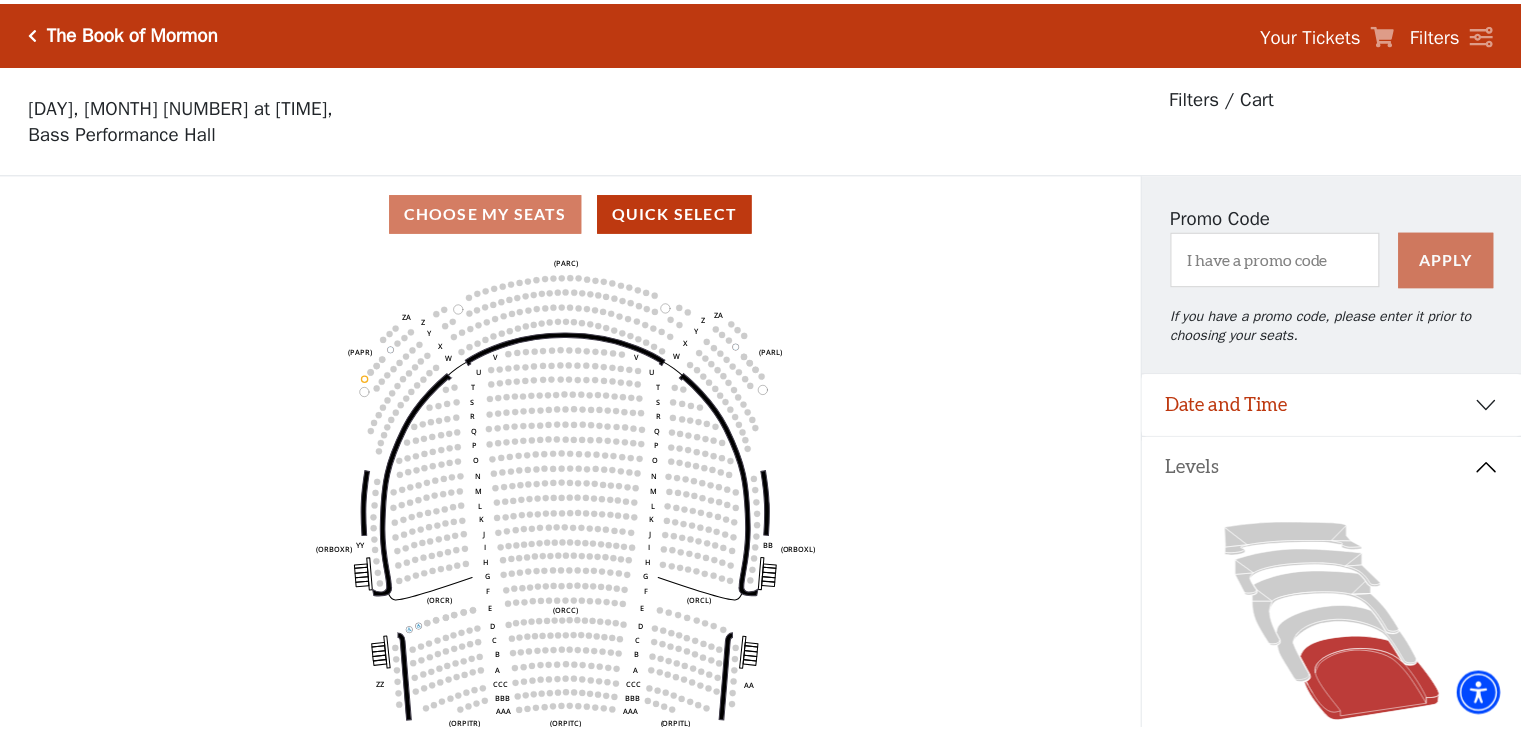 scroll, scrollTop: 92, scrollLeft: 0, axis: vertical 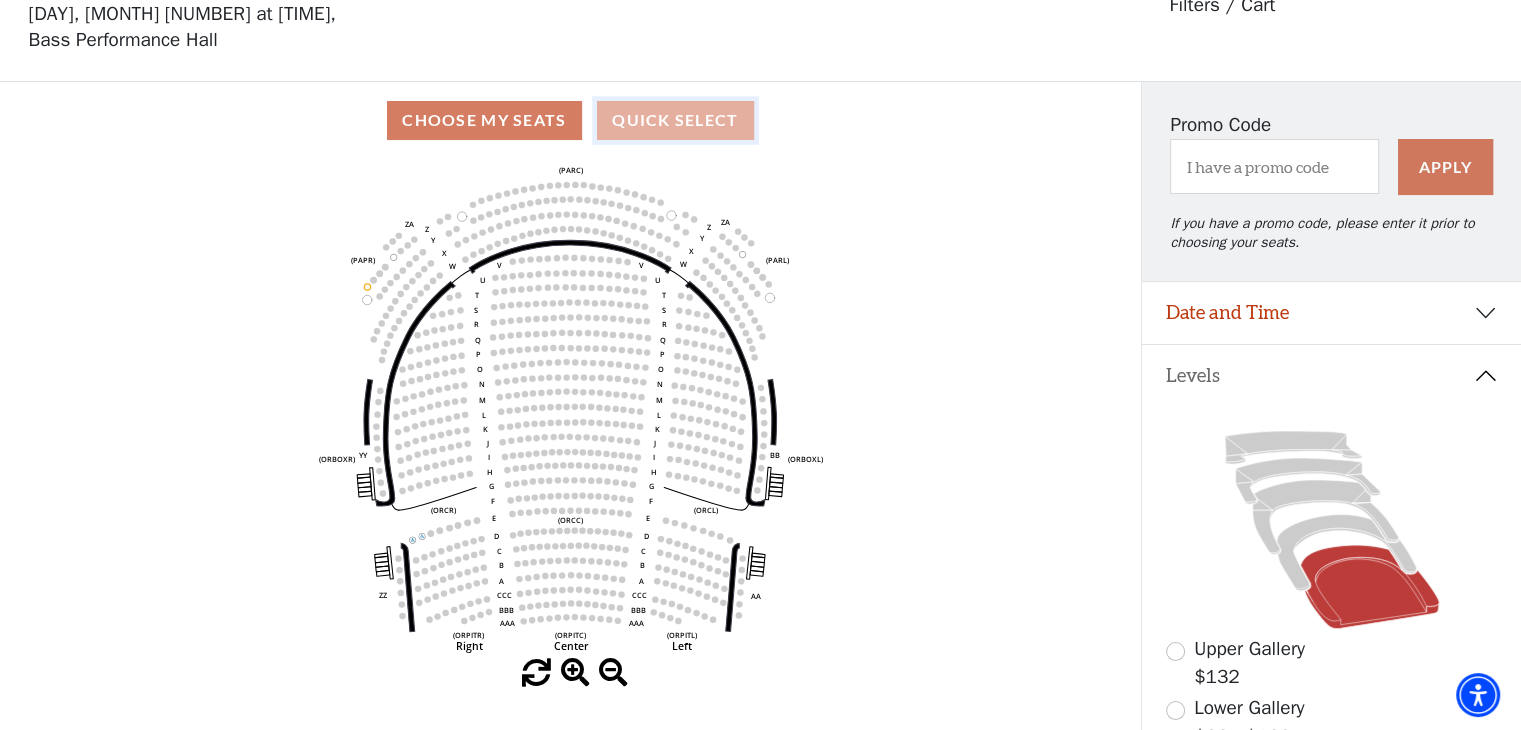 click on "Quick Select" at bounding box center (675, 120) 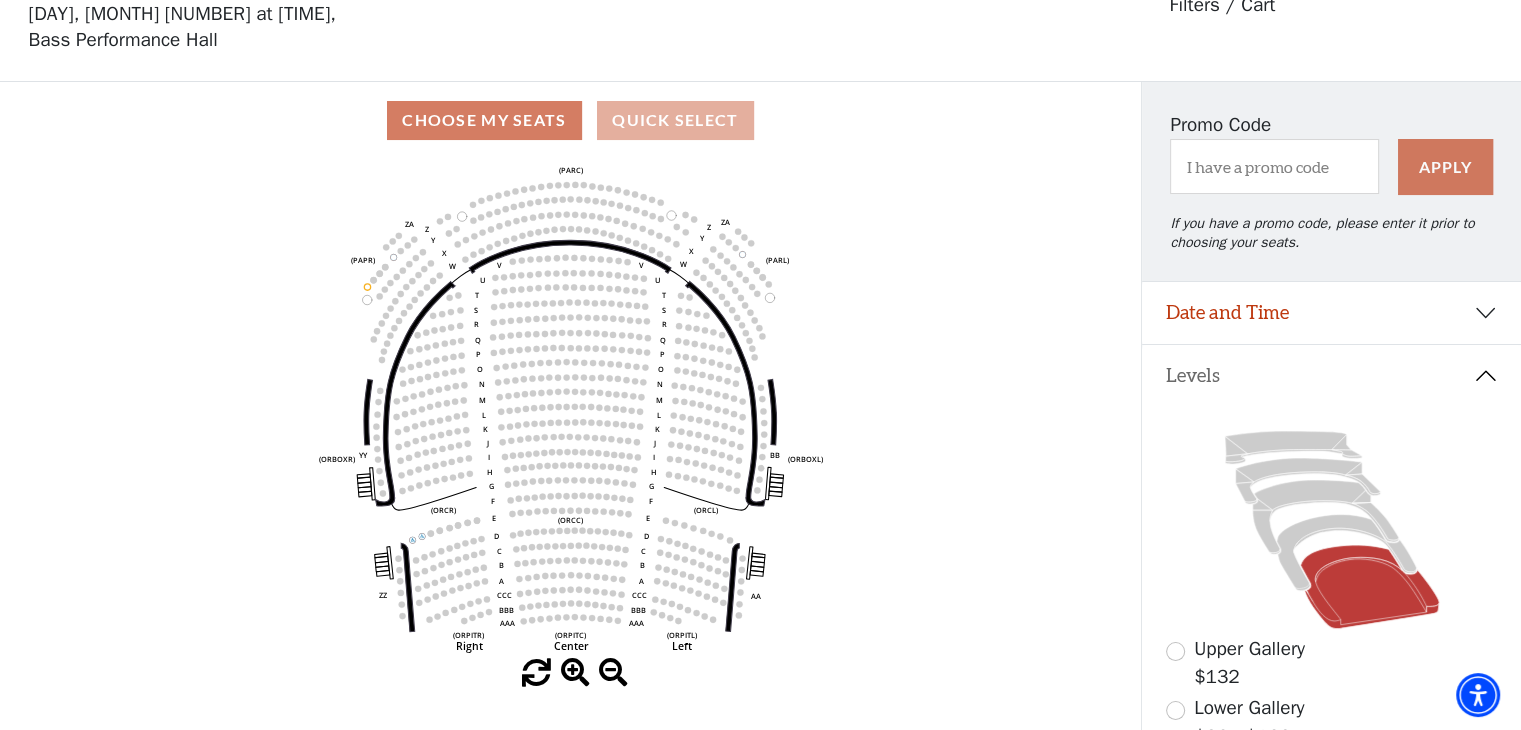 scroll, scrollTop: 0, scrollLeft: 0, axis: both 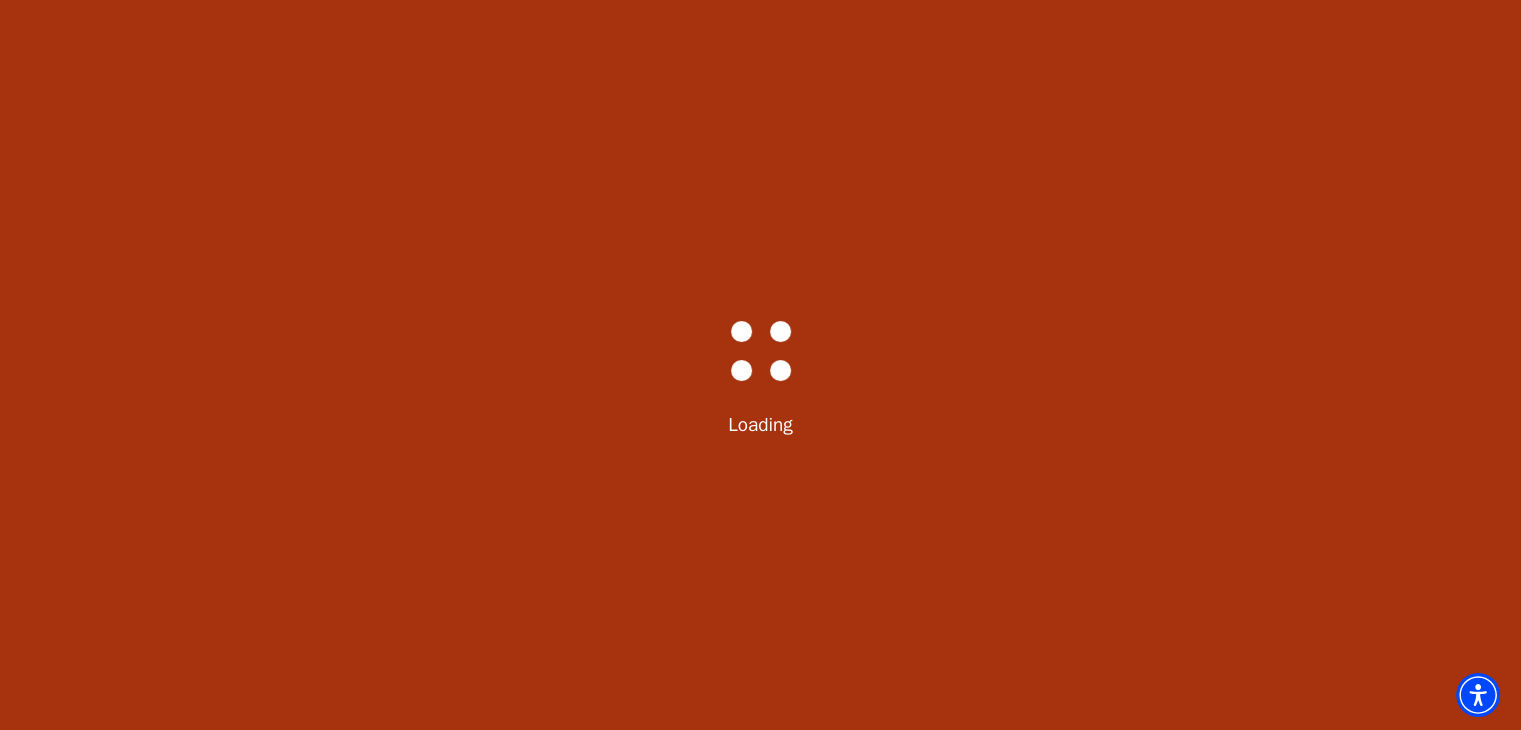 select on "6287" 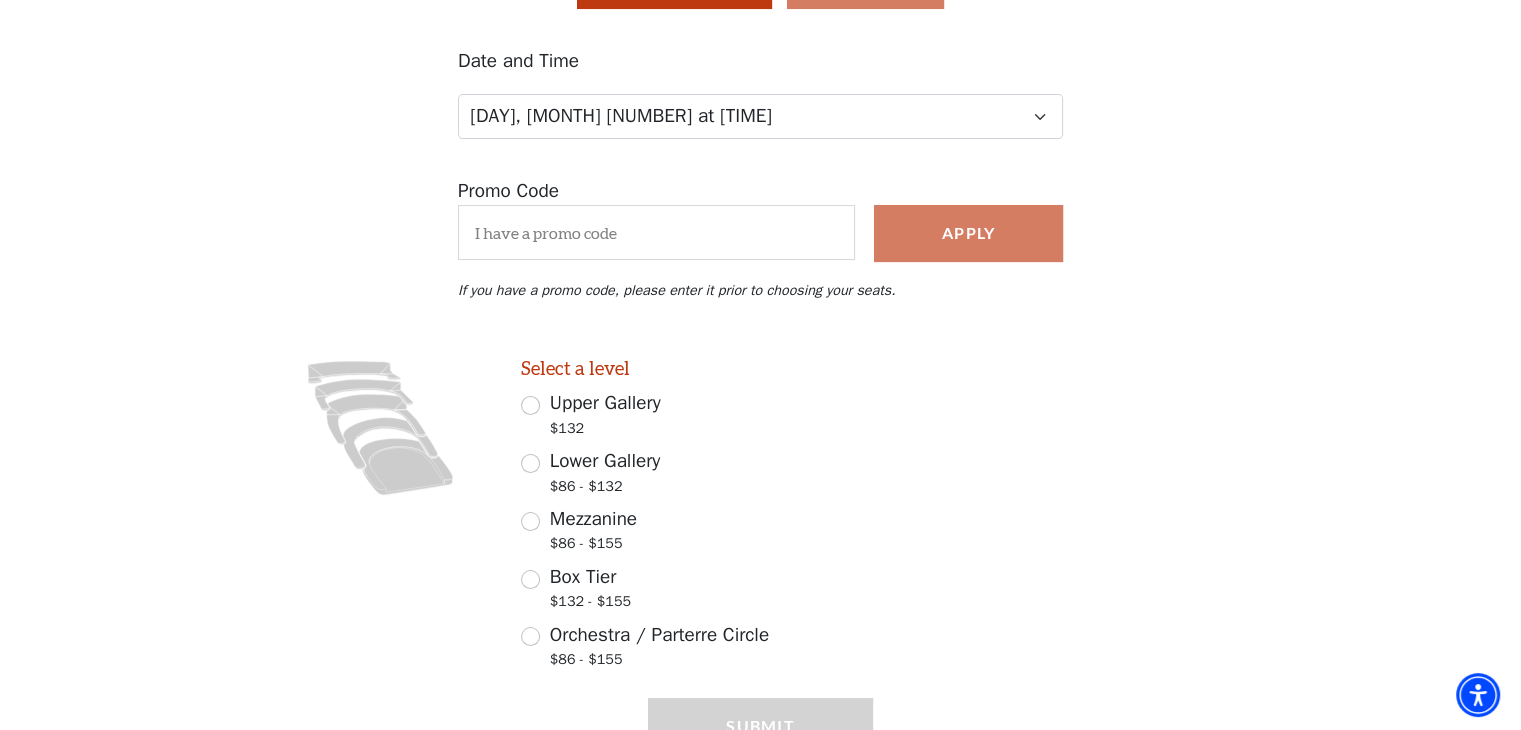 scroll, scrollTop: 321, scrollLeft: 0, axis: vertical 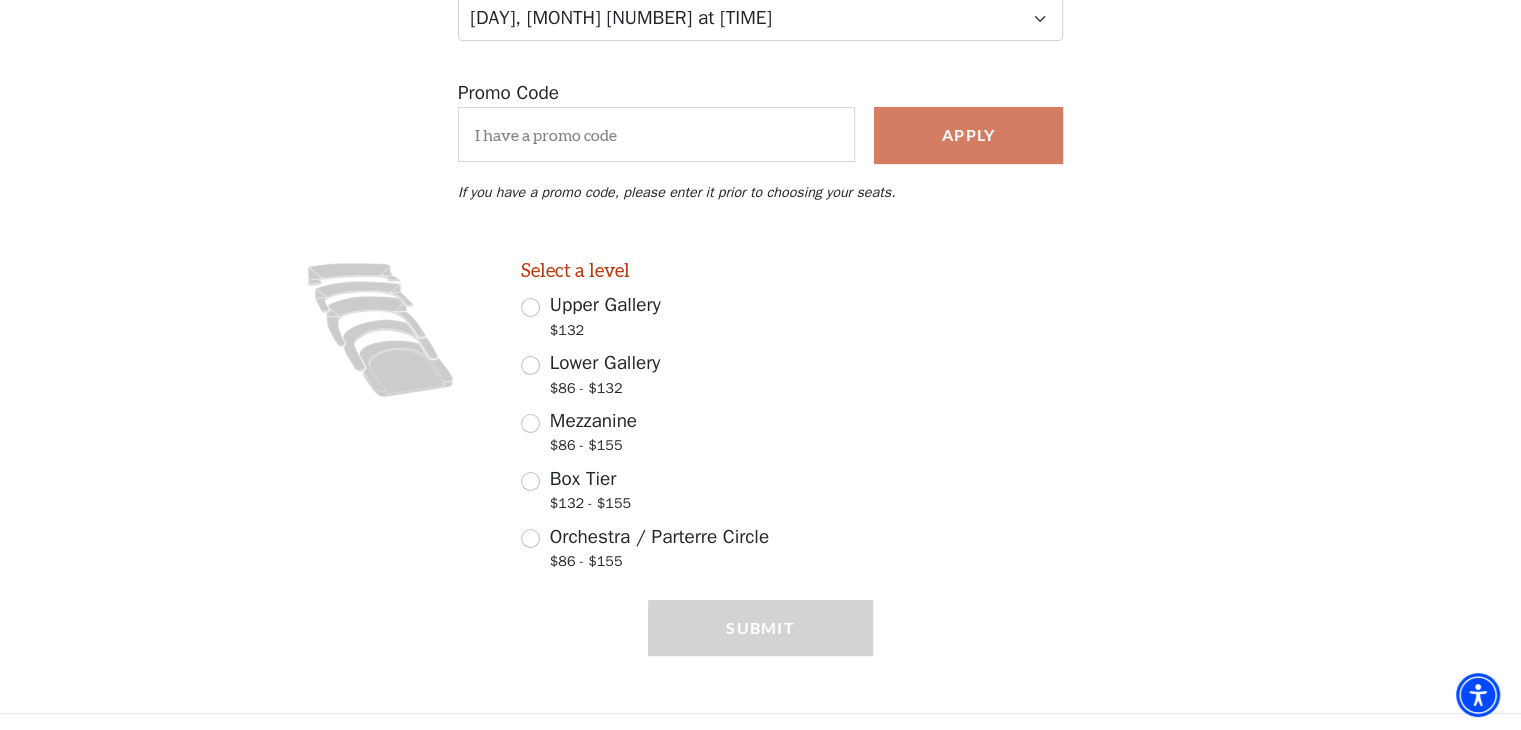 click on "Orchestra / Parterre Circle" at bounding box center (659, 537) 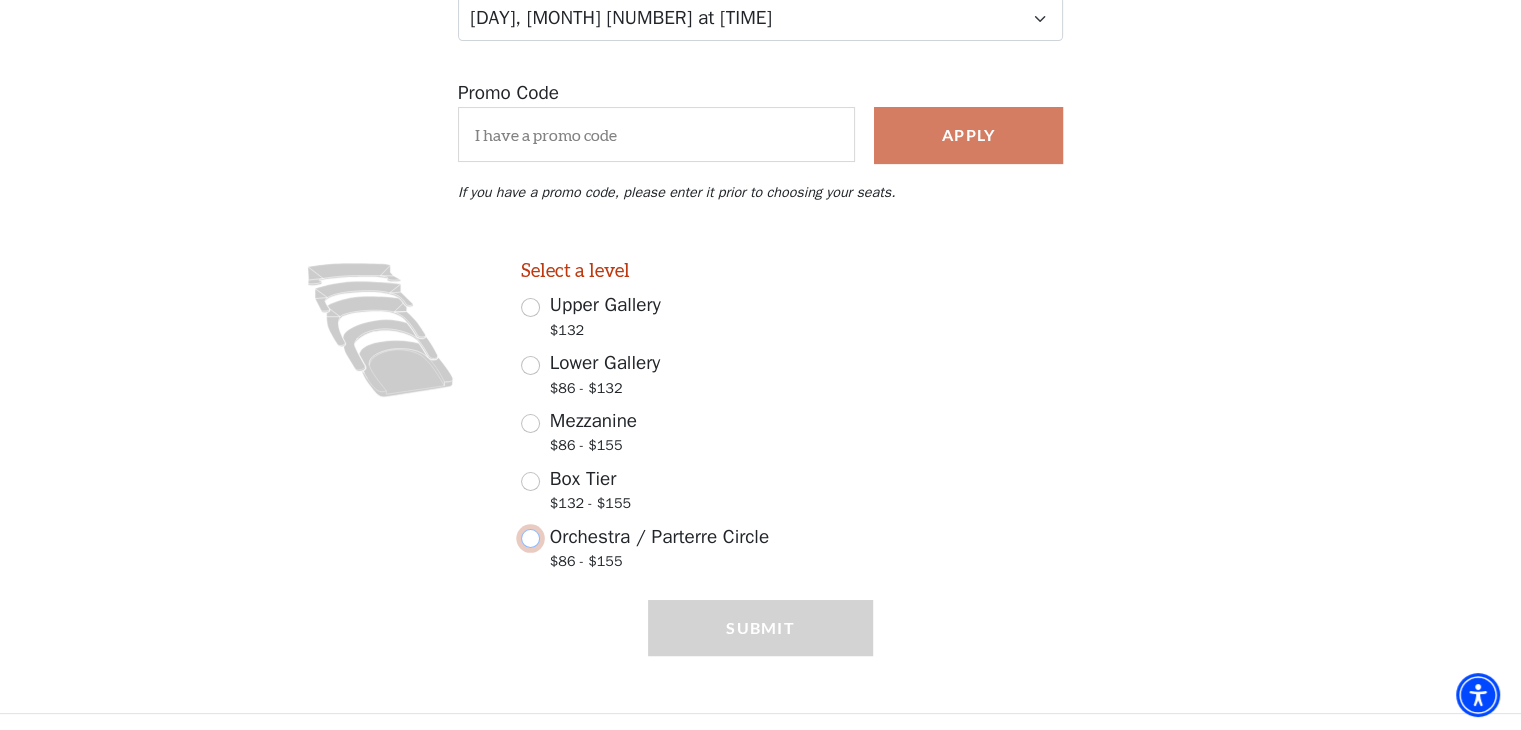 click on "Orchestra / Parterre Circle     $86 - $155" at bounding box center [530, 538] 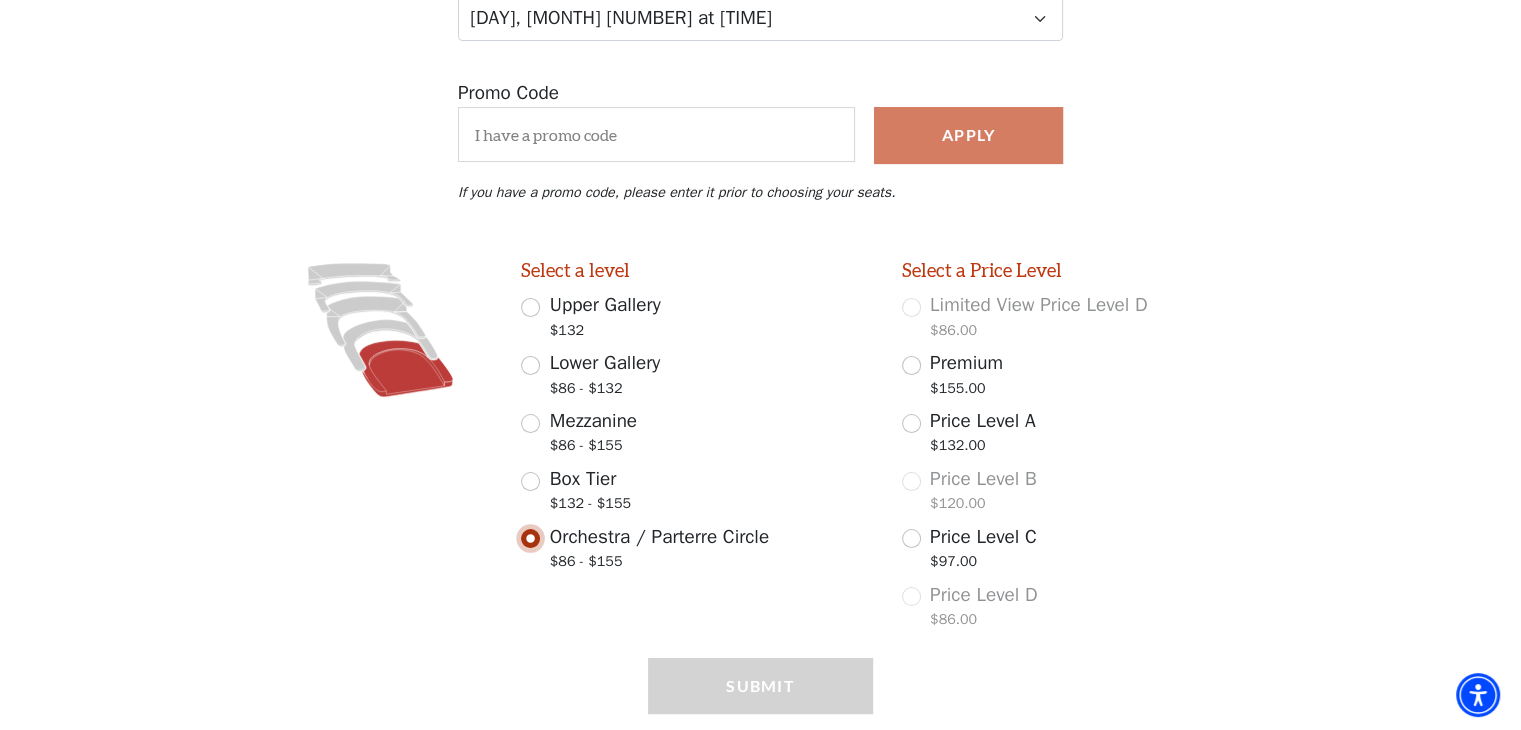 scroll, scrollTop: 379, scrollLeft: 0, axis: vertical 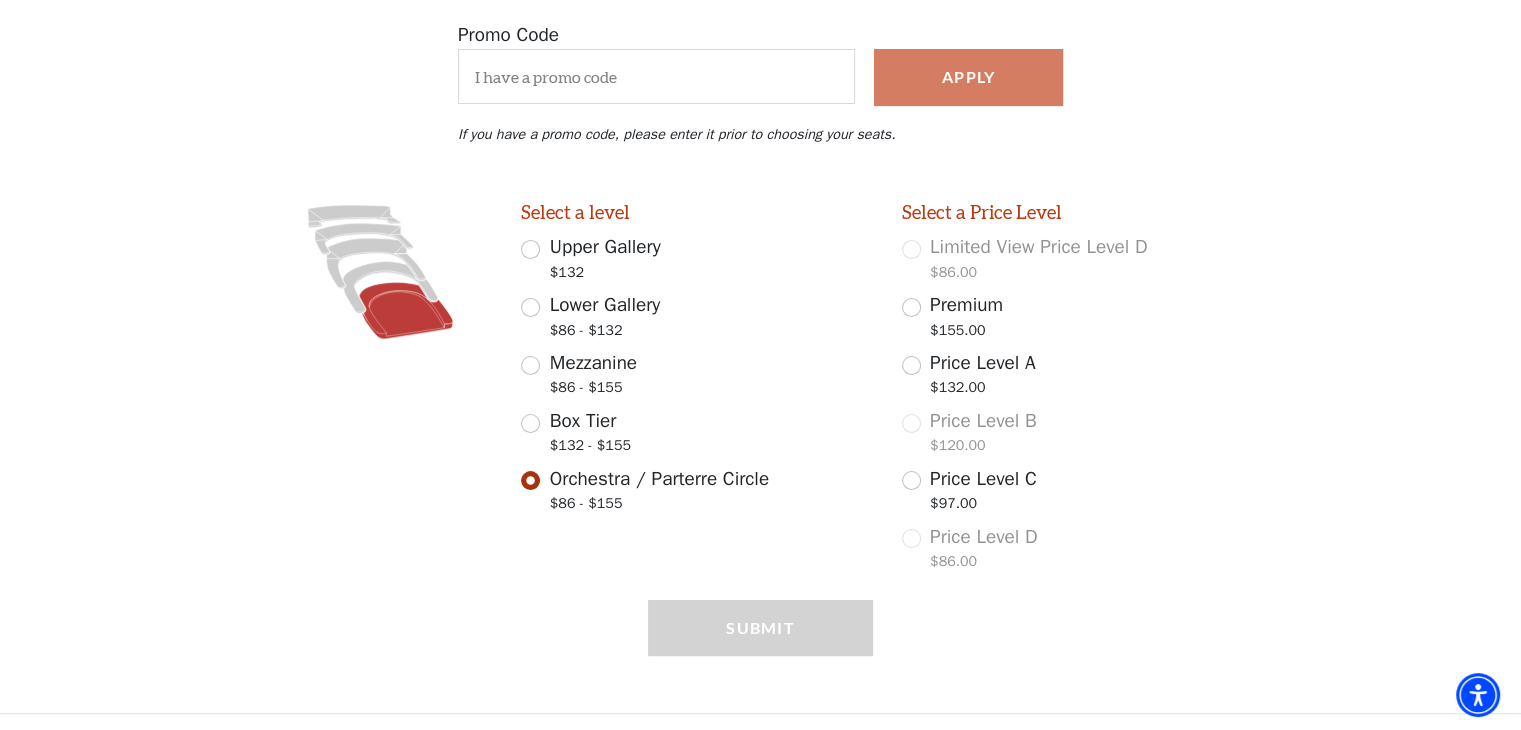 click 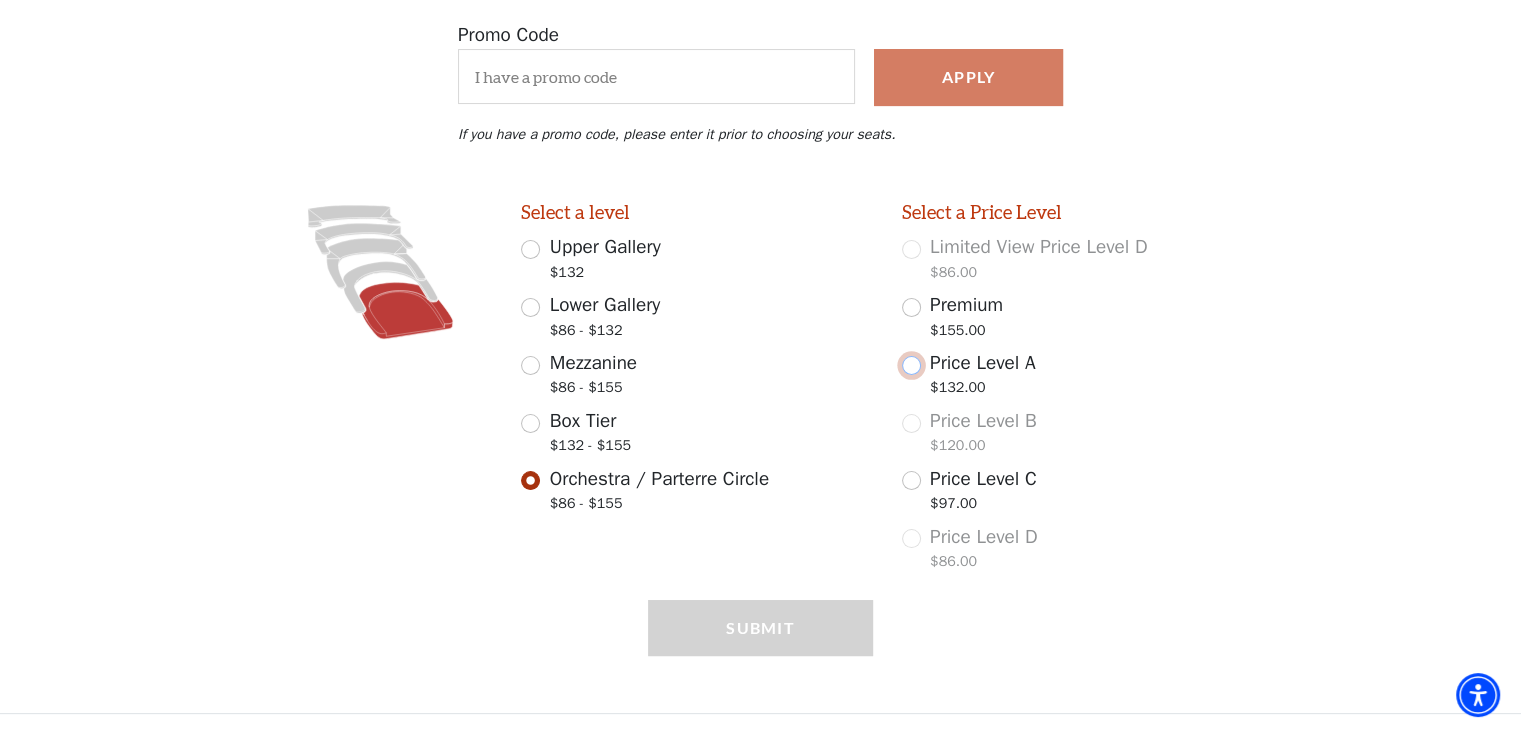 click on "Price Level A $132.00" at bounding box center (911, 365) 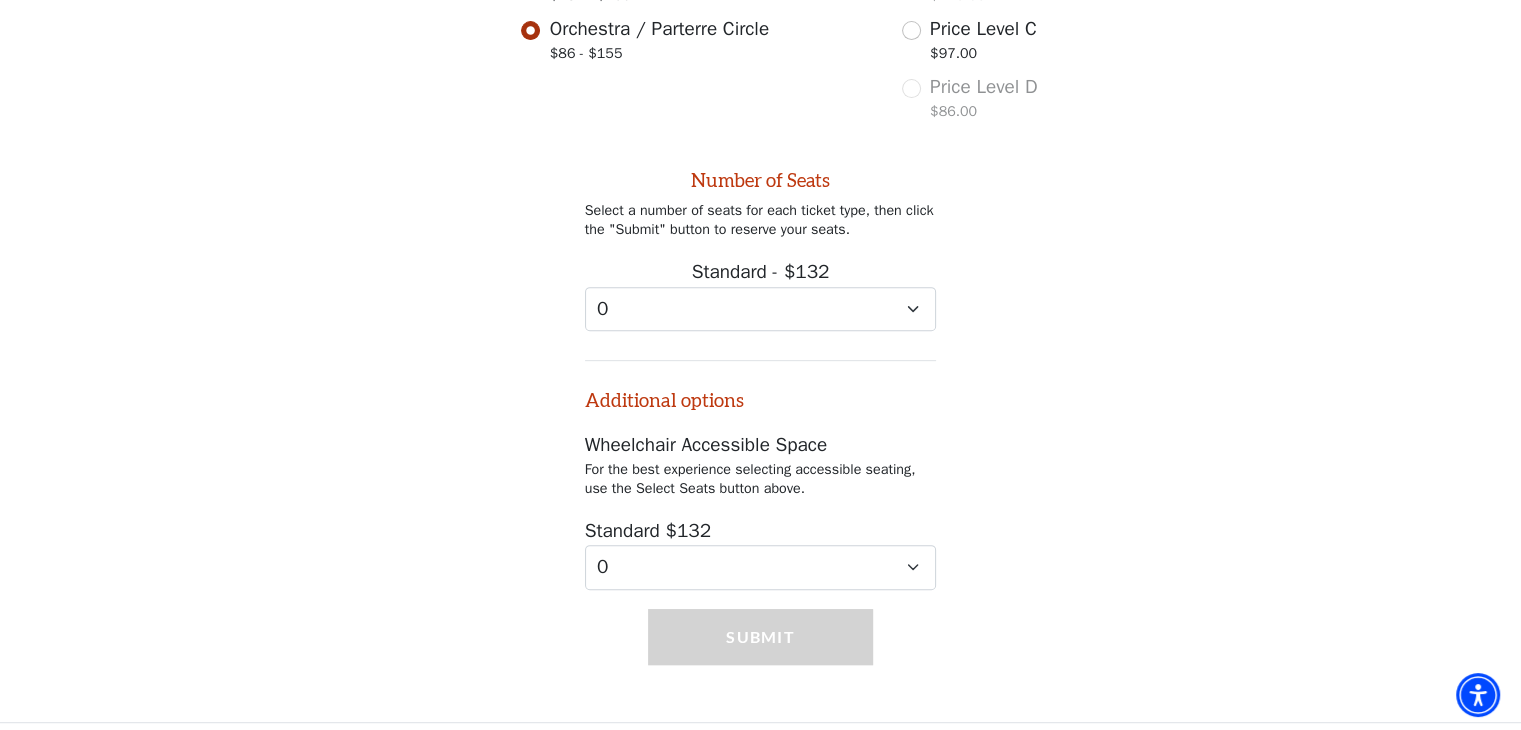 scroll, scrollTop: 835, scrollLeft: 0, axis: vertical 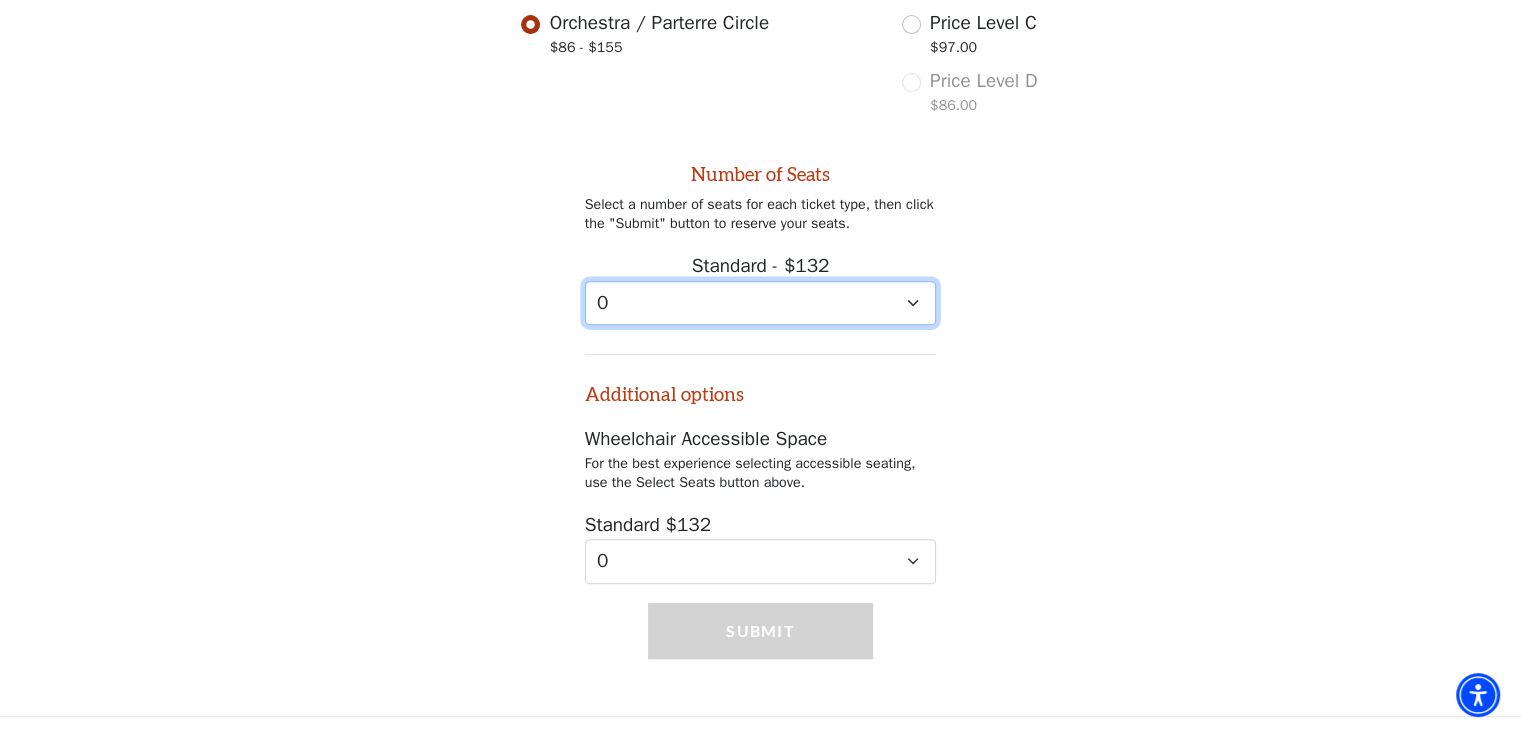 click on "0 1 2 3 4 5 6 7 8 9" at bounding box center [761, 303] 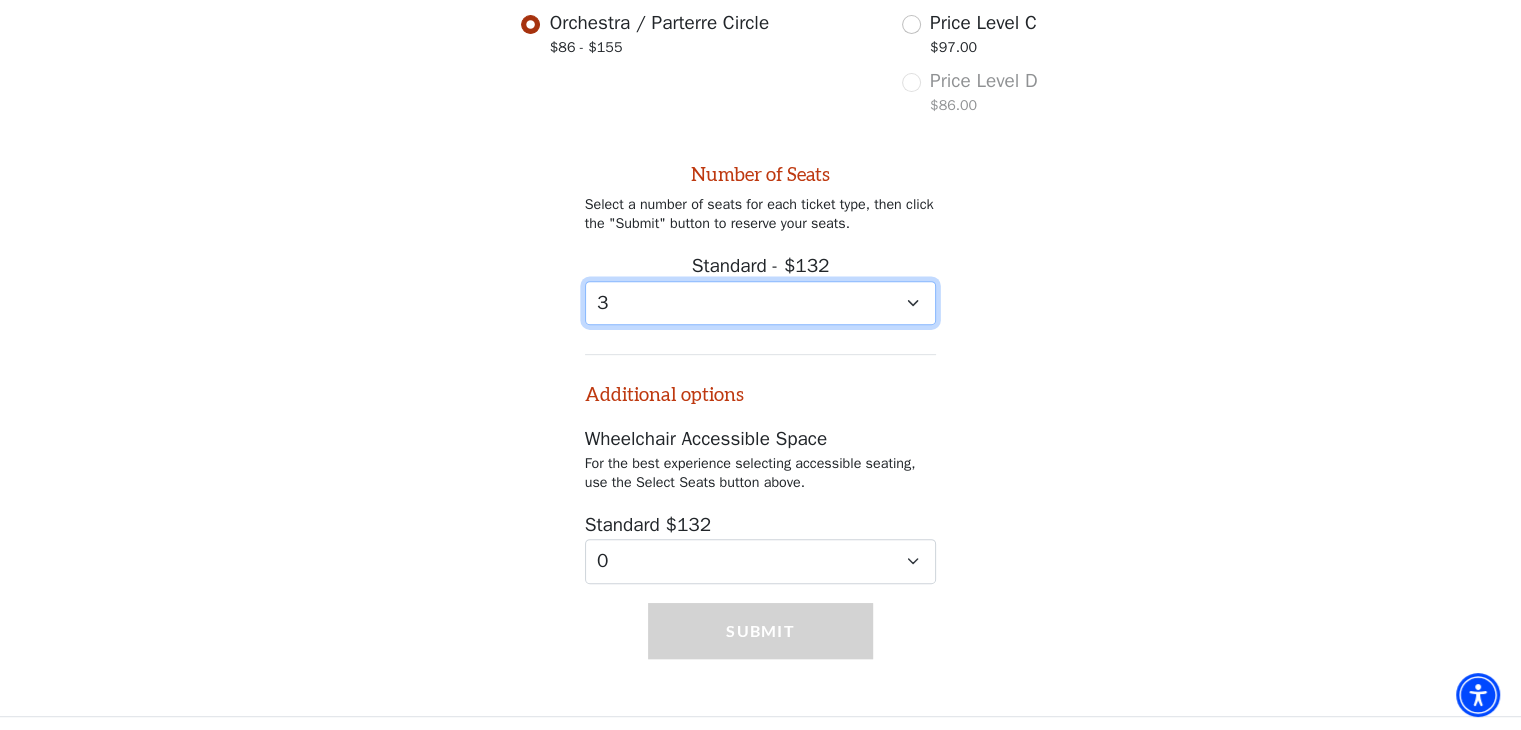 click on "0 1 2 3 4 5 6 7 8 9" at bounding box center (761, 303) 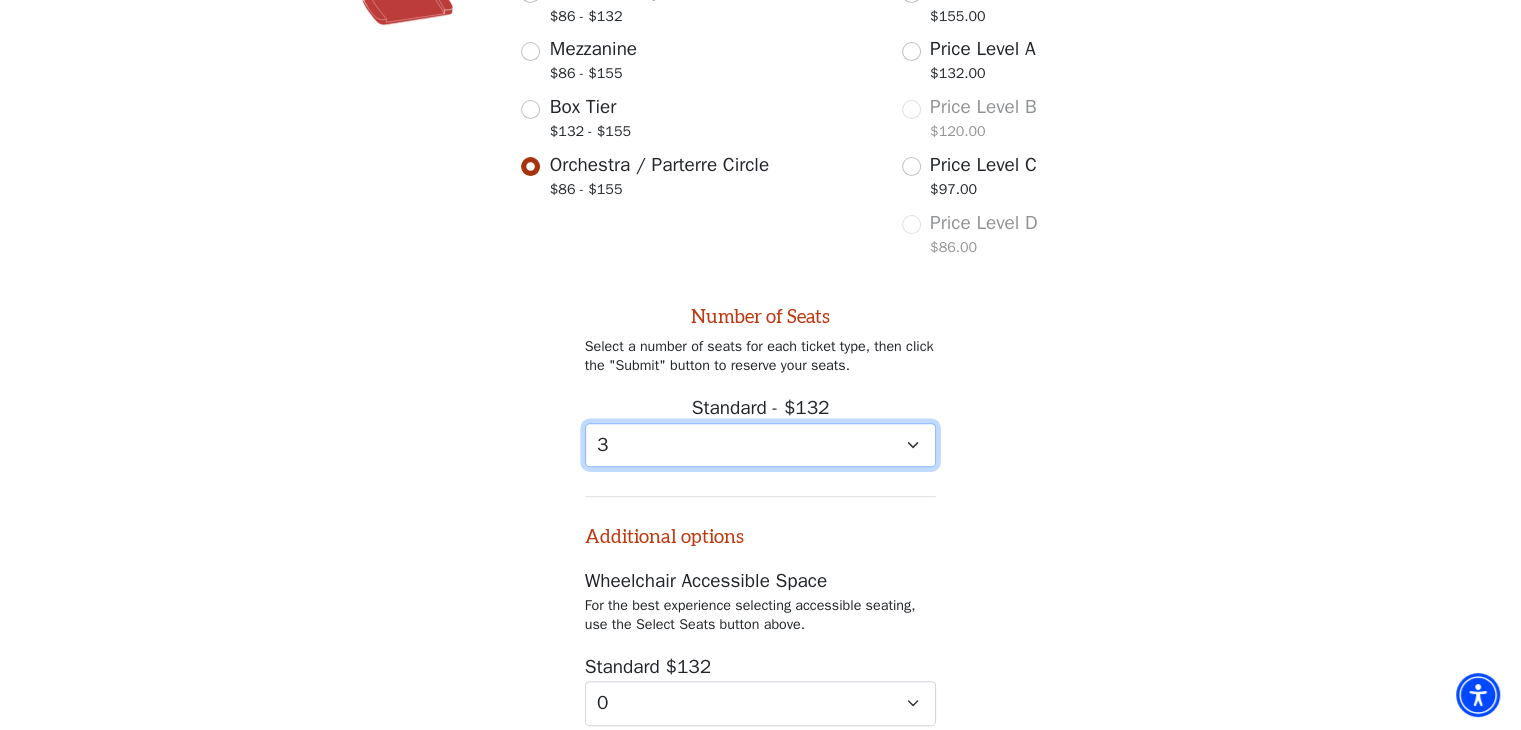 scroll, scrollTop: 675, scrollLeft: 0, axis: vertical 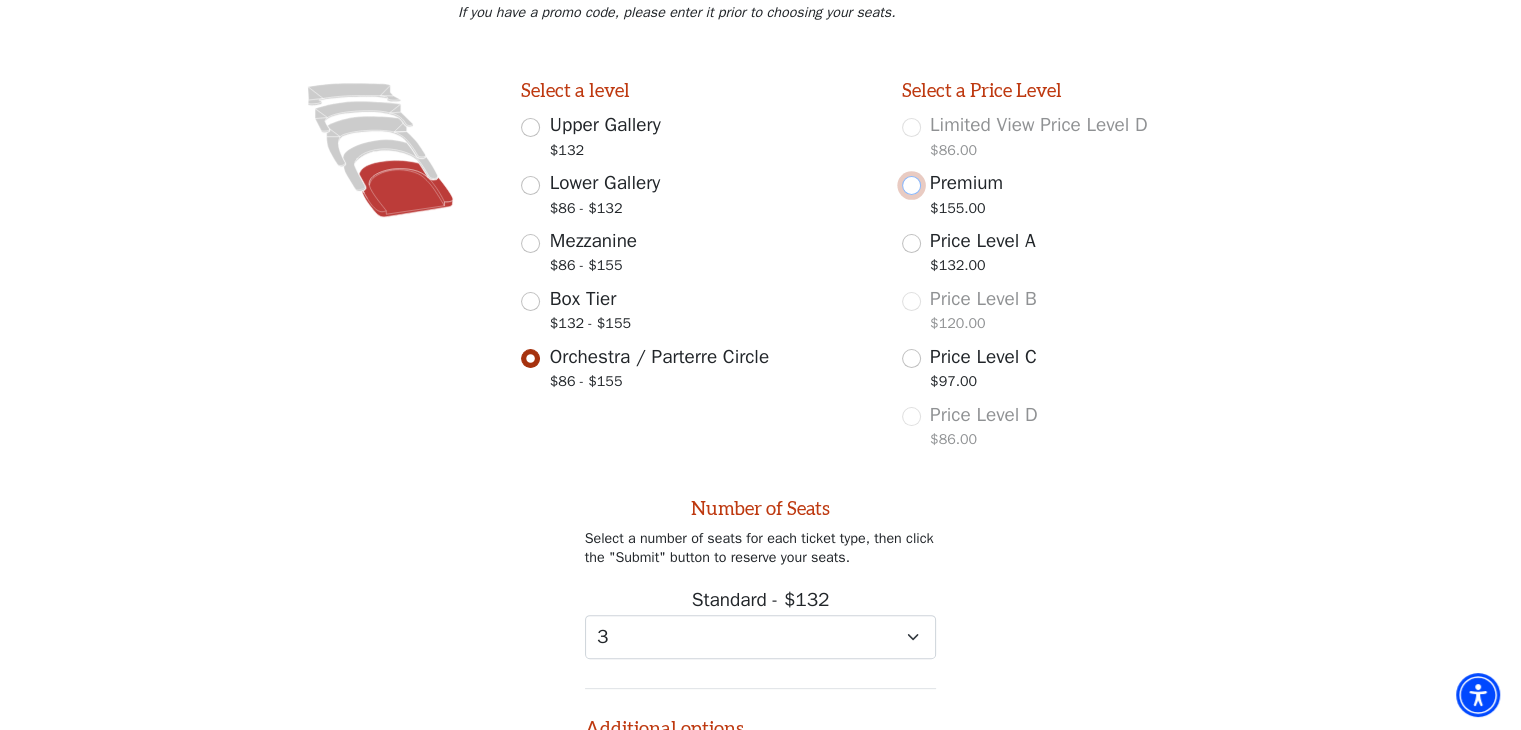 click on "Premium $155.00" at bounding box center (911, 185) 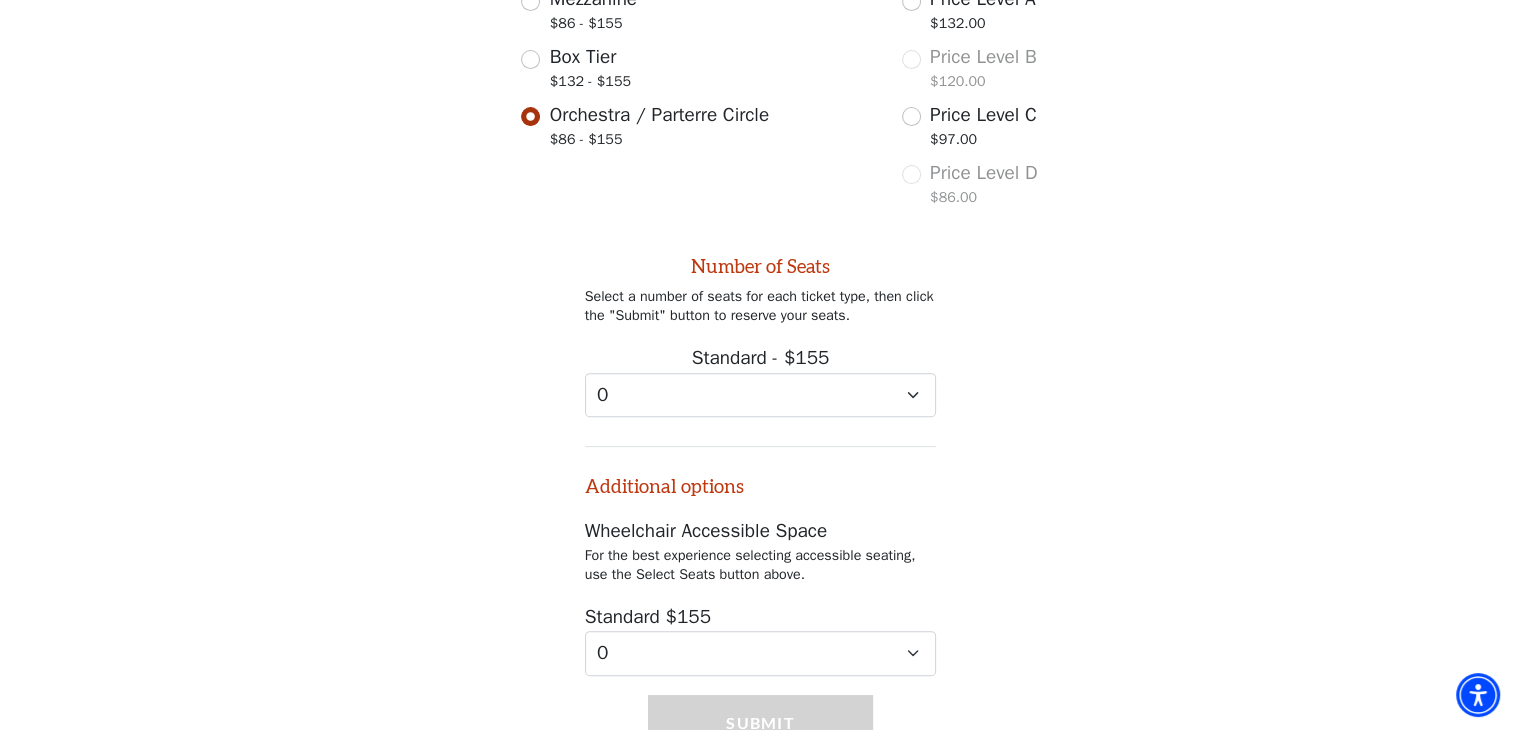 scroll, scrollTop: 835, scrollLeft: 0, axis: vertical 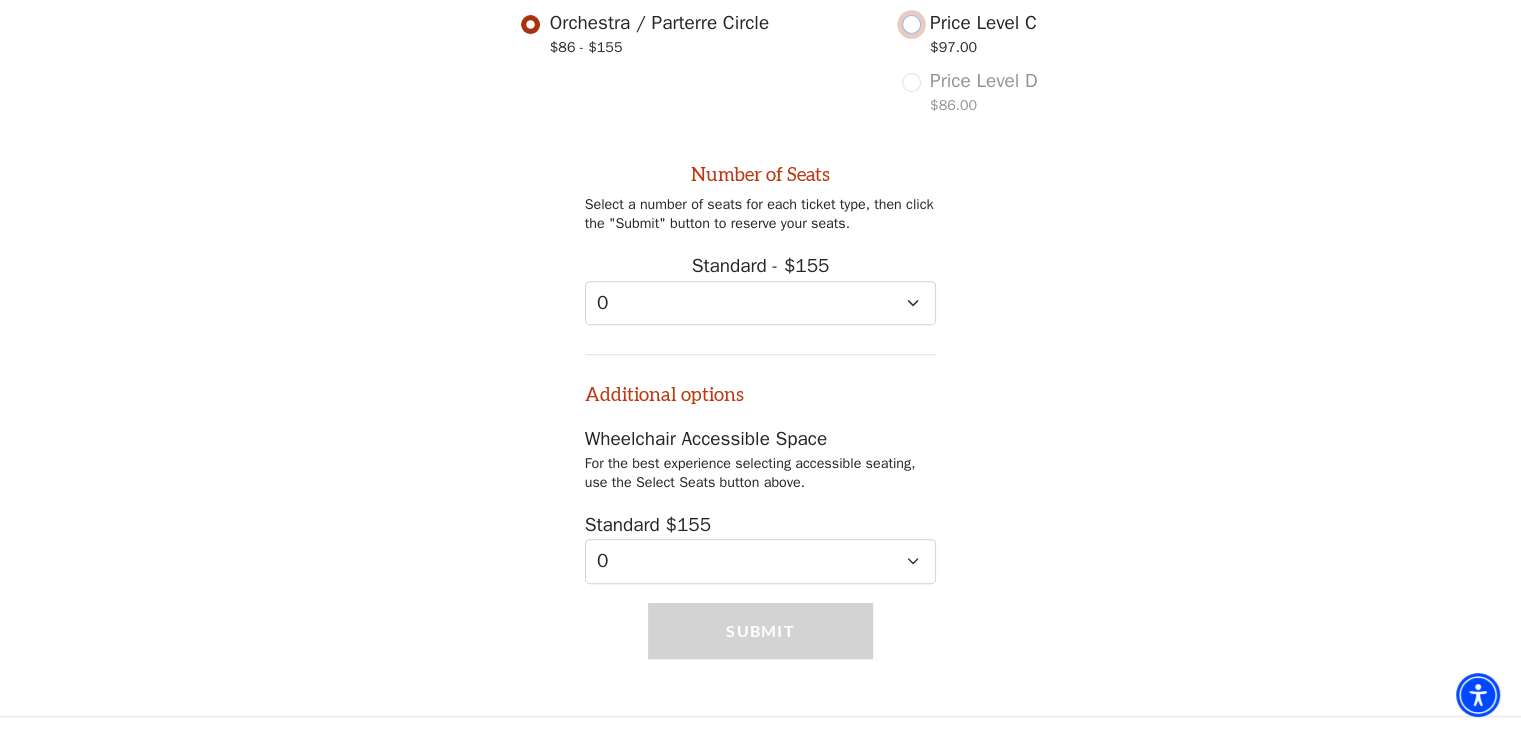 click on "Price Level C $97.00" at bounding box center [911, 24] 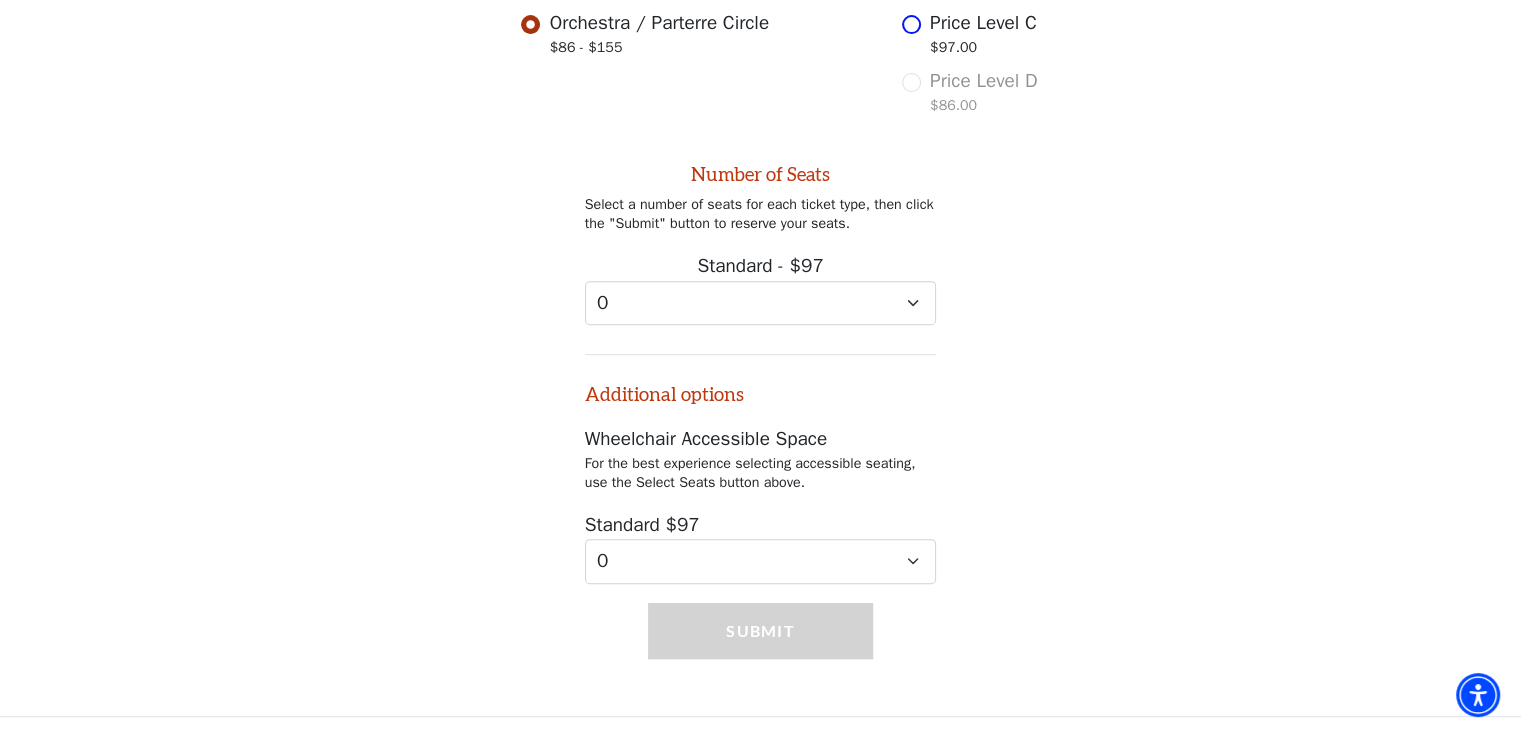 click on "Price Level A $132.00" at bounding box center (911, -91) 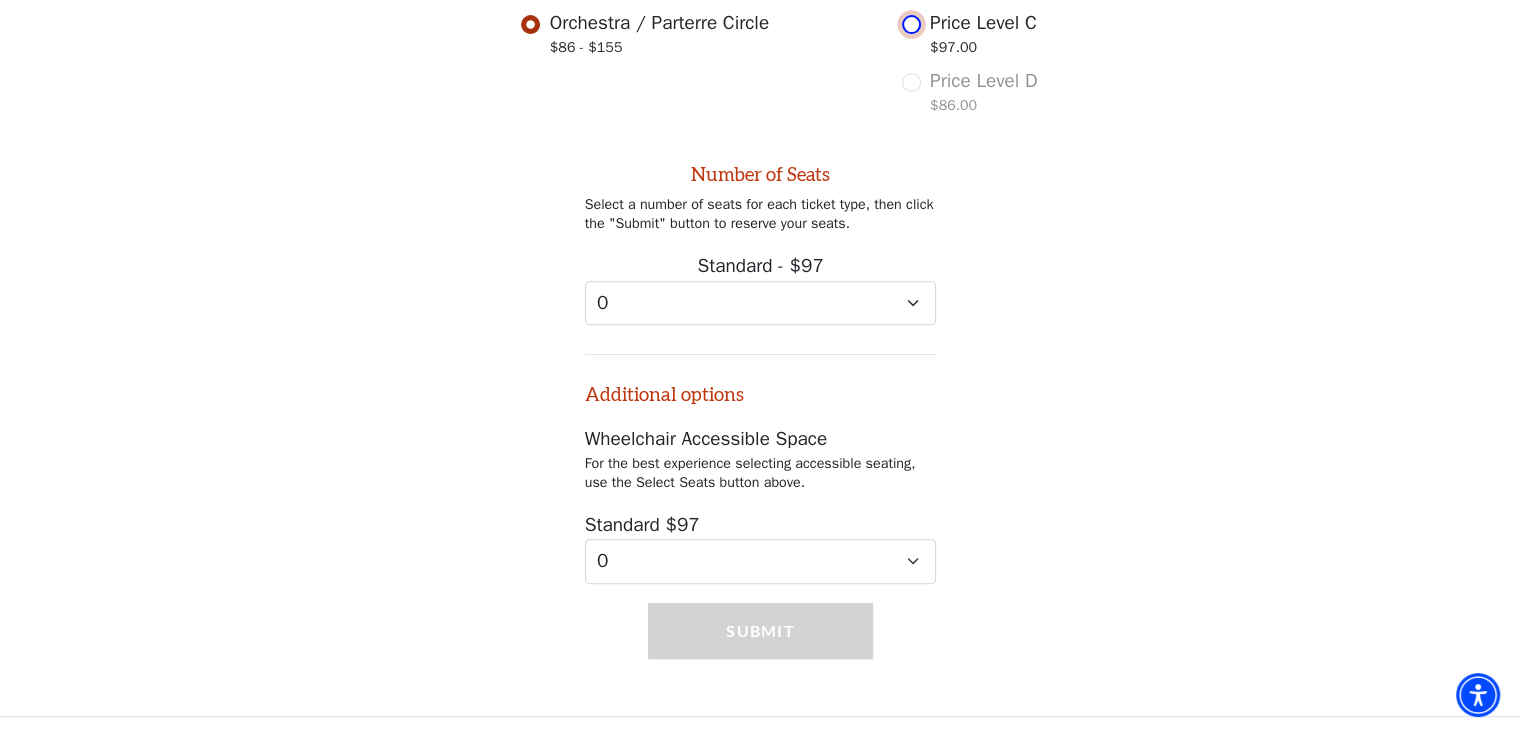 click on "Price Level C $97.00" at bounding box center [911, 24] 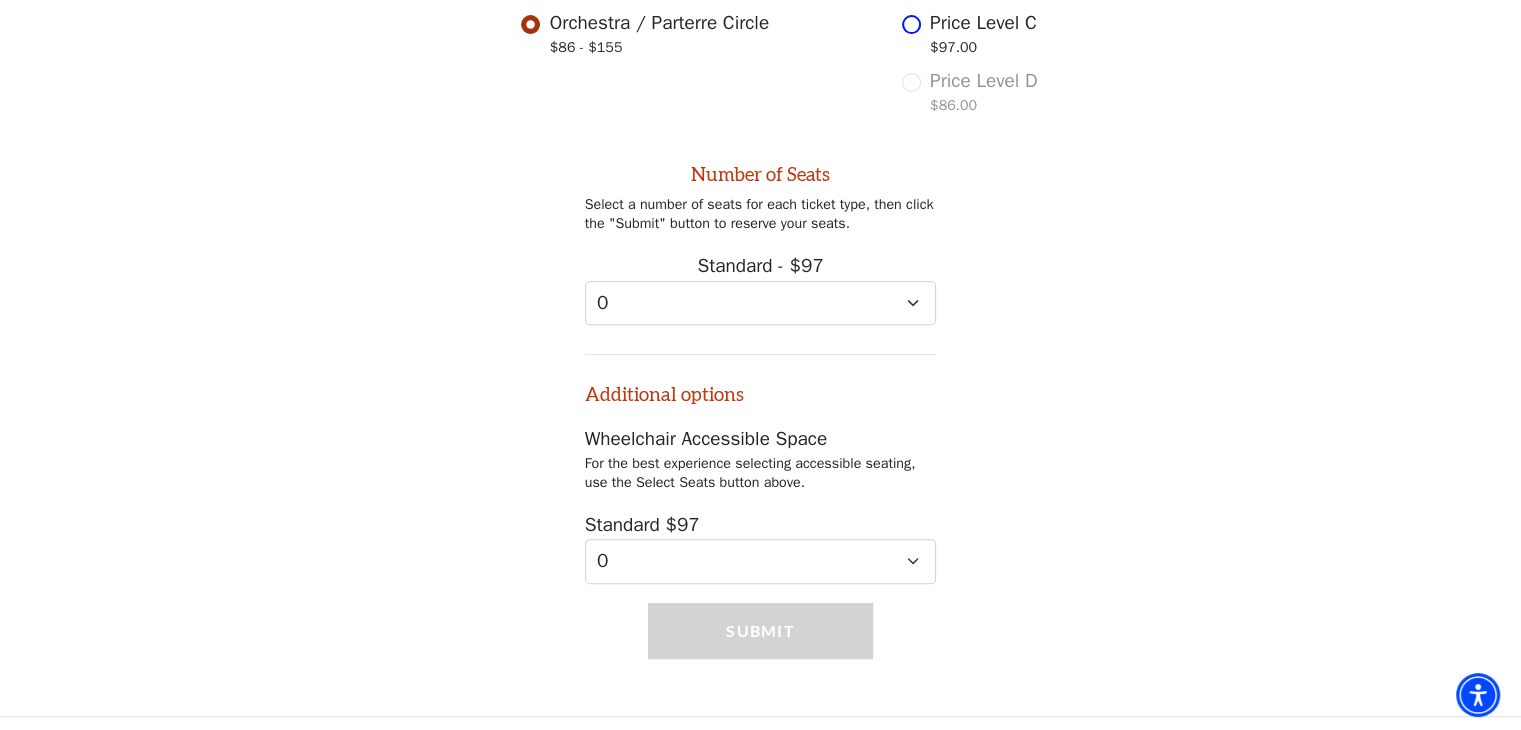 click on "Price Level A $132.00" at bounding box center [911, -91] 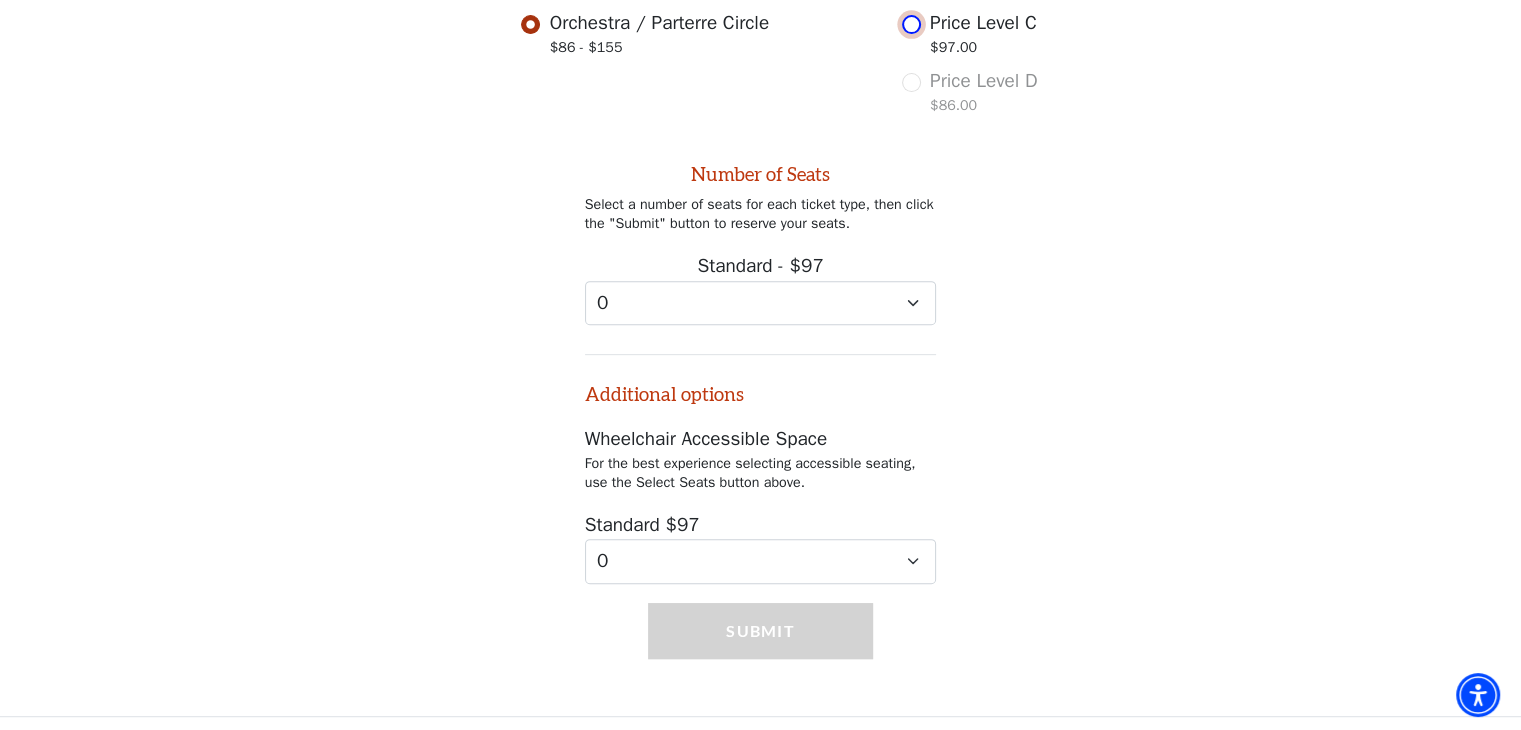 click on "Price Level C $97.00" at bounding box center (911, 24) 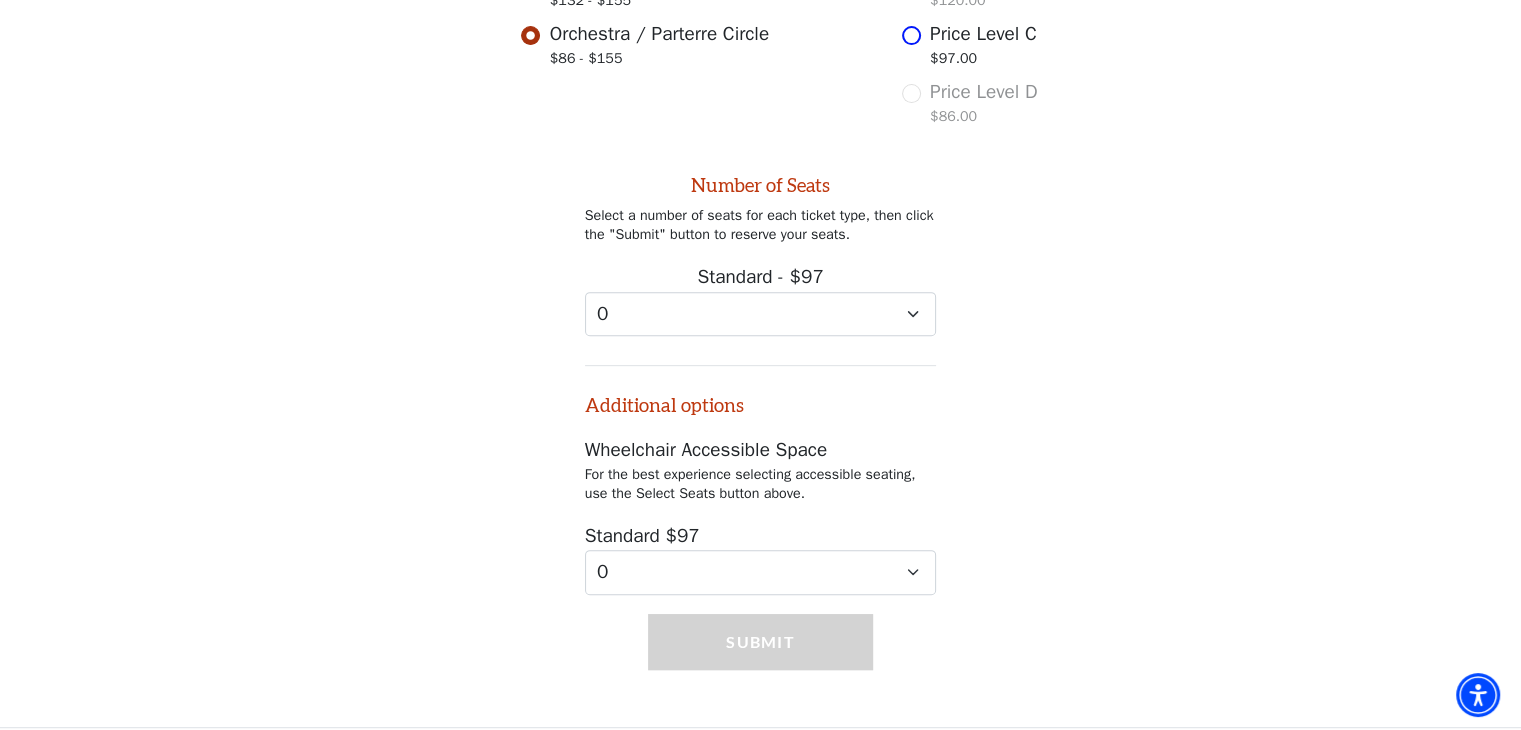 click on "Price Level A $132.00" at bounding box center [911, -80] 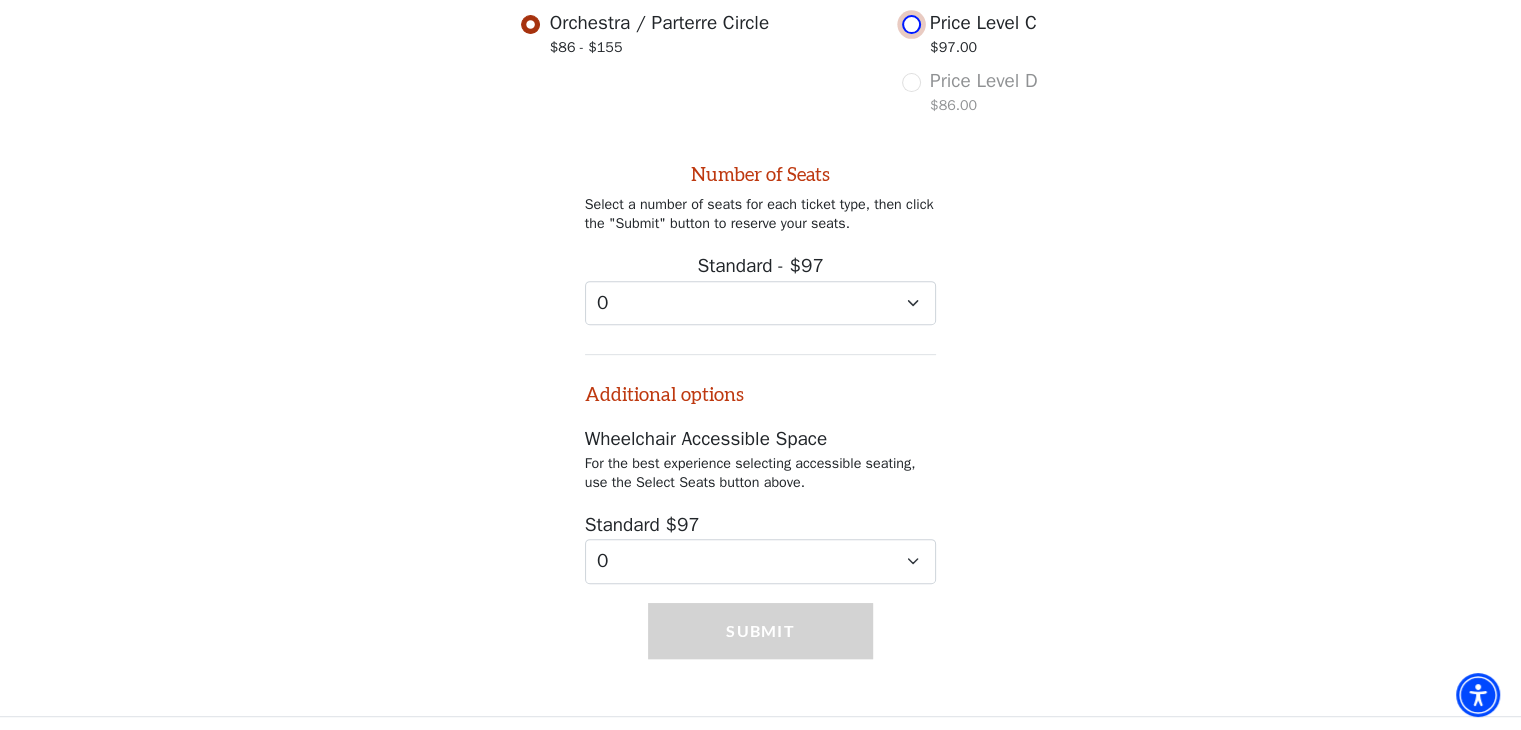 click on "Price Level C $97.00" at bounding box center [911, 24] 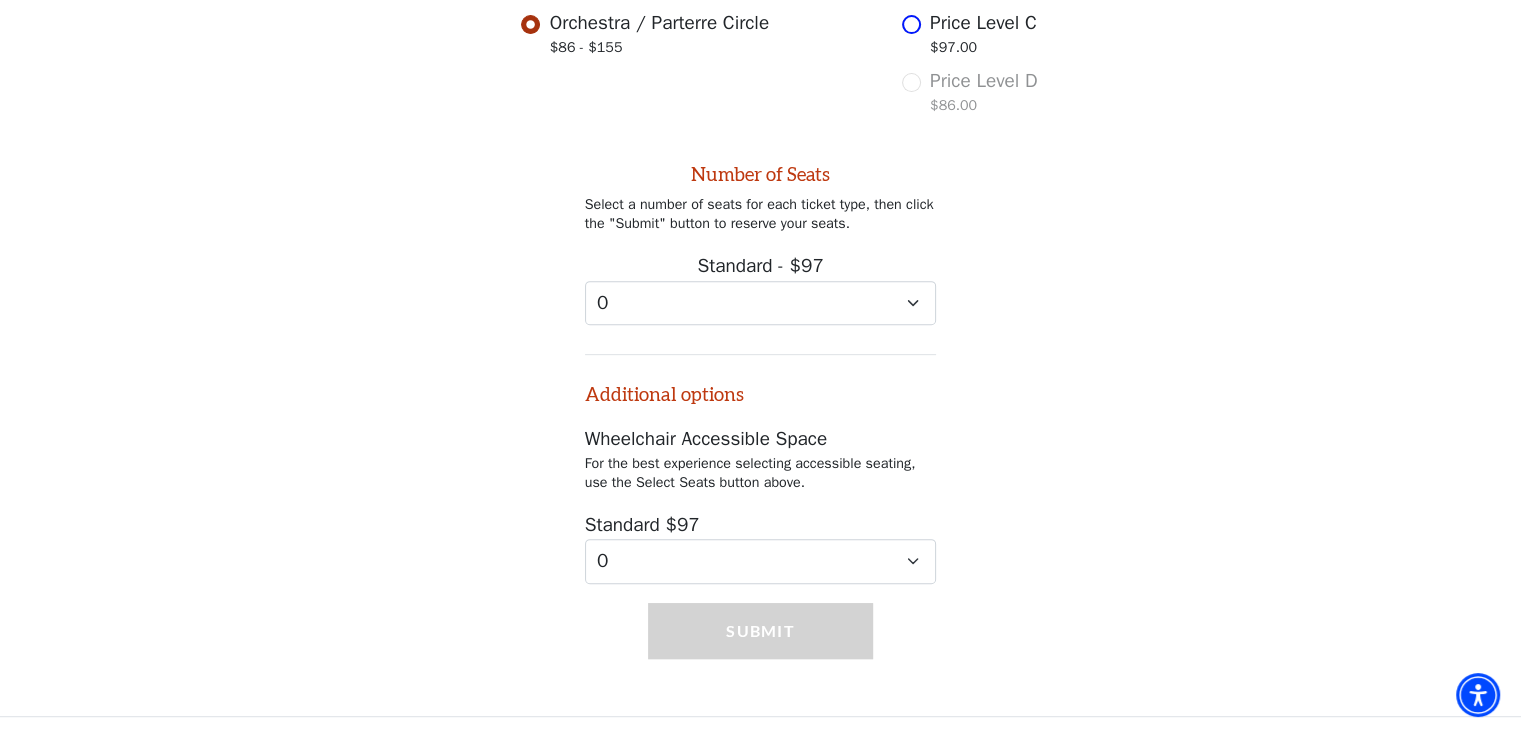 click on "Price Level A $132.00" at bounding box center [911, -91] 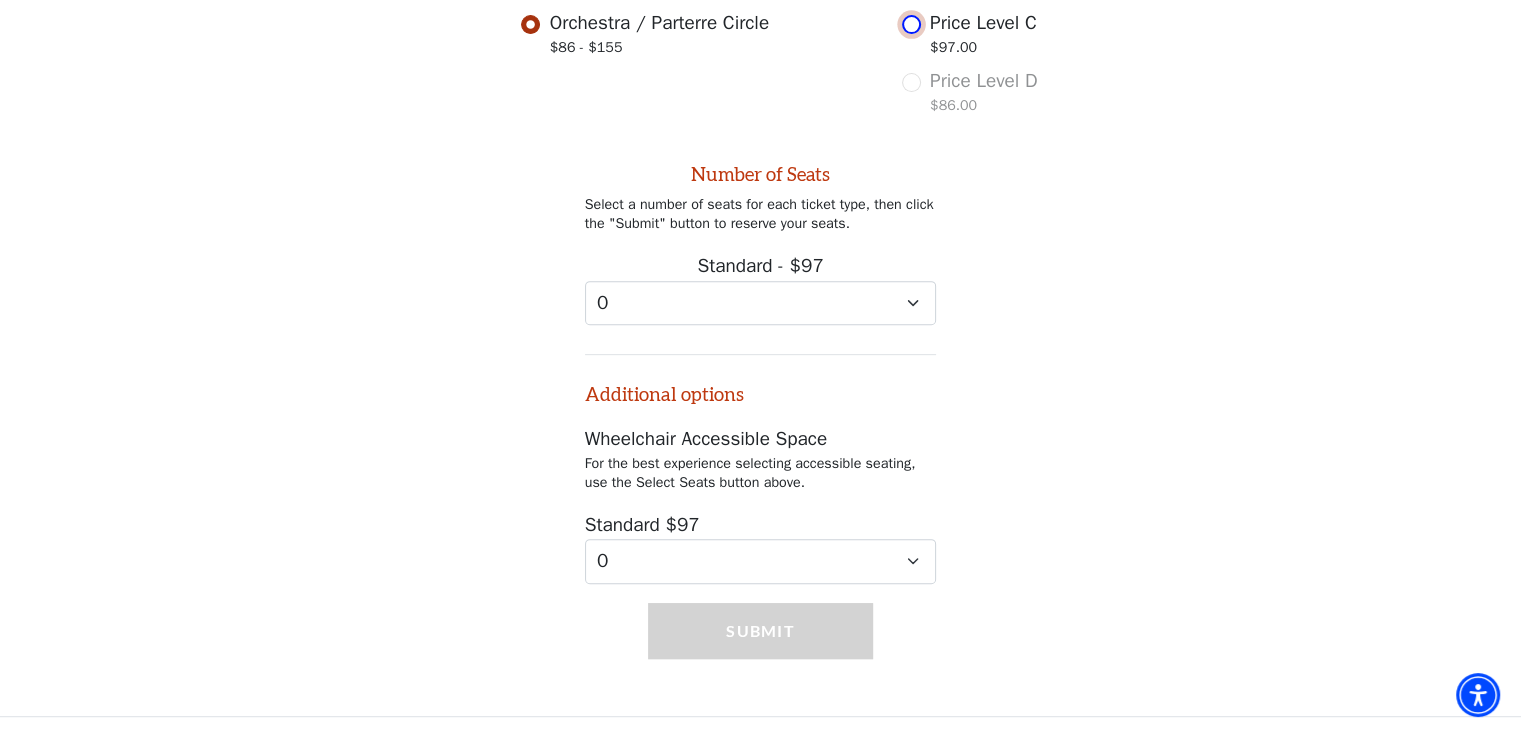 click on "Price Level C $97.00" at bounding box center [911, 24] 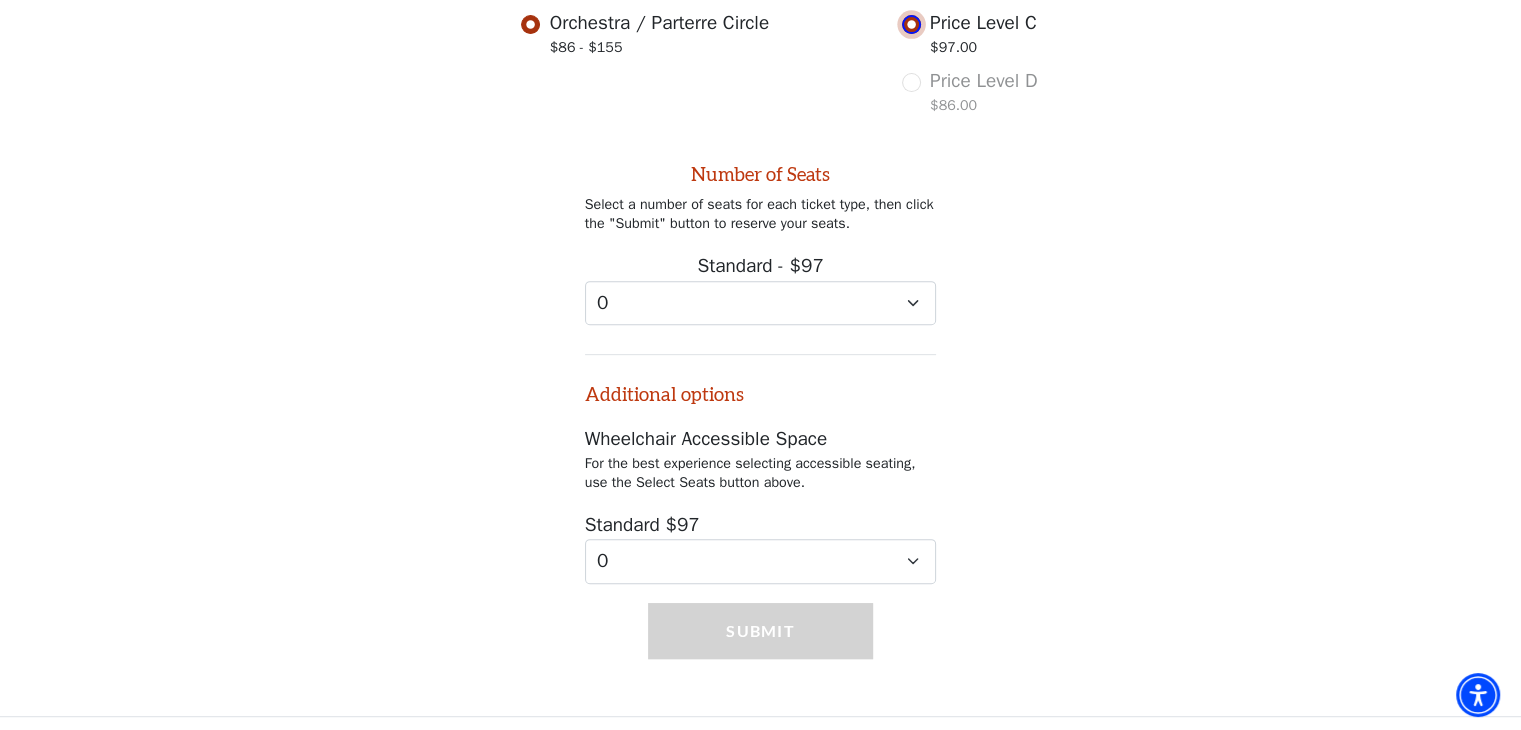 radio on "false" 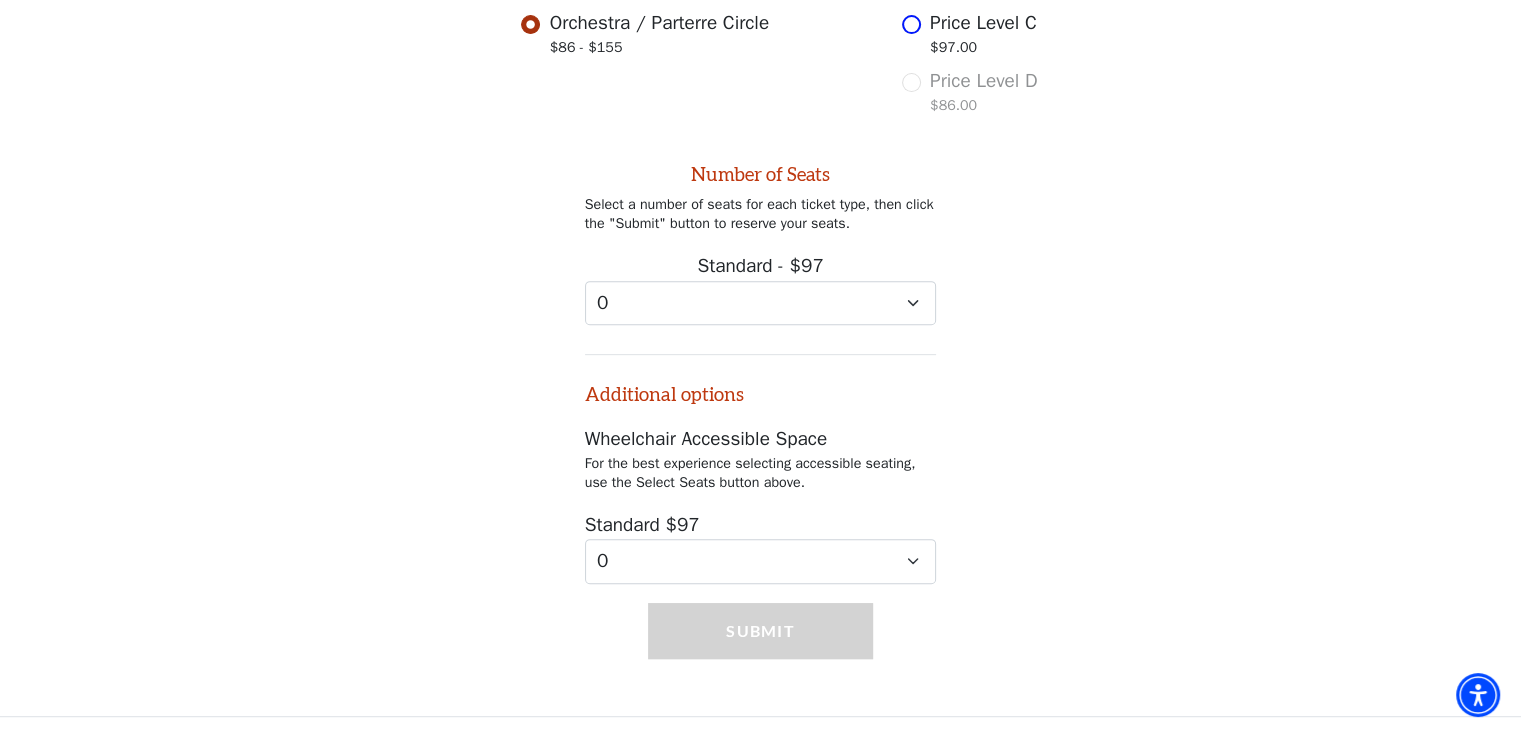 click on "Price Level A $132.00" at bounding box center (911, -91) 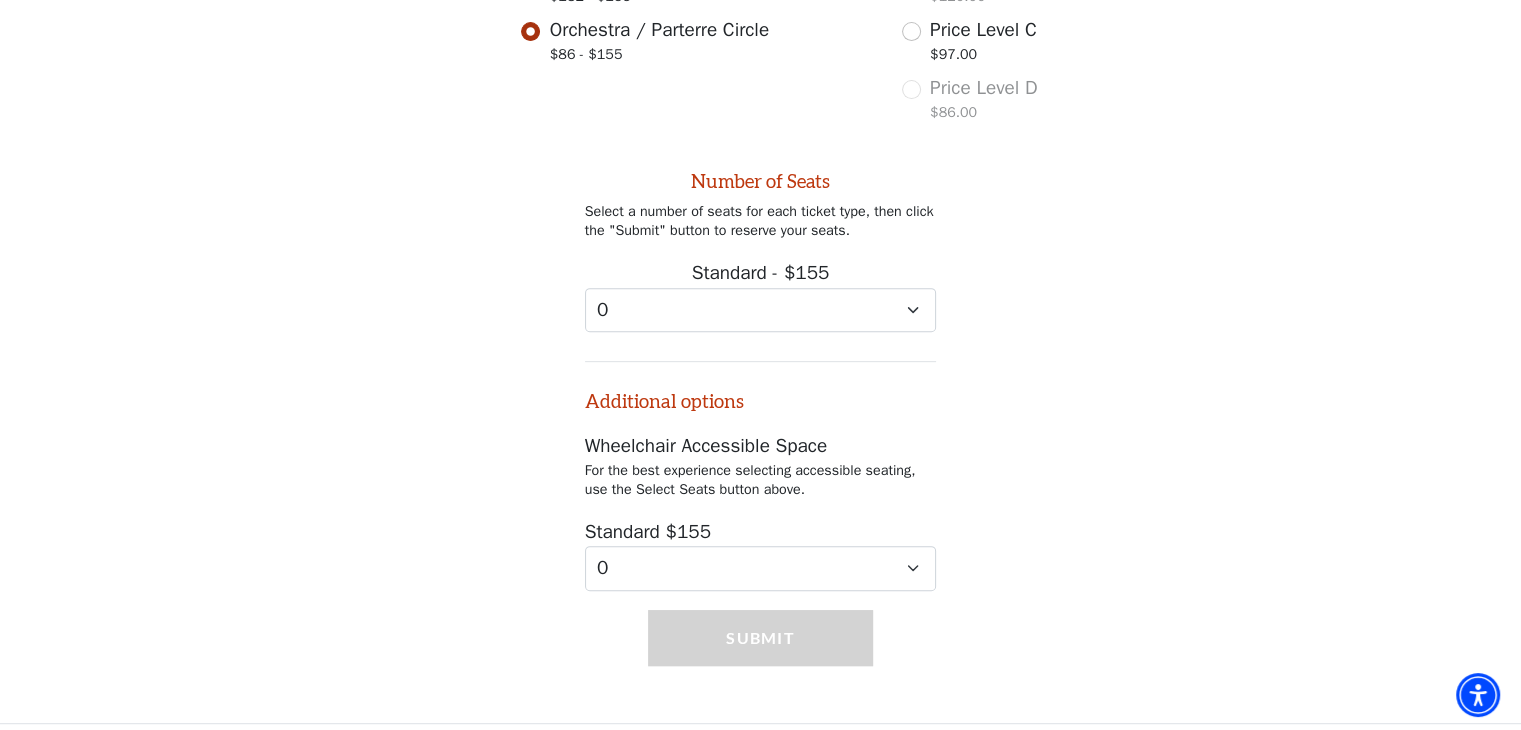 scroll, scrollTop: 835, scrollLeft: 0, axis: vertical 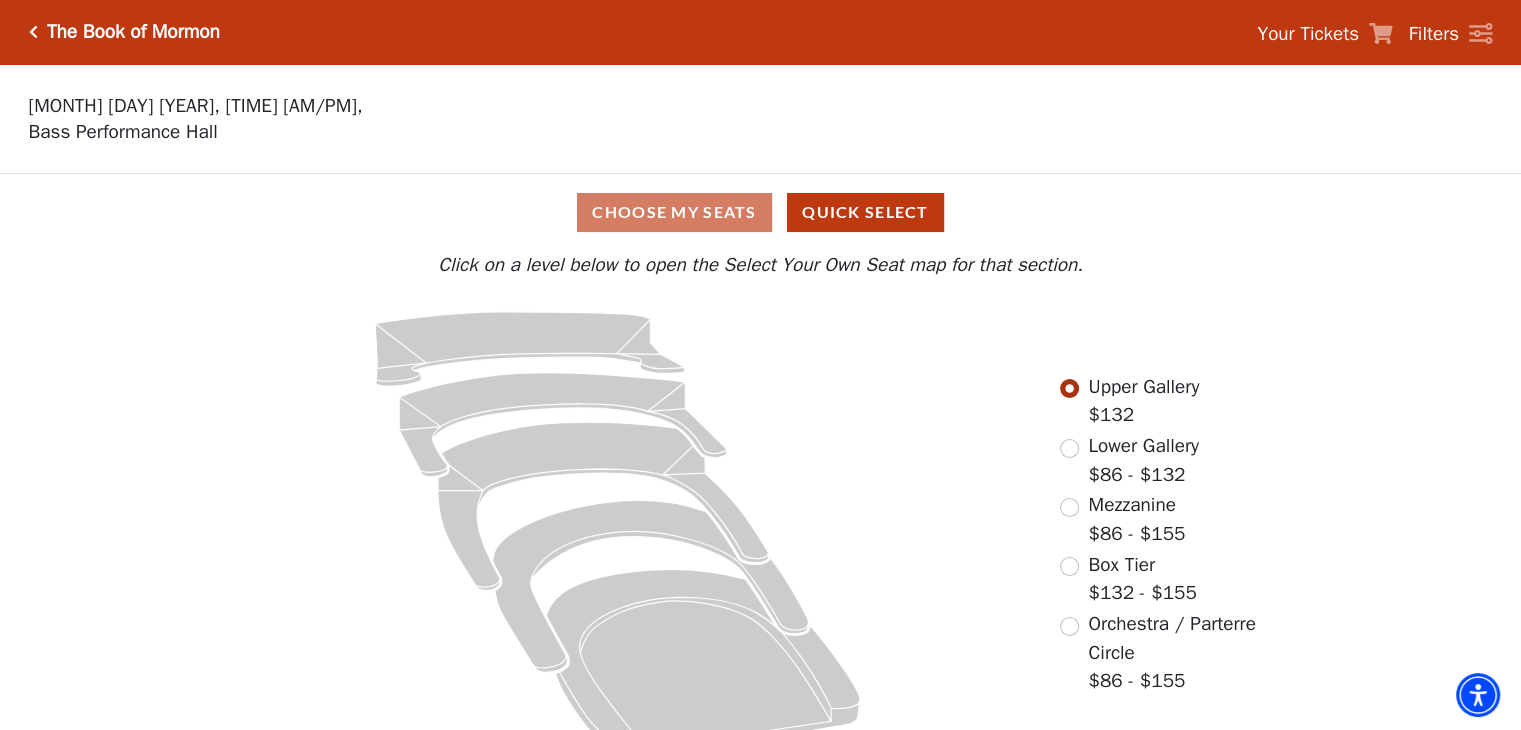 click at bounding box center [33, 32] 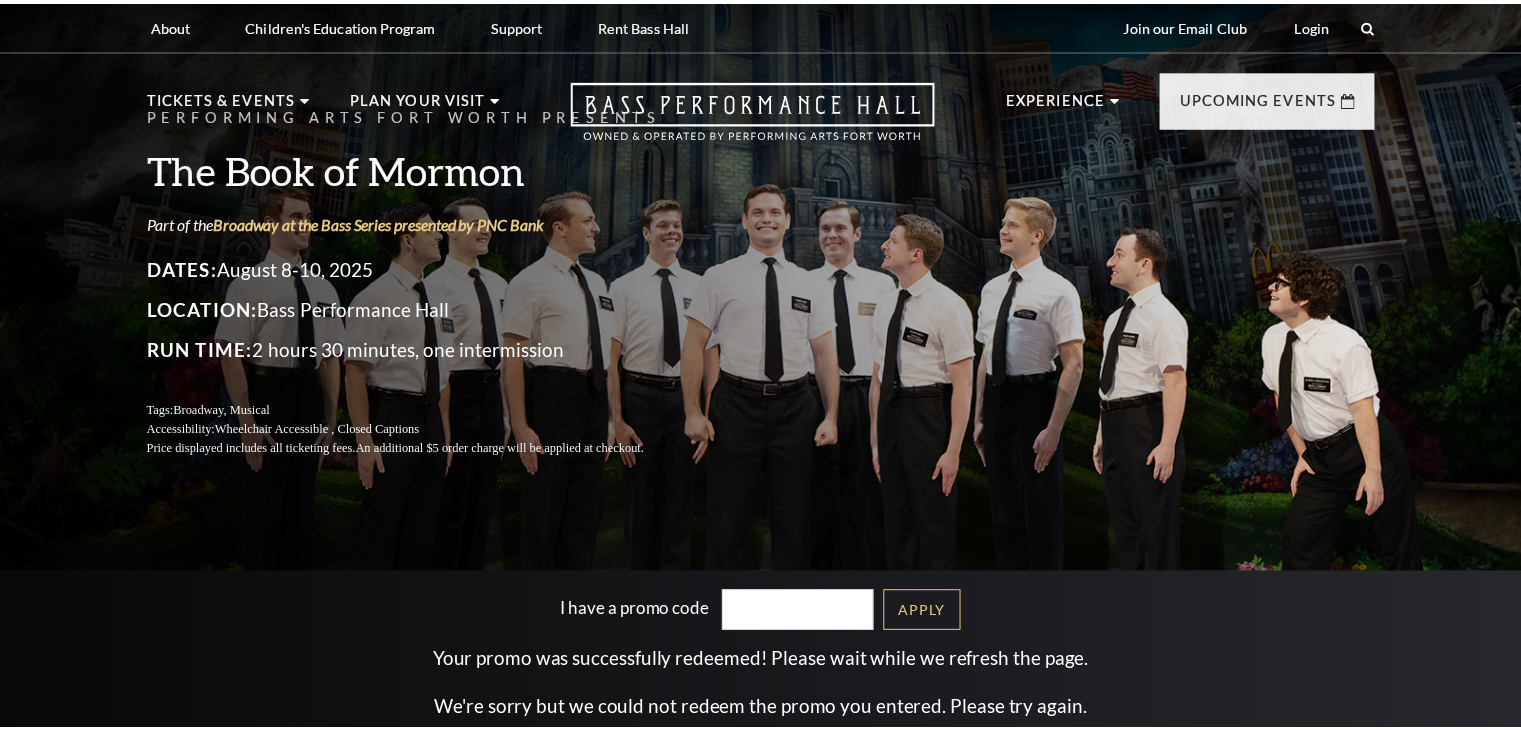 scroll, scrollTop: 0, scrollLeft: 0, axis: both 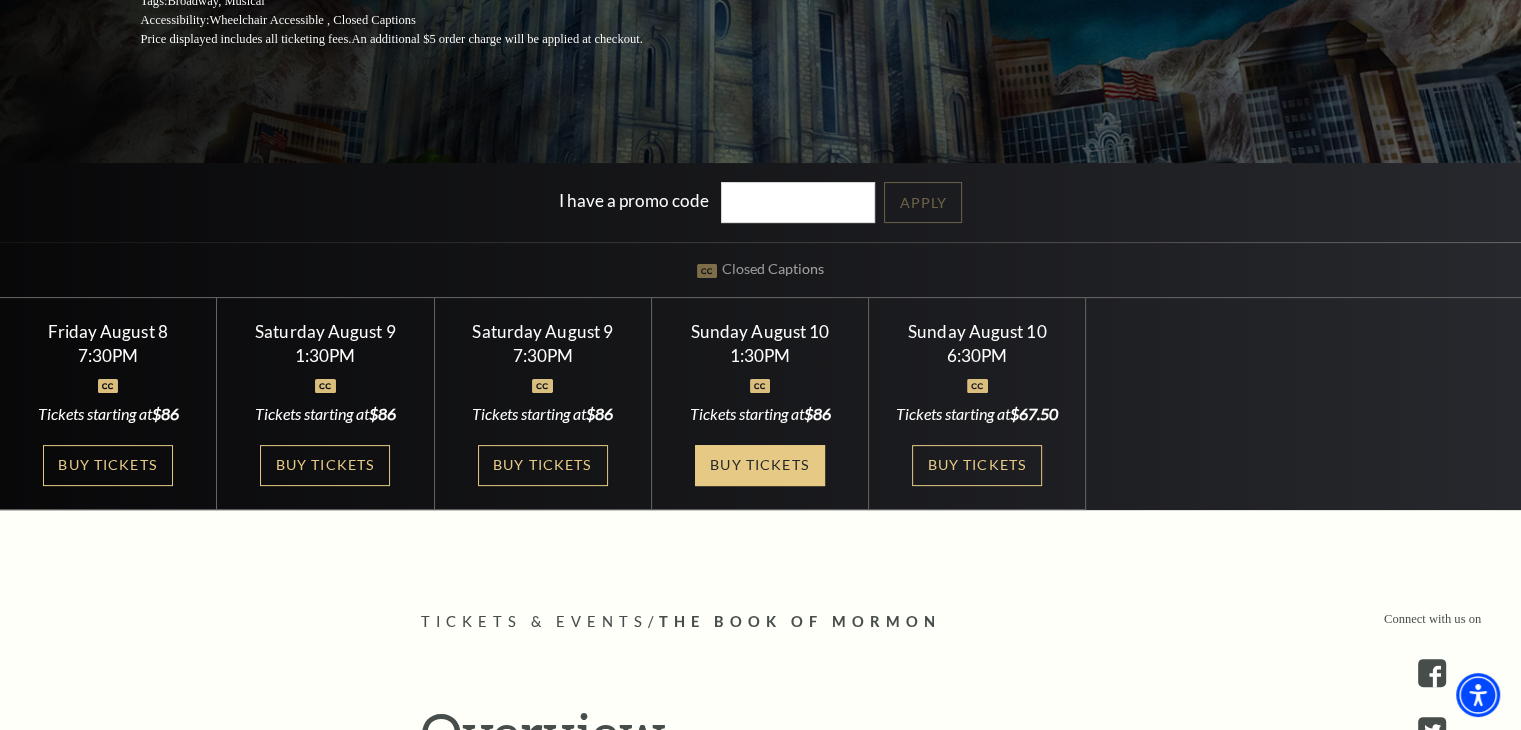 click on "Buy Tickets" at bounding box center (760, 465) 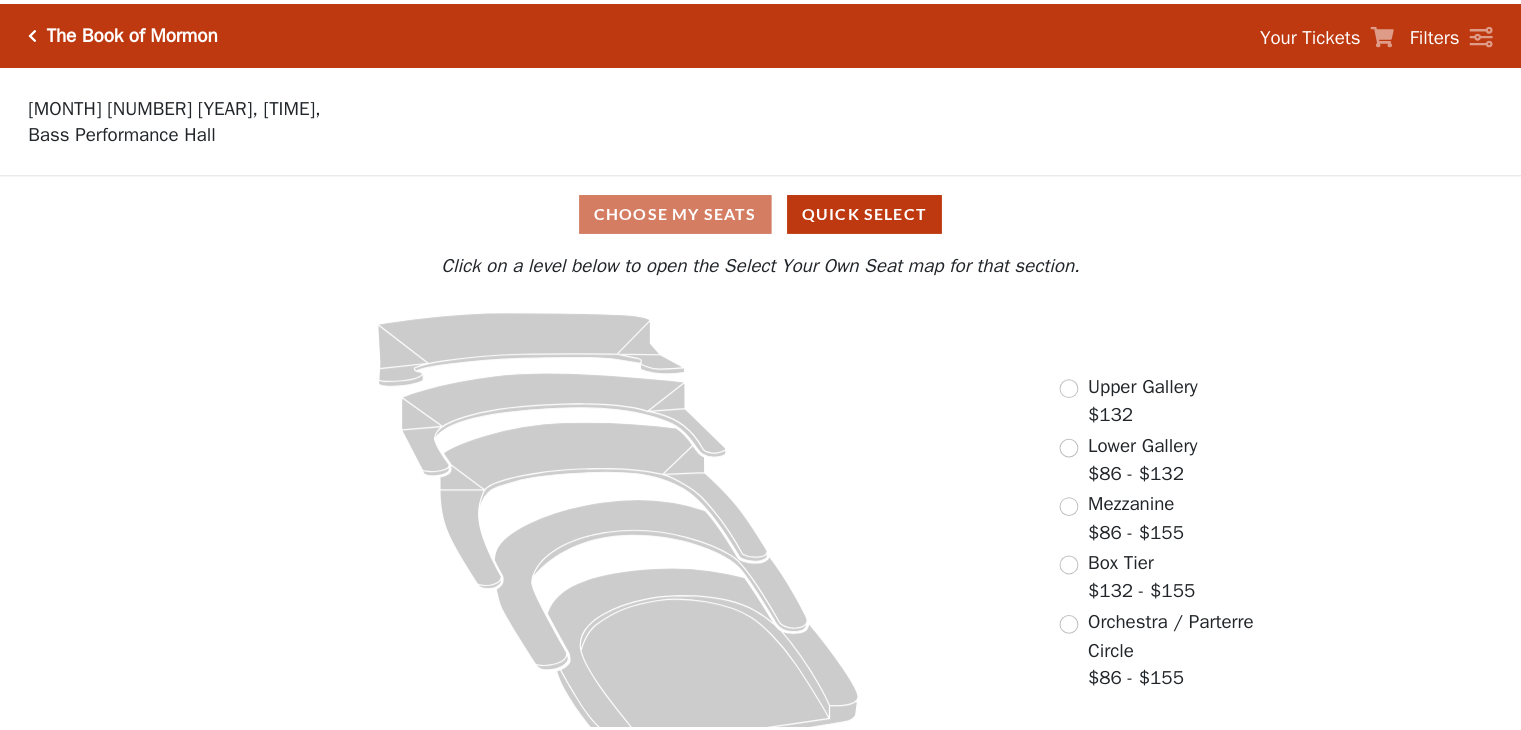scroll, scrollTop: 0, scrollLeft: 0, axis: both 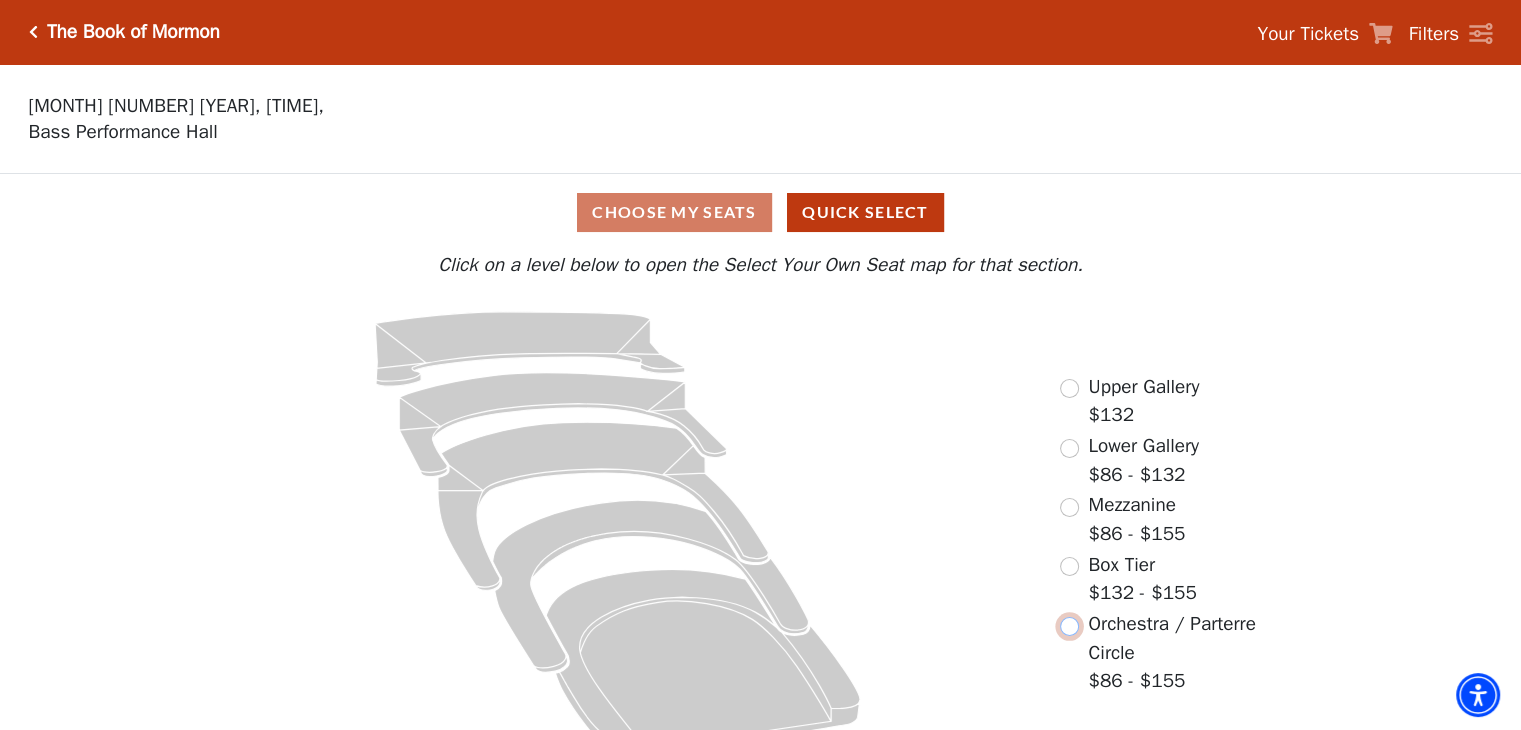 click at bounding box center [1069, 626] 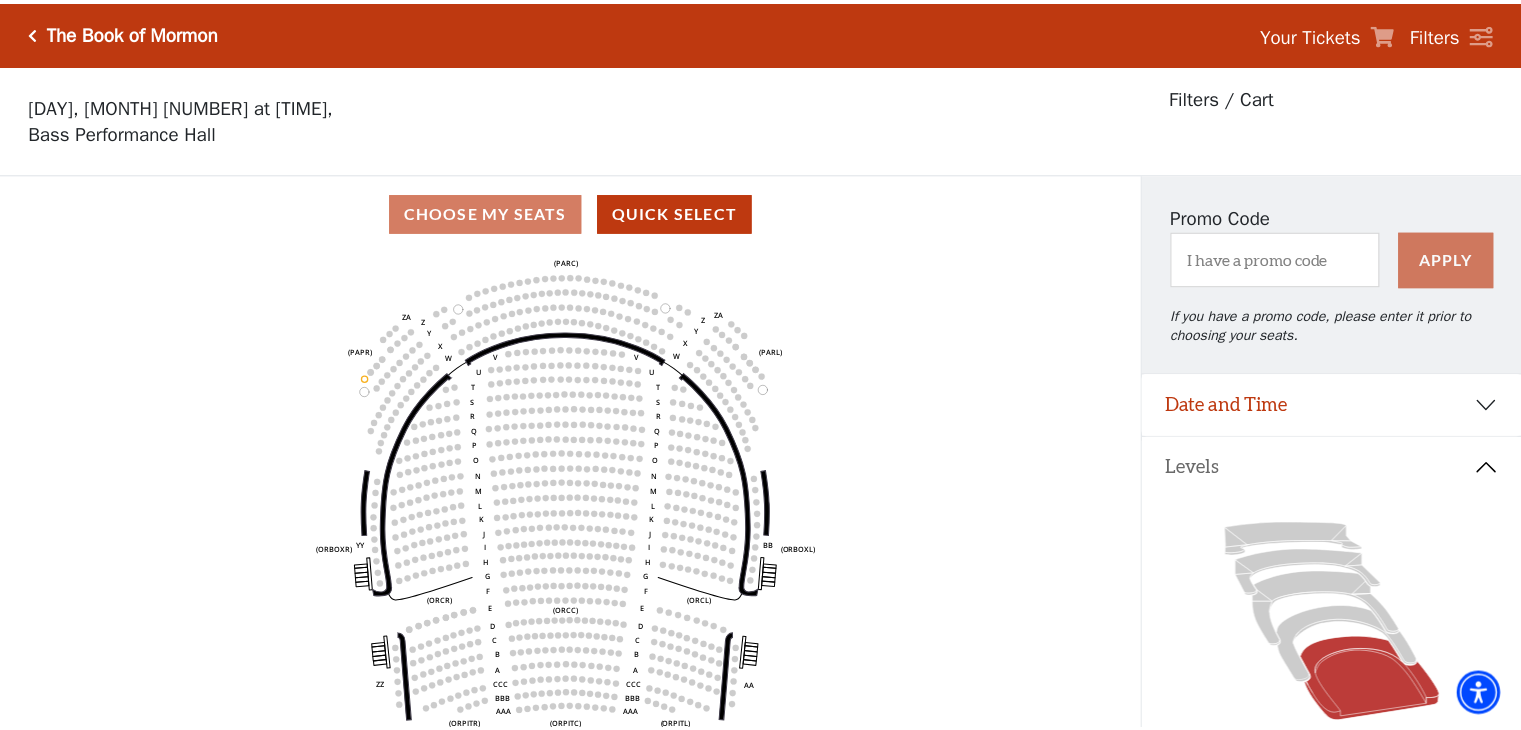 scroll, scrollTop: 92, scrollLeft: 0, axis: vertical 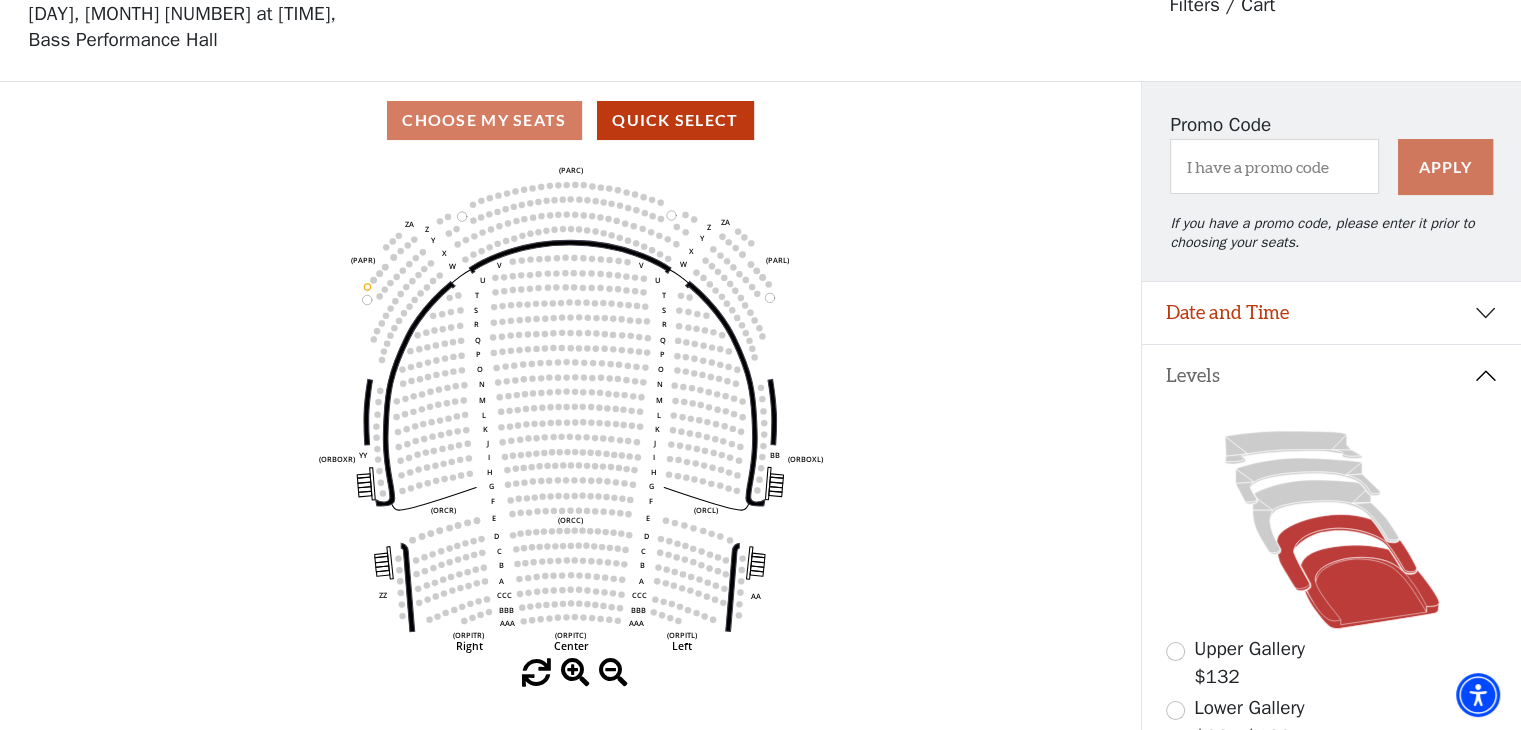 click 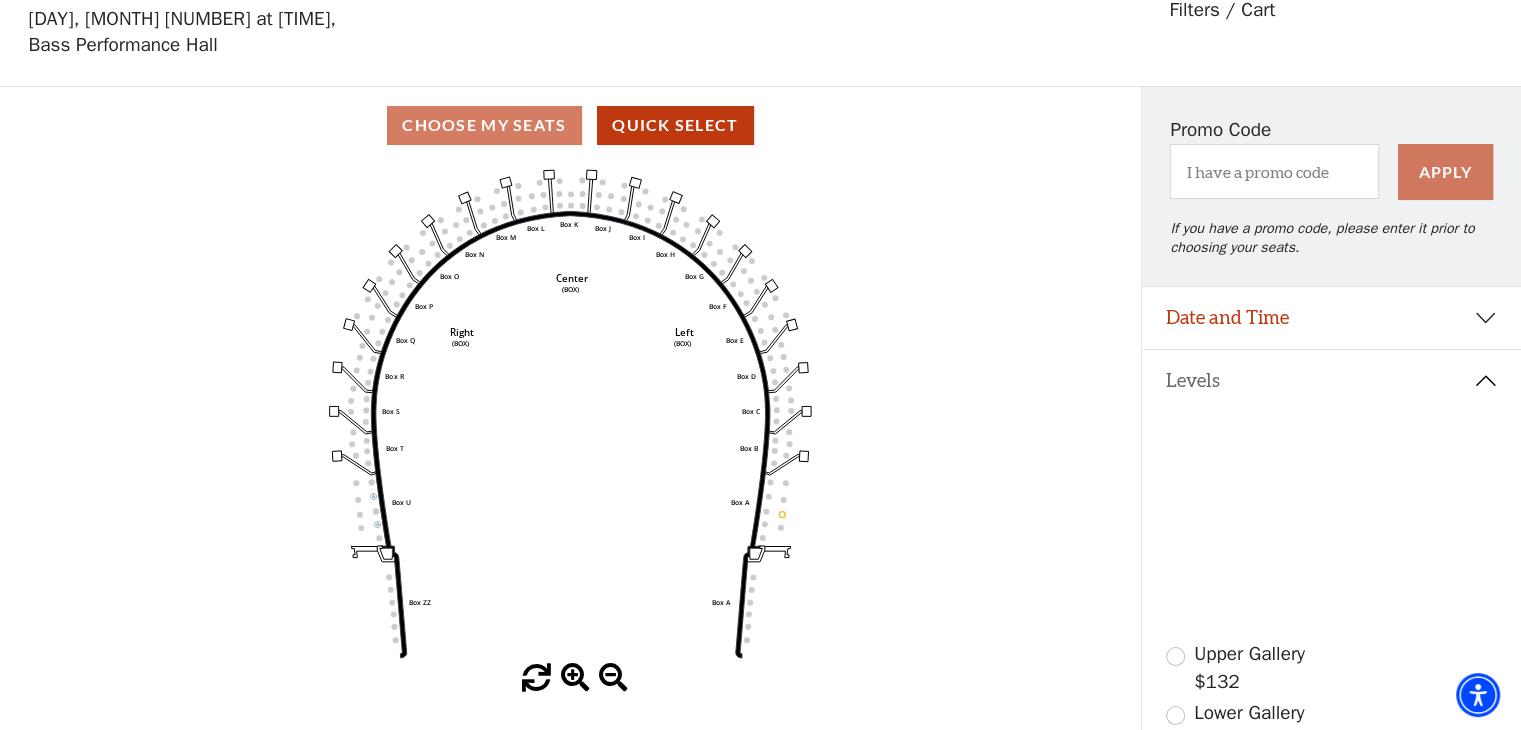 scroll, scrollTop: 92, scrollLeft: 0, axis: vertical 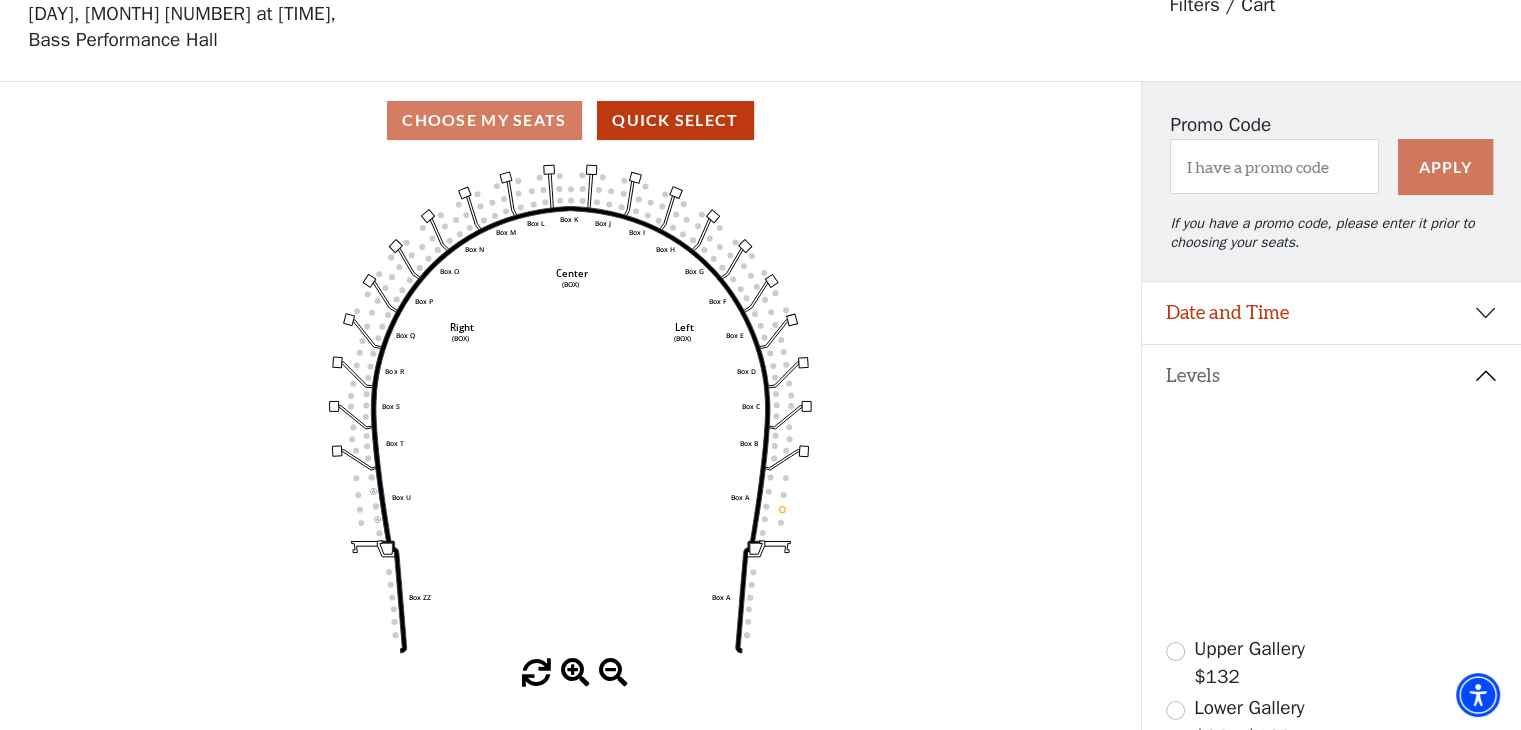 click 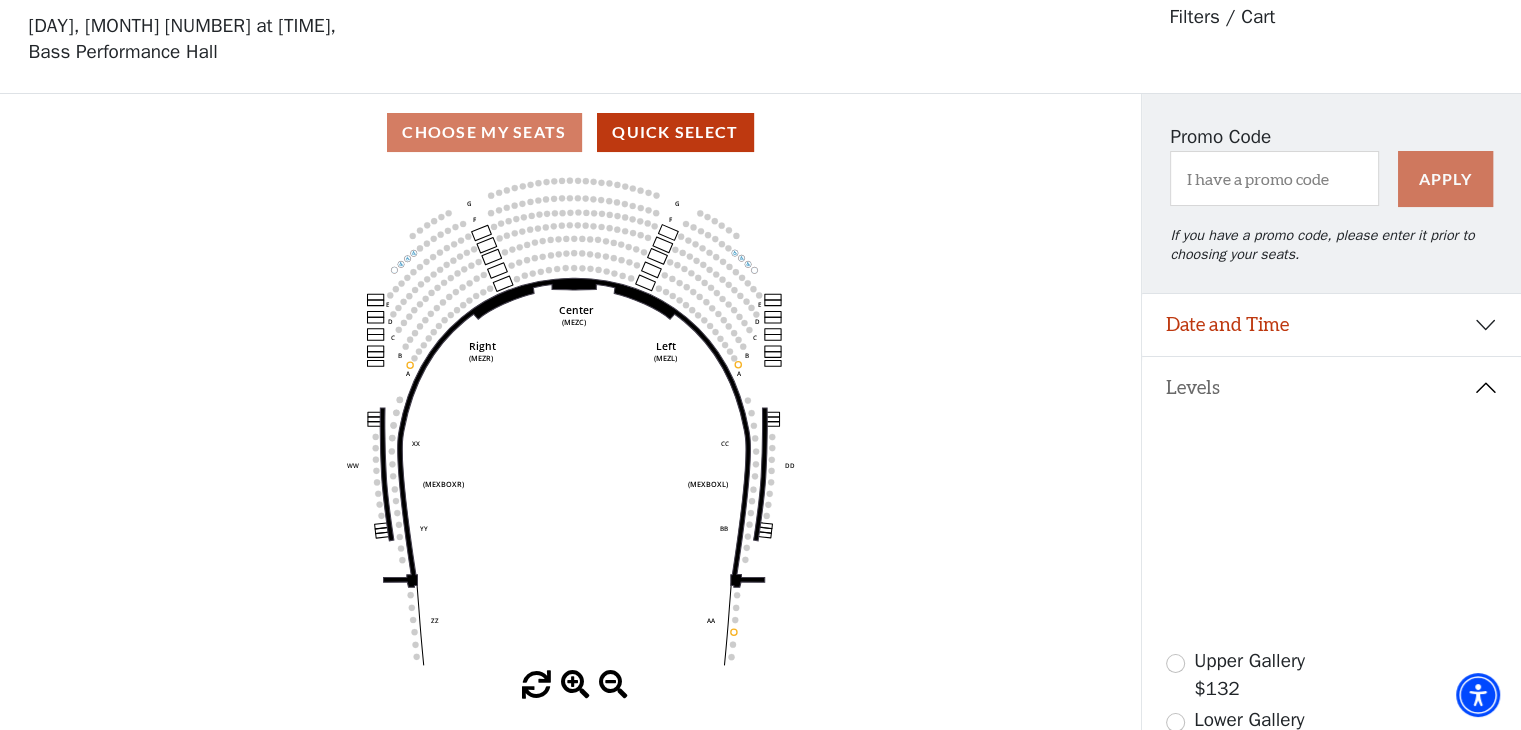 scroll, scrollTop: 92, scrollLeft: 0, axis: vertical 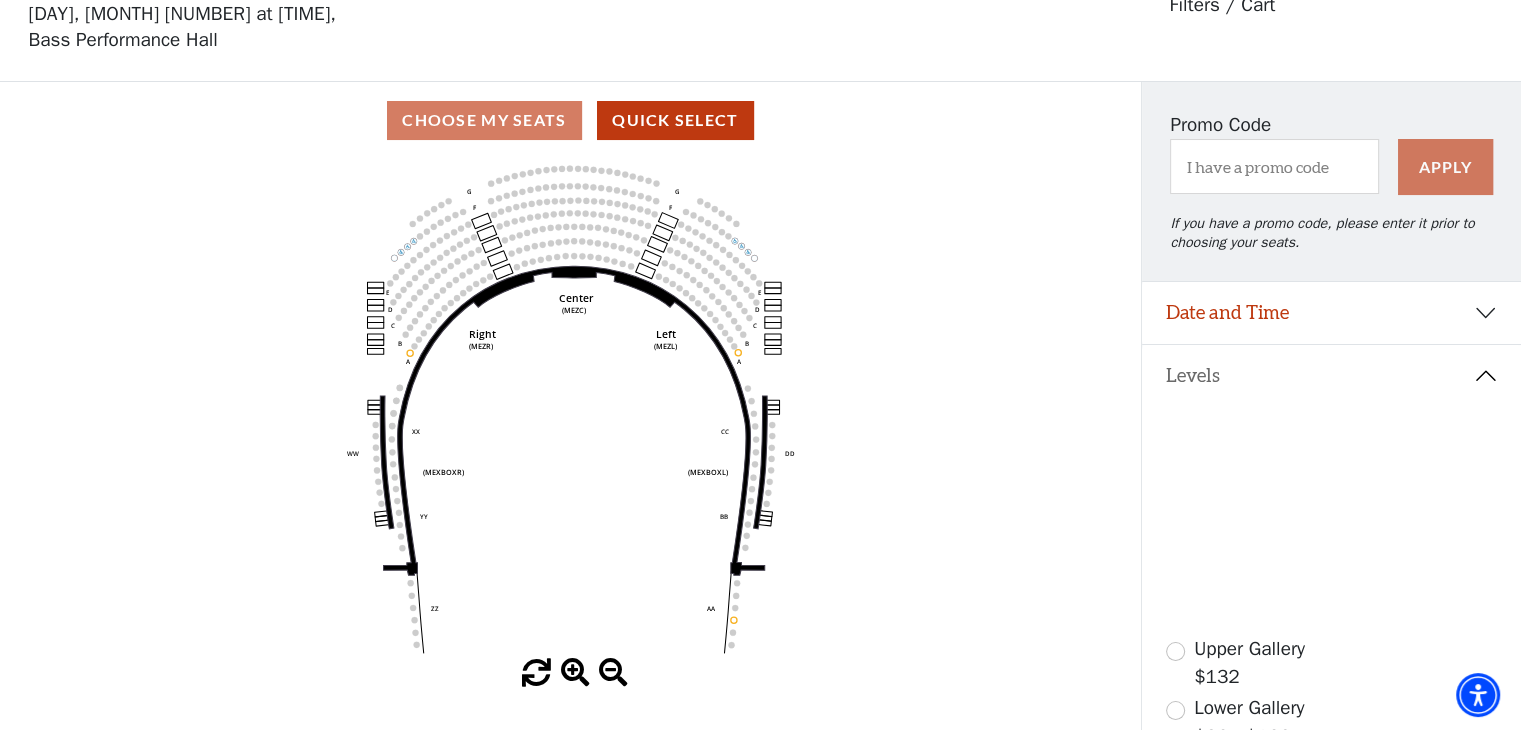 click 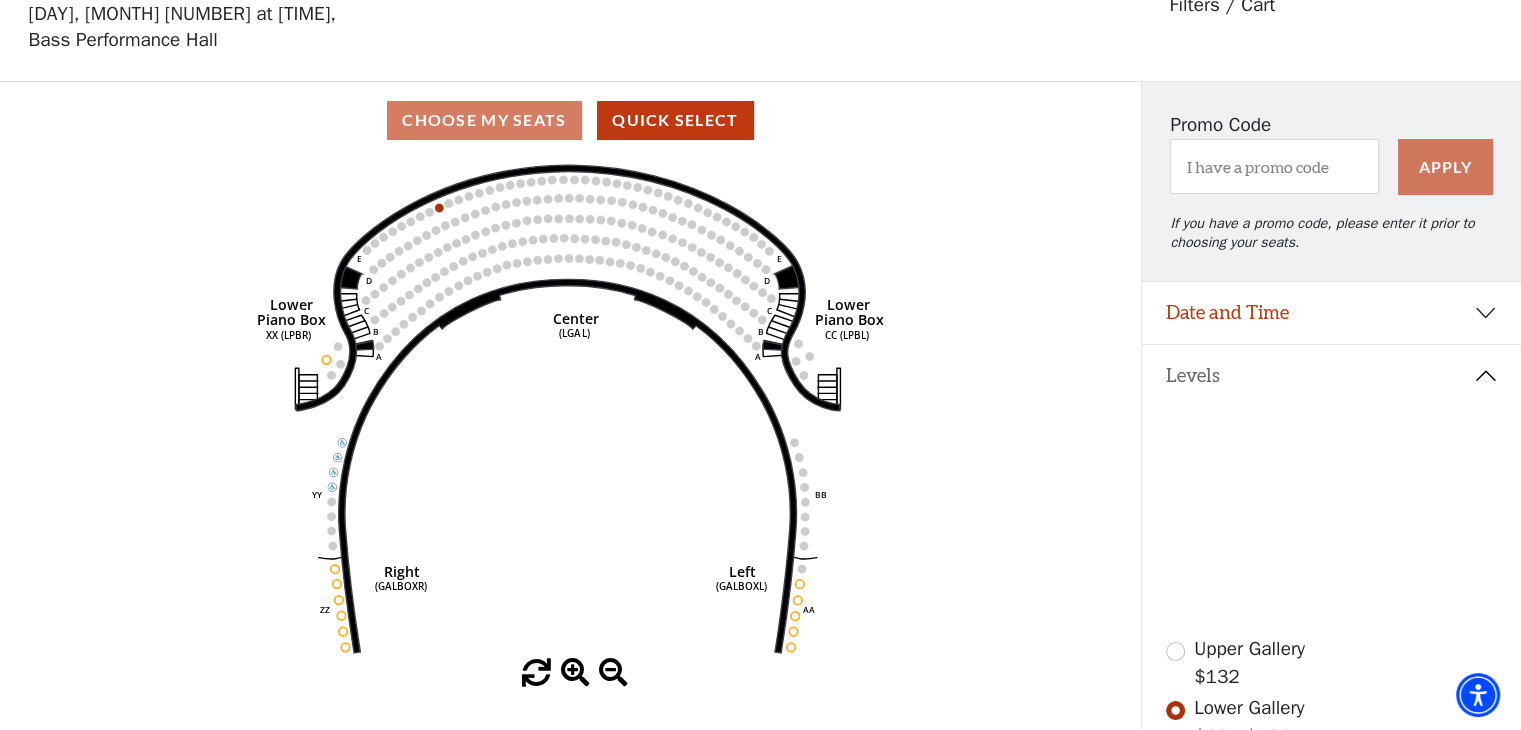 scroll, scrollTop: 92, scrollLeft: 0, axis: vertical 